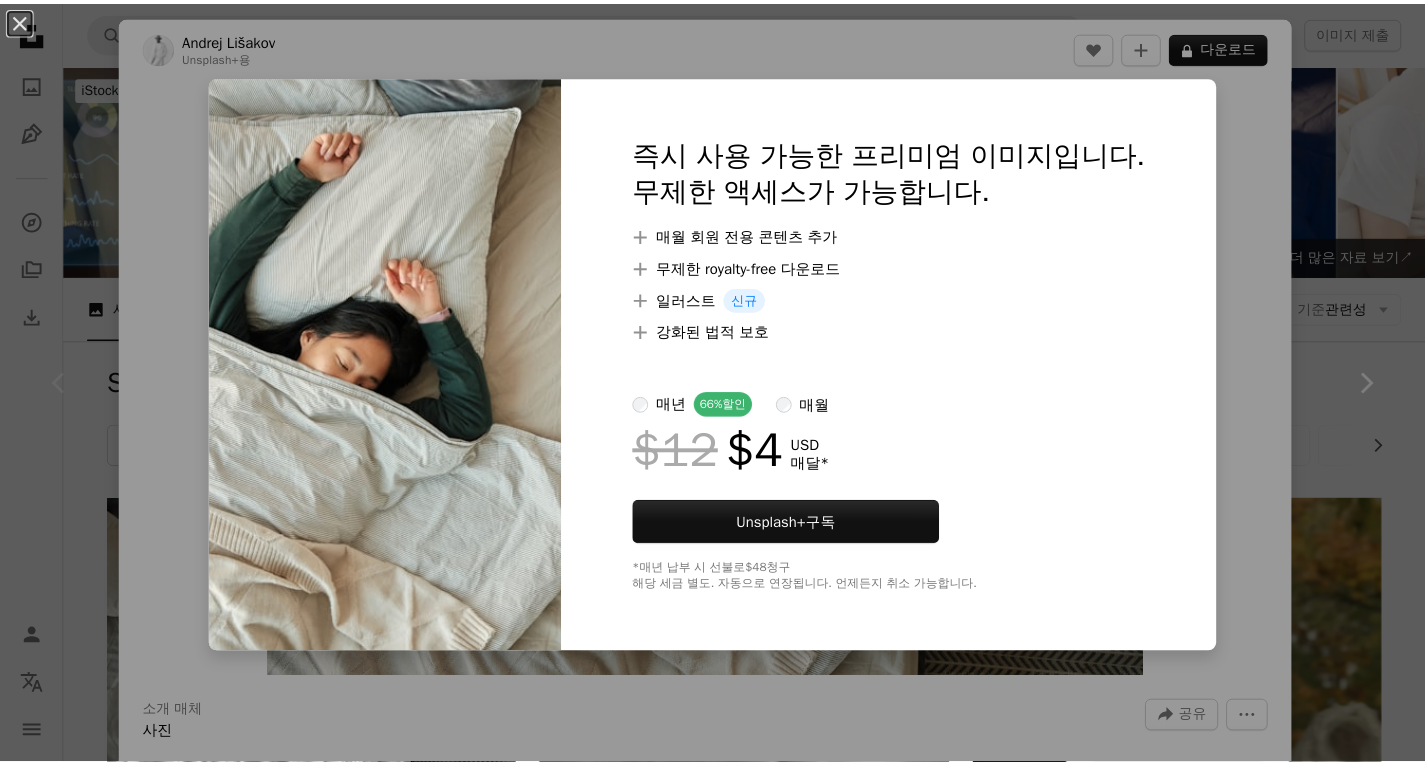 scroll, scrollTop: 300, scrollLeft: 0, axis: vertical 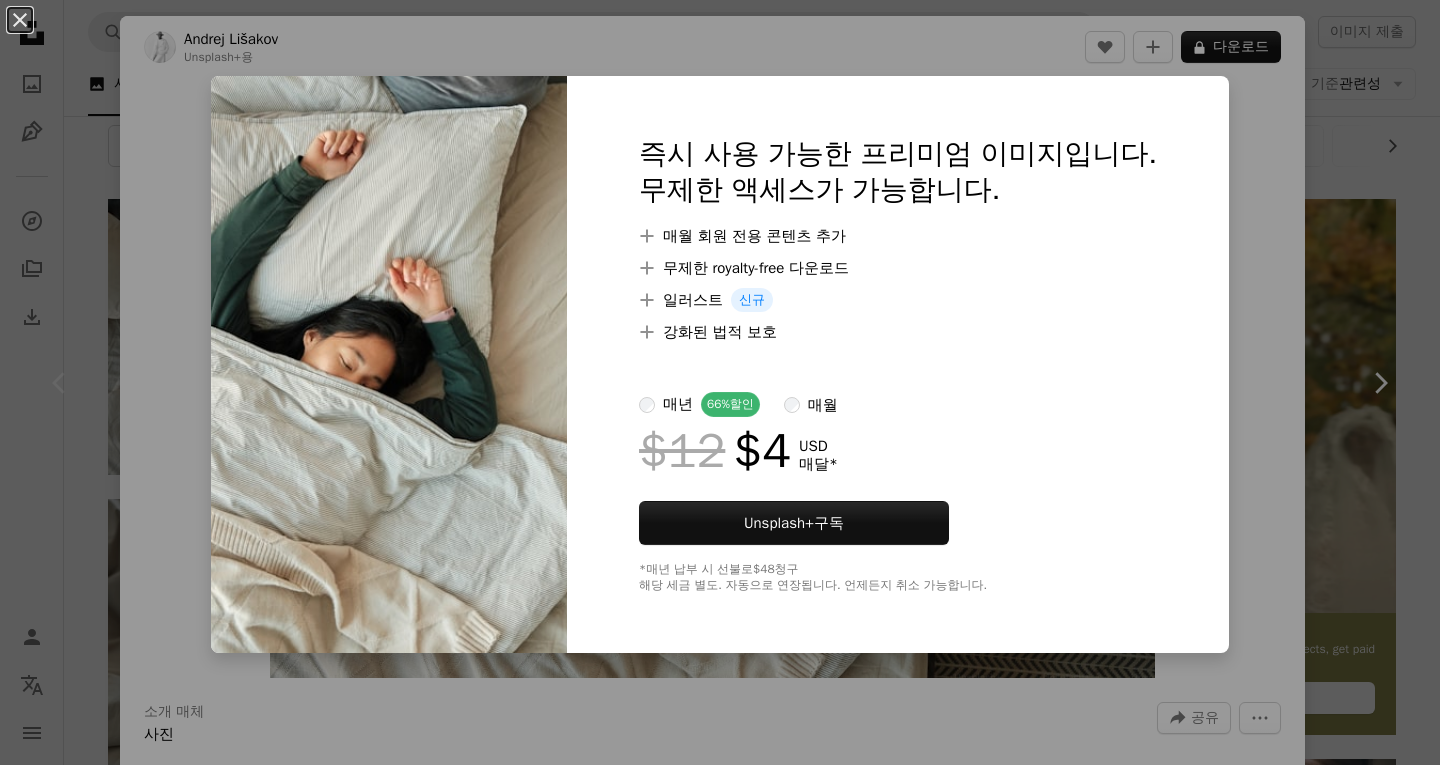 click on "An X shape 즉시 사용 가능한 프리미엄 이미지입니다. 무제한 액세스가 가능합니다. A plus sign 매월 회원 전용 콘텐츠 추가 A plus sign 무제한 royalty-free 다운로드 A plus sign 일러스트  신규 A plus sign 강화된 법적 보호 매년 66%  할인 매월 $12   $4 USD 매달 * Unsplash+  구독 *매년 납부 시 선불로  $48  청구 해당 세금 별도. 자동으로 연장됩니다. 언제든지 취소 가능합니다." at bounding box center [720, 382] 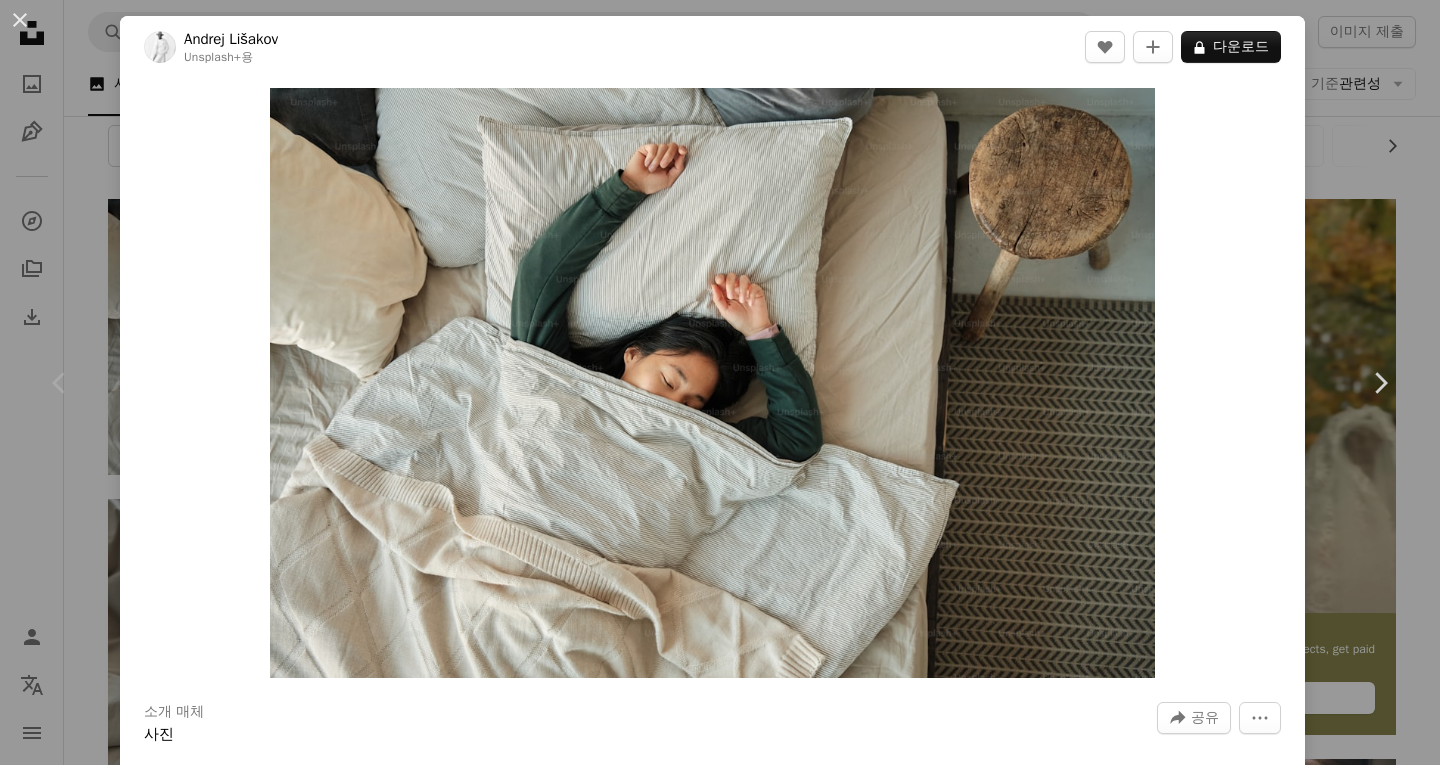 click on "An X shape Chevron left Chevron right Andrej Lišakov Unsplash+ 용 A heart A plus sign A lock 다운로드 Zoom in 소개 매체 사진 A forward-right arrow 공유 More Actions Calendar outlined [DATE] 에 게시됨 Camera FUJIFILM, X100V Safety Unsplash+ 라이선스 에 따른 라이선스 부여 슬픈 소녀 불경기 생각 혼자 아침 슬픈 여자 동양인 수면 잠자는 소녀 편안한 겨울 아침 가로 방향 계절성 정서 장애 겨울 시간 HD 배경화면 이 시리즈의 다른 콘텐츠 Chevron right Plus sign for Unsplash+ Plus sign for Unsplash+ Plus sign for Unsplash+ Plus sign for Unsplash+ Plus sign for Unsplash+ Plus sign for Unsplash+ Plus sign for Unsplash+ Plus sign for Unsplash+ Plus sign for Unsplash+ Plus sign for Unsplash+ 관련 이미지 Plus sign for Unsplash+ A heart A plus sign Andrej Lišakov Unsplash+ 용 A lock 다운로드 Plus sign for Unsplash+ A heart A plus sign Getty Images Unsplash+ 용 A lock 다운로드 Plus sign for Unsplash+ A heart" at bounding box center [720, 382] 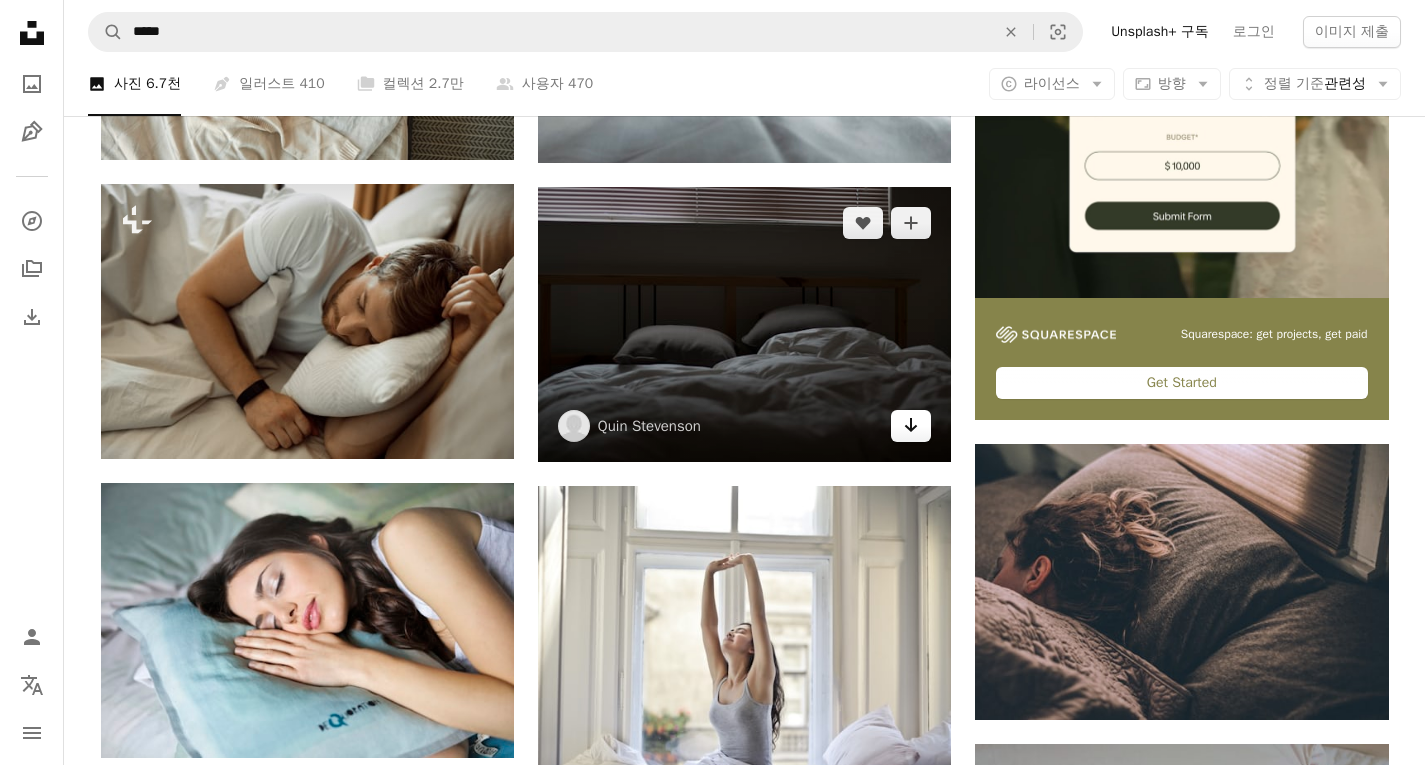 scroll, scrollTop: 700, scrollLeft: 0, axis: vertical 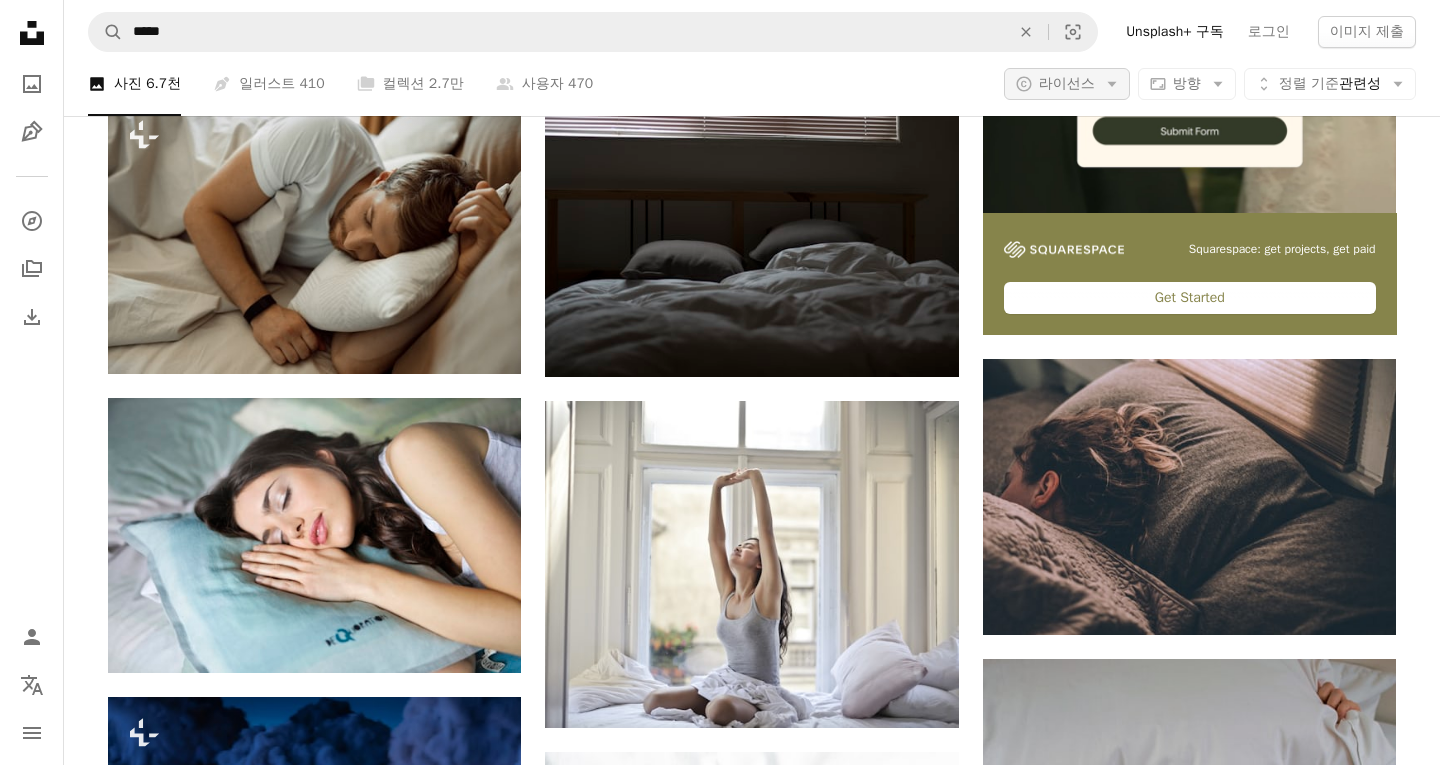 click on "Arrow down" 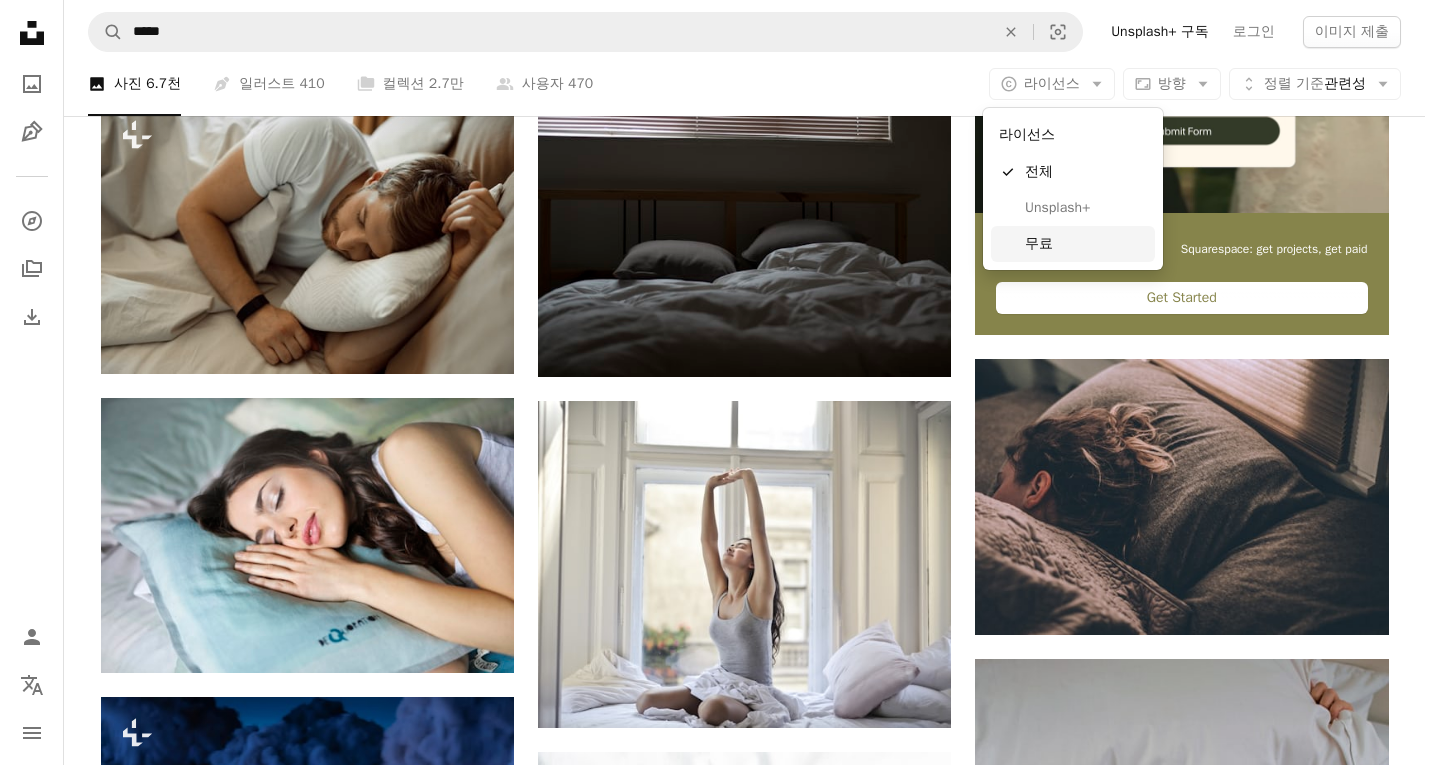 click on "무료" at bounding box center [1086, 244] 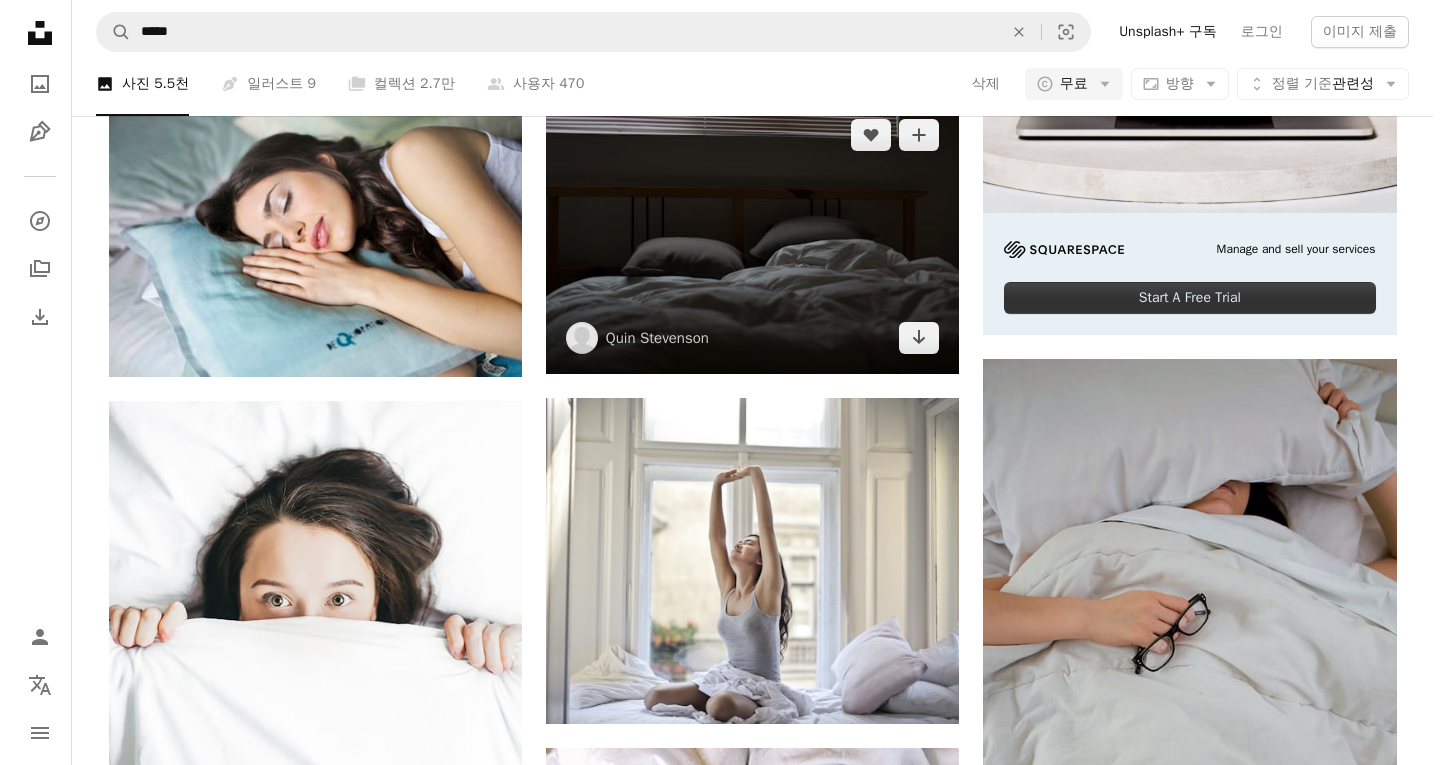 scroll, scrollTop: 400, scrollLeft: 0, axis: vertical 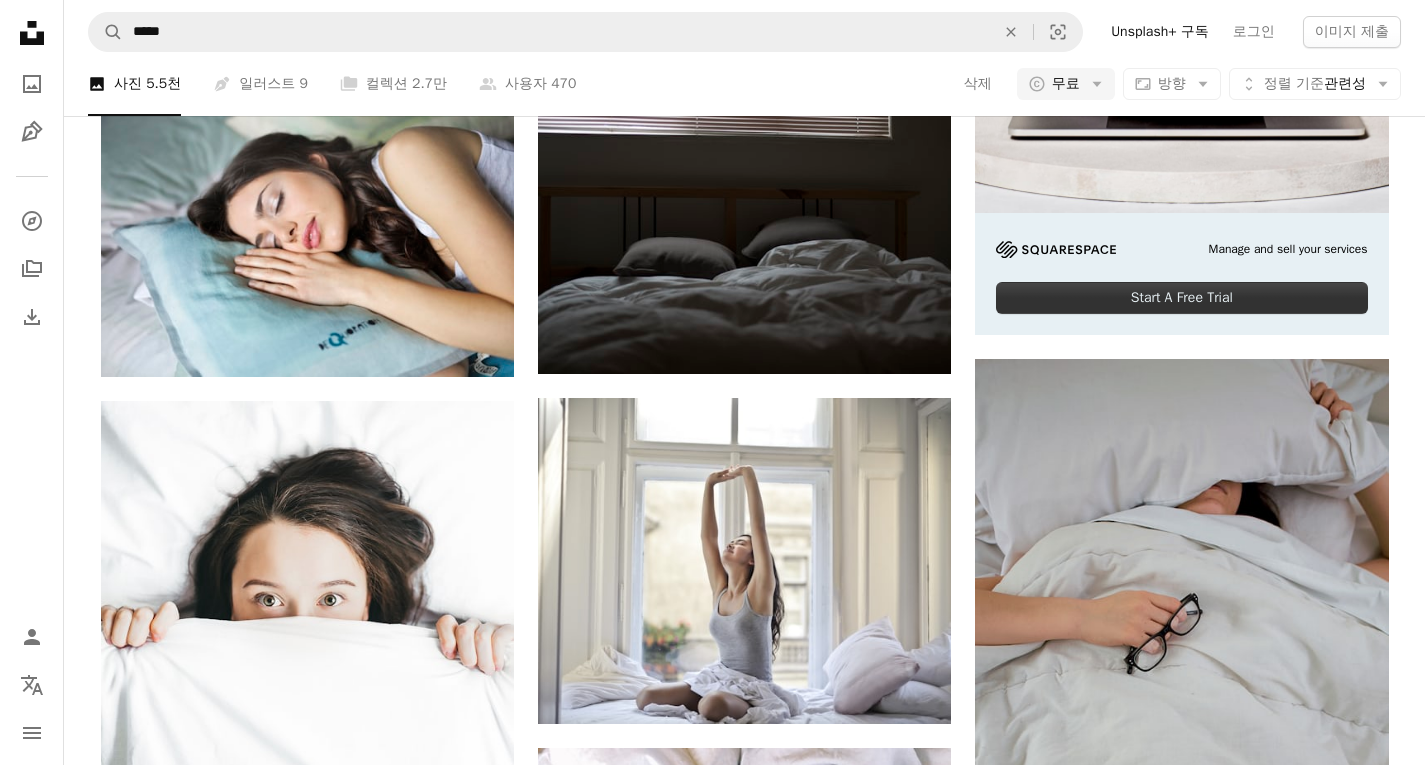 click at bounding box center (744, -64) 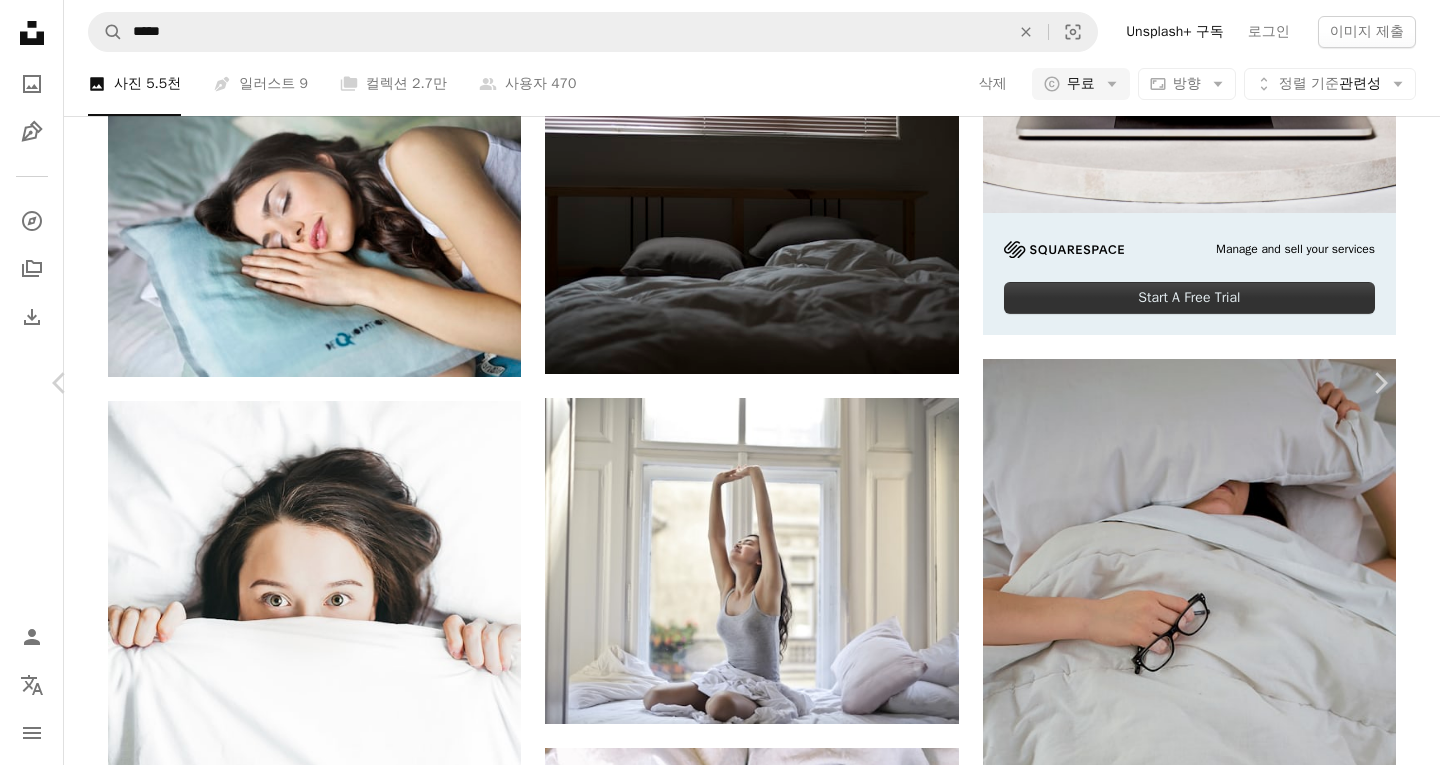 click on "무료 다운로드" at bounding box center [1190, 4721] 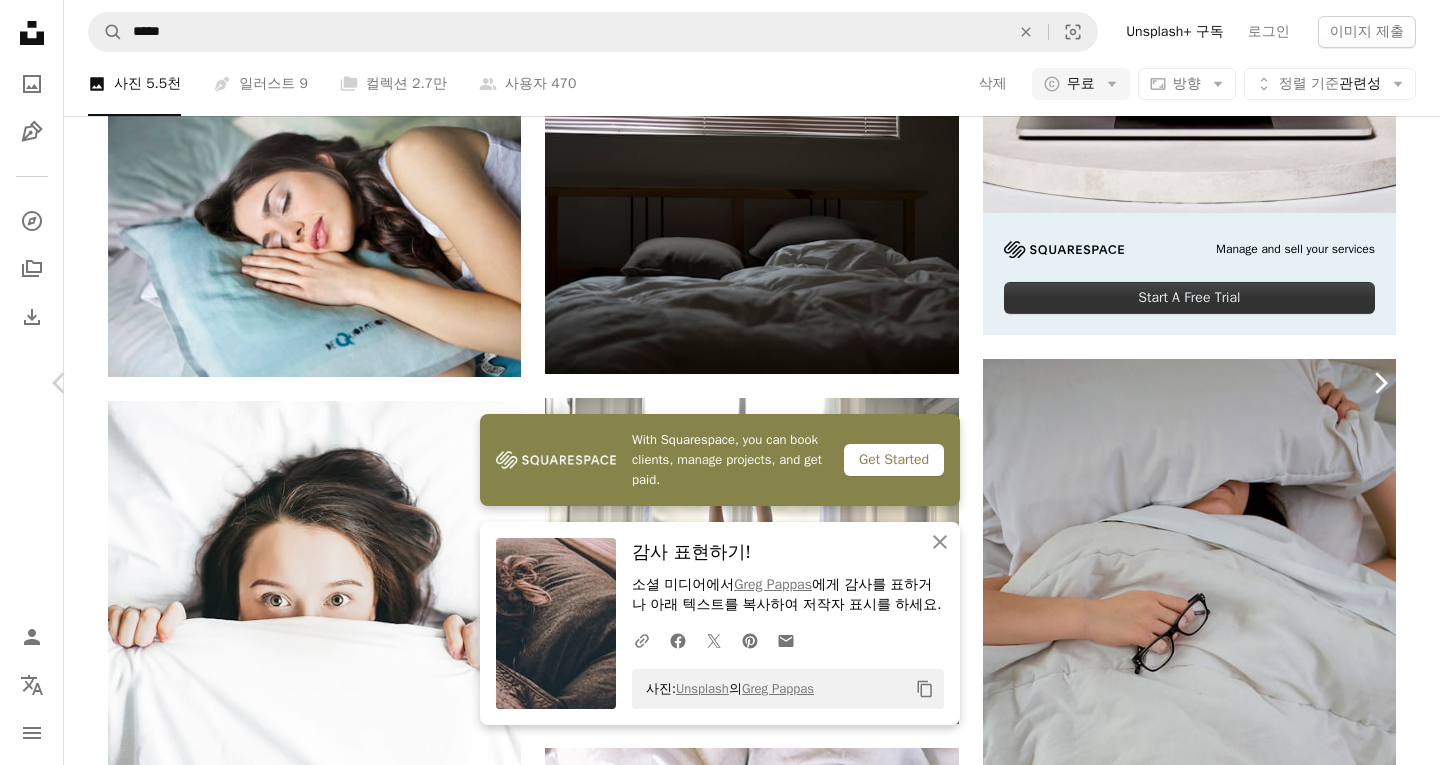 click on "Chevron right" at bounding box center (1380, 383) 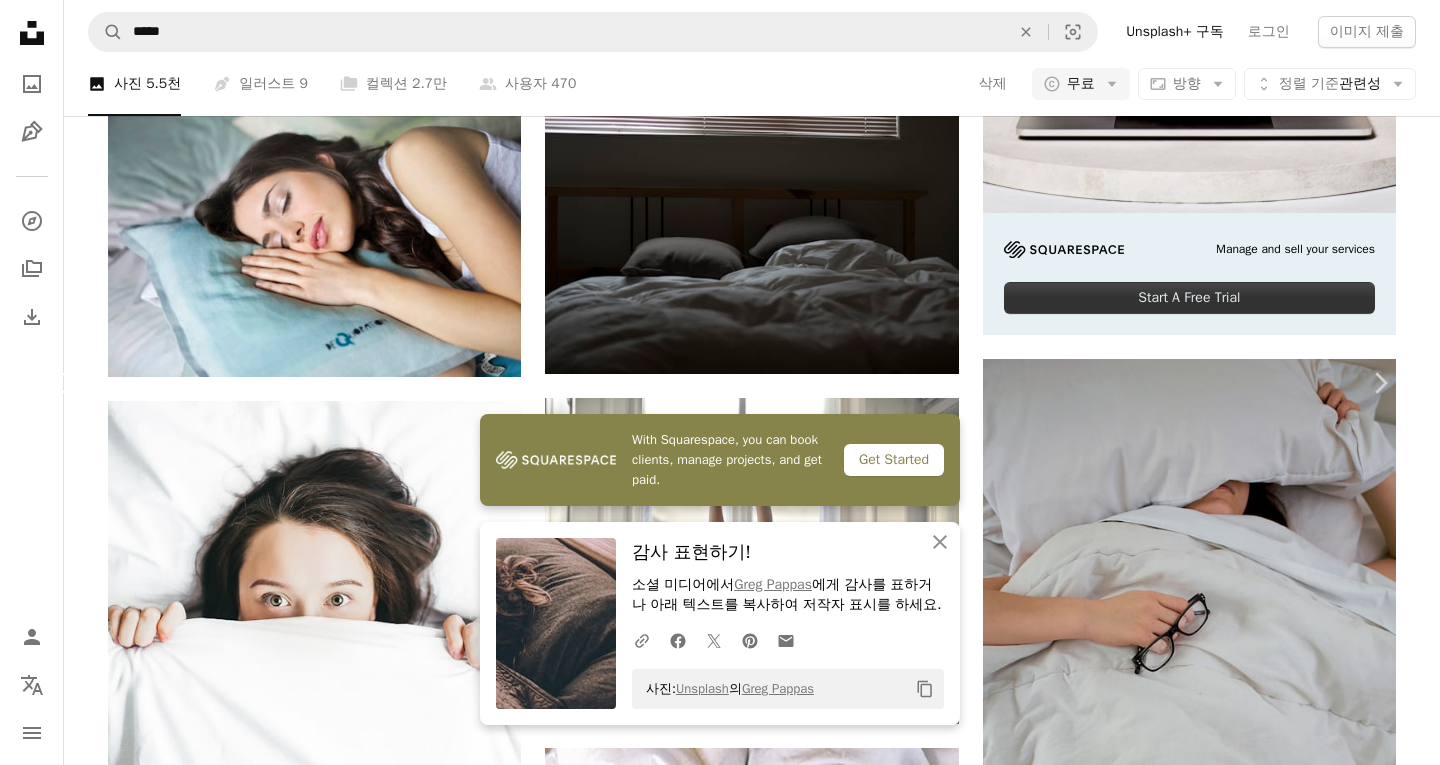 click on "Chevron left" at bounding box center [60, 383] 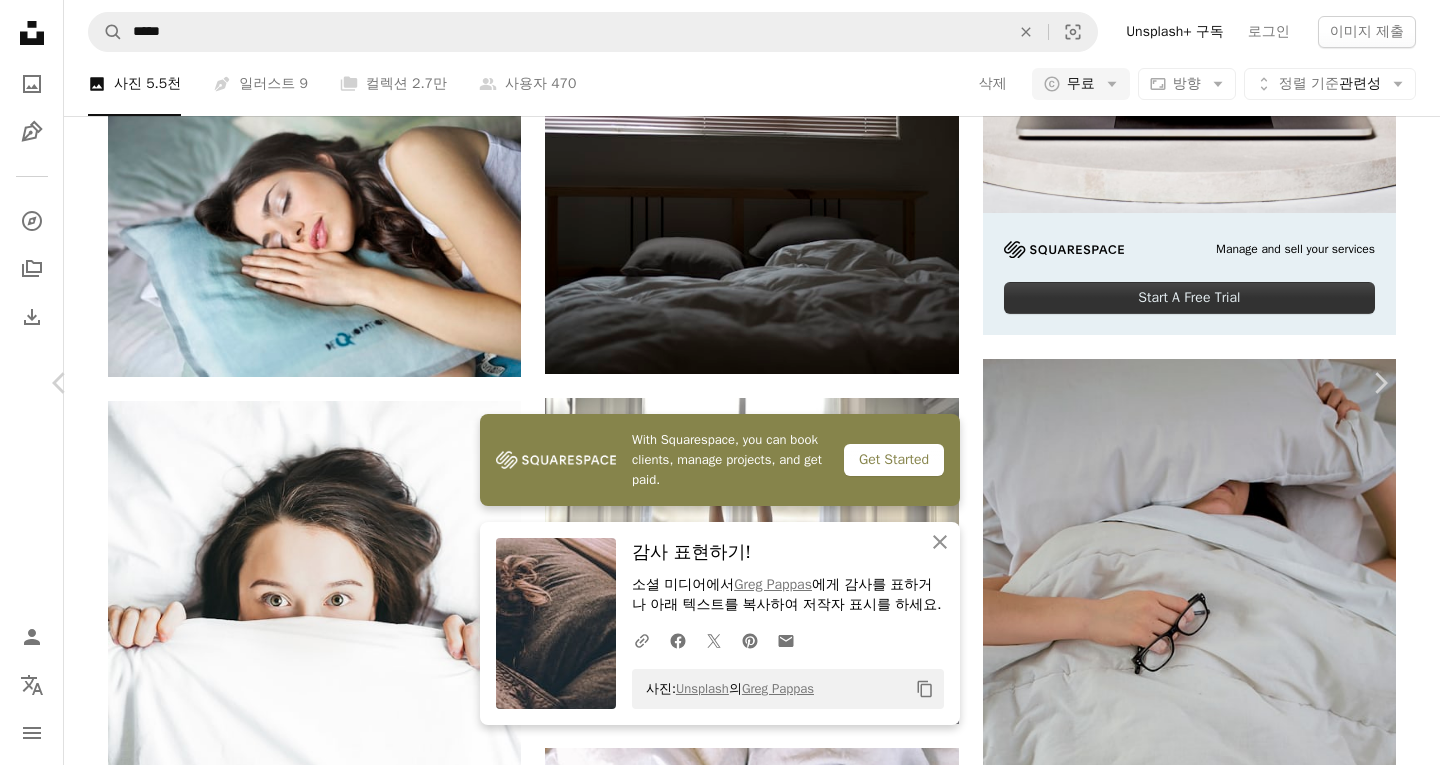 scroll, scrollTop: 700, scrollLeft: 0, axis: vertical 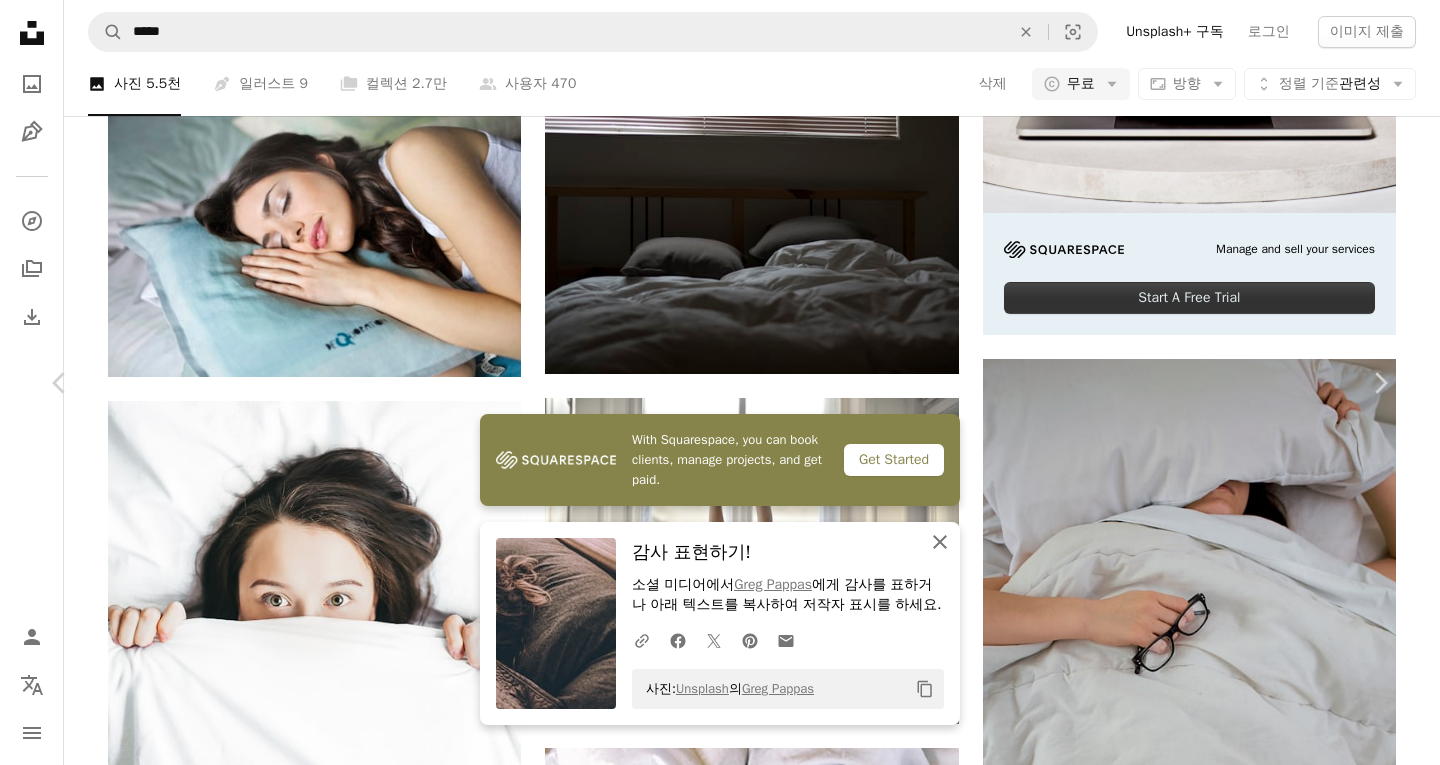 click on "An X shape" 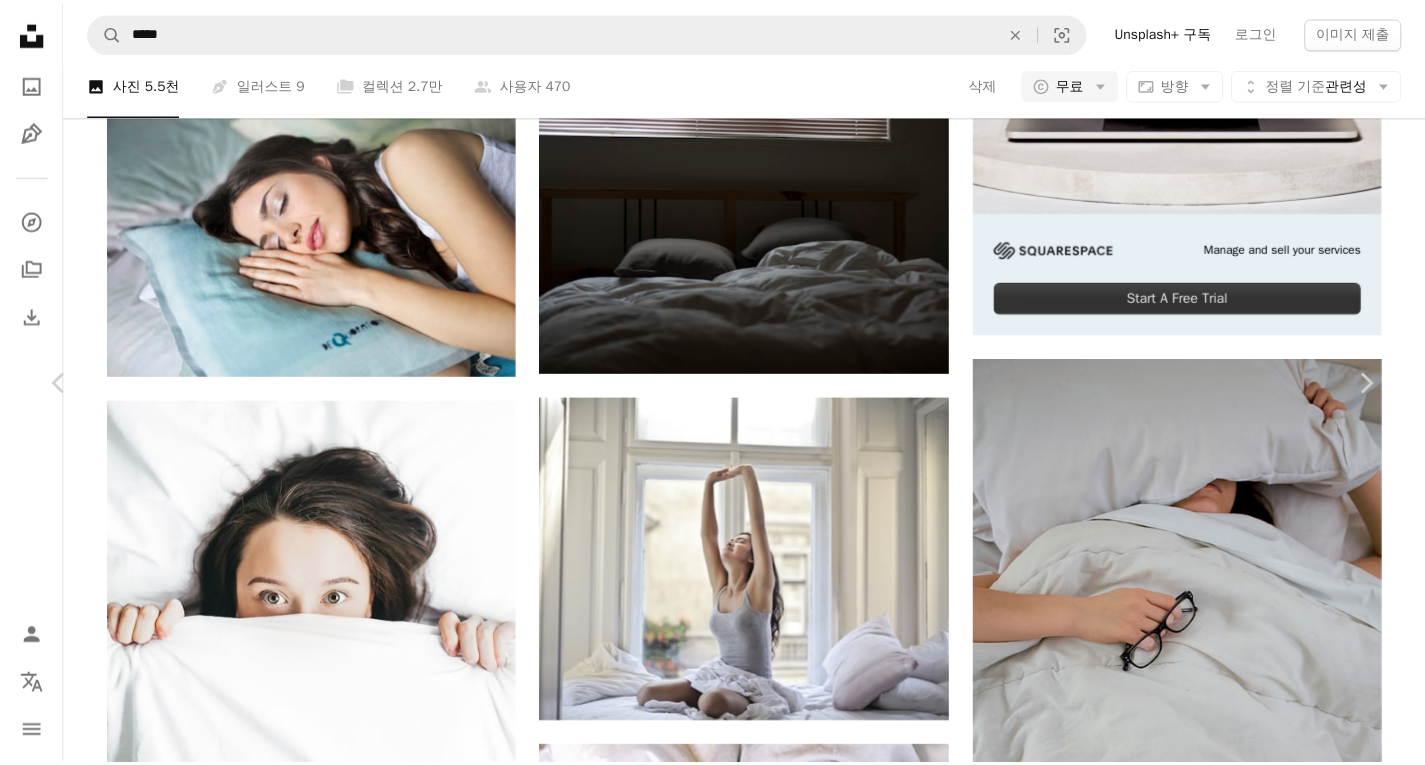 scroll, scrollTop: 333, scrollLeft: 0, axis: vertical 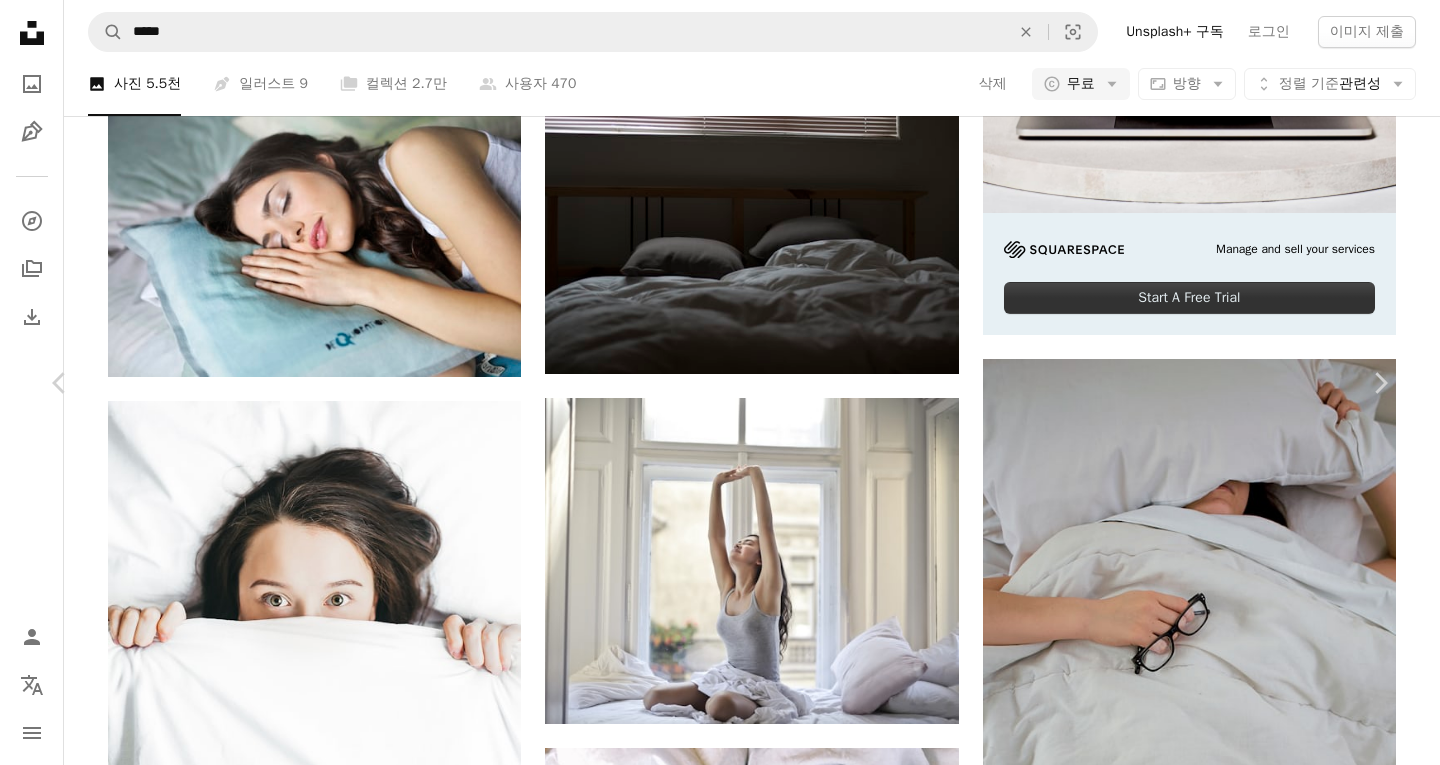 click on "An X shape Chevron left Chevron right [PERSON] vagabondage A heart A plus sign 무료 다운로드 Chevron down Zoom in 조회수 19,582,185 다운로드 199,936 소개 매체 사진 A forward-right arrow 공유 Info icon 정보 More Actions Calendar outlined [DATE] 에 게시됨 Camera Pentax, K70 Safety Unsplash 라이선스 하에서 무료로 사용 가능 여자 소녀 여성 자다 창 아침 침대 햇빛 수면 피곤한 잠자는 소녀 안녕히 주무세요 취침 굿나잇 자는 아이 펜탁스 초상 사람의 사람 얼굴 배경 iStock에서 프리미엄 관련 이미지 찾아보기  |  코드 UNSPLASH20로 20% 할인 혜택 받기 iStock에서 더 많은 자료 보기  ↗ 관련 이미지 A heart A plus sign [PERSON] Arrow pointing down Plus sign for Unsplash+ A heart A plus sign [PERSON] Unsplash+ 용 A lock 다운로드 A heart A plus sign [PERSON] 고용 가능 A checkmark inside of a circle Arrow pointing down A heart A plus sign [PERSON] A heart 용" at bounding box center [720, 5056] 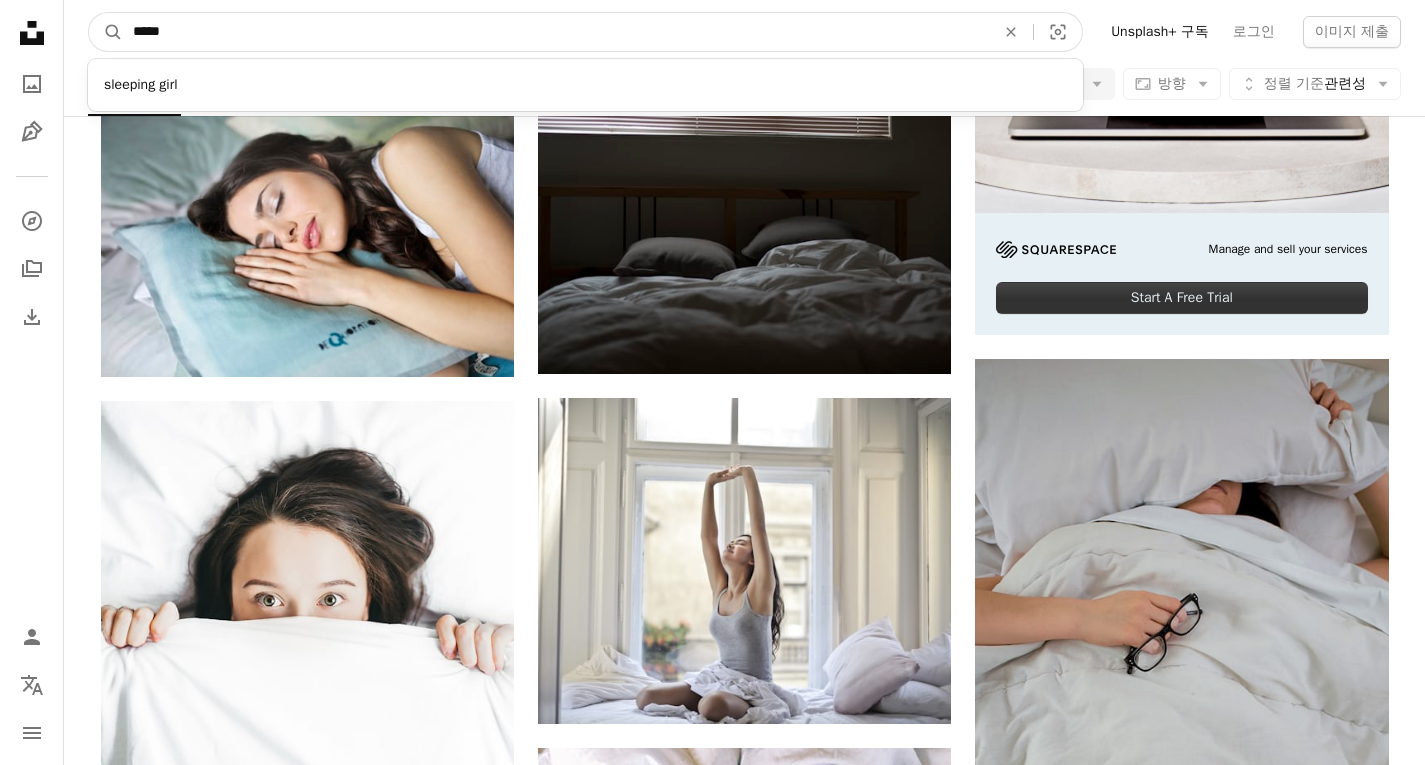 drag, startPoint x: 246, startPoint y: 33, endPoint x: 50, endPoint y: 46, distance: 196.43065 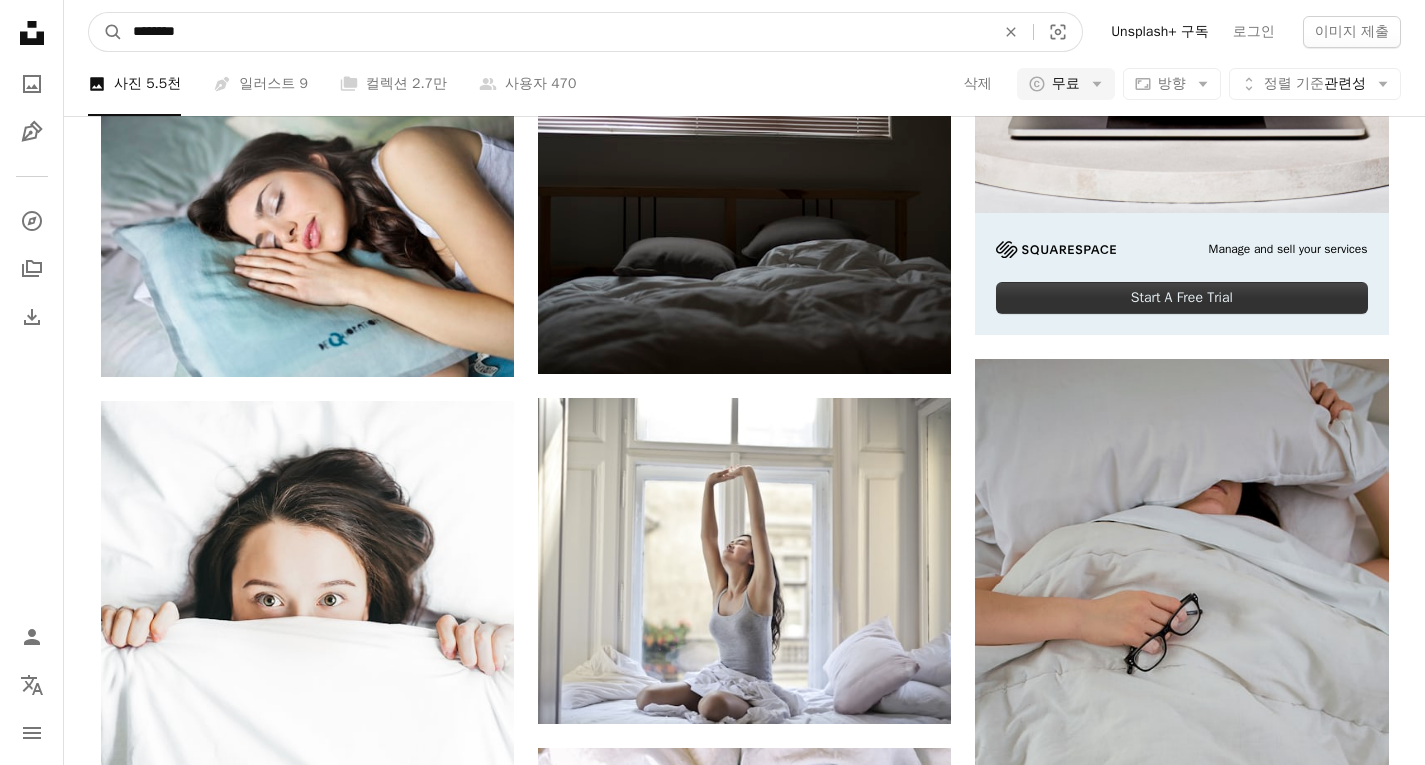 type on "********" 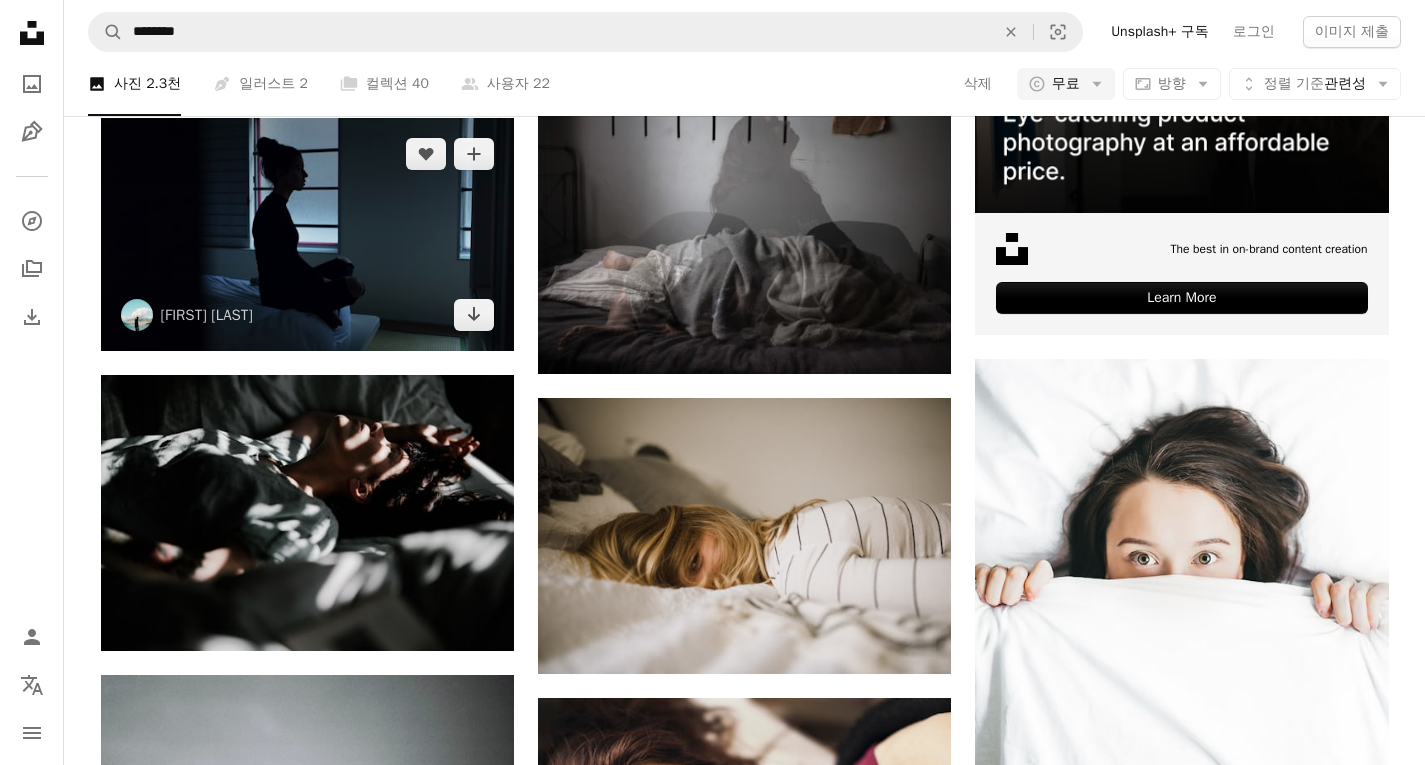 scroll, scrollTop: 400, scrollLeft: 0, axis: vertical 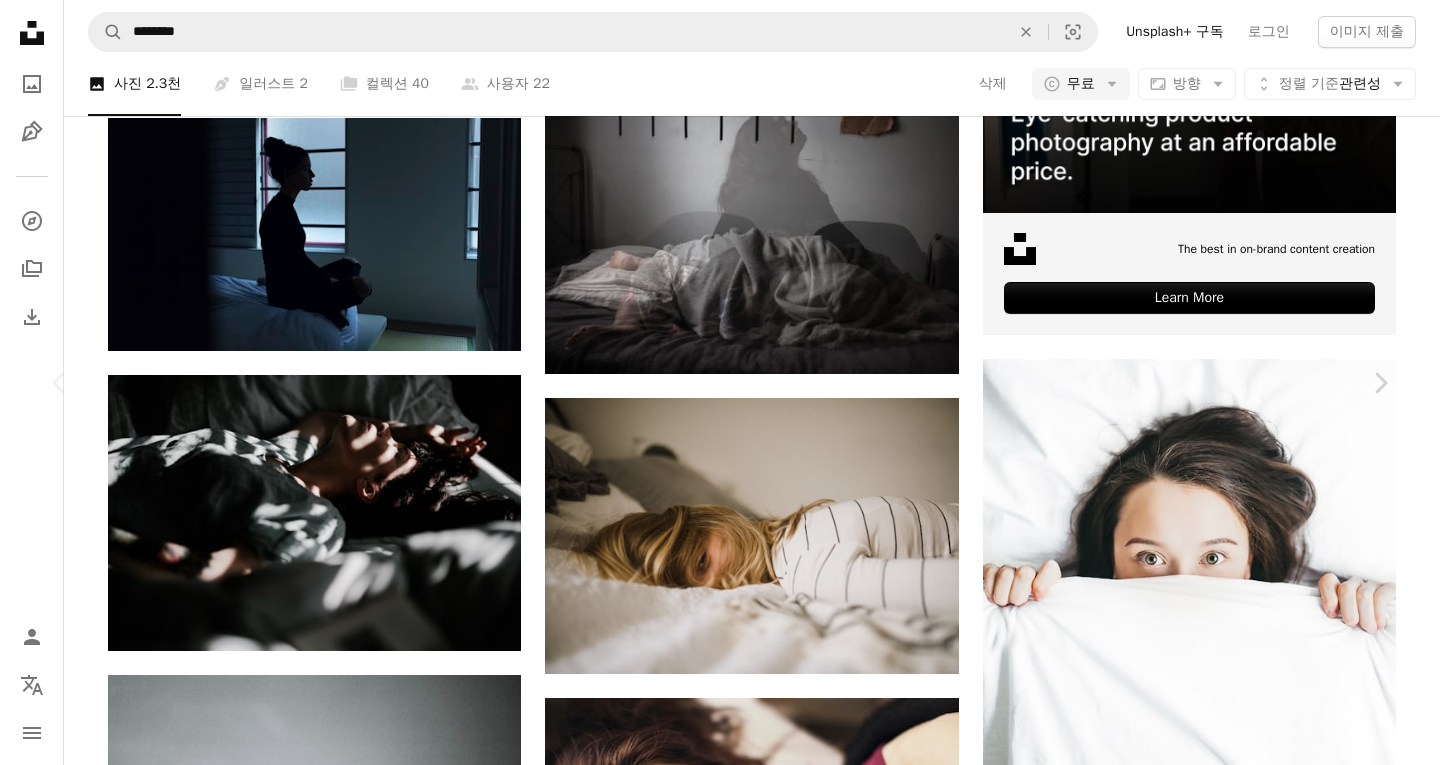 click on "무료 다운로드" at bounding box center (1190, 3534) 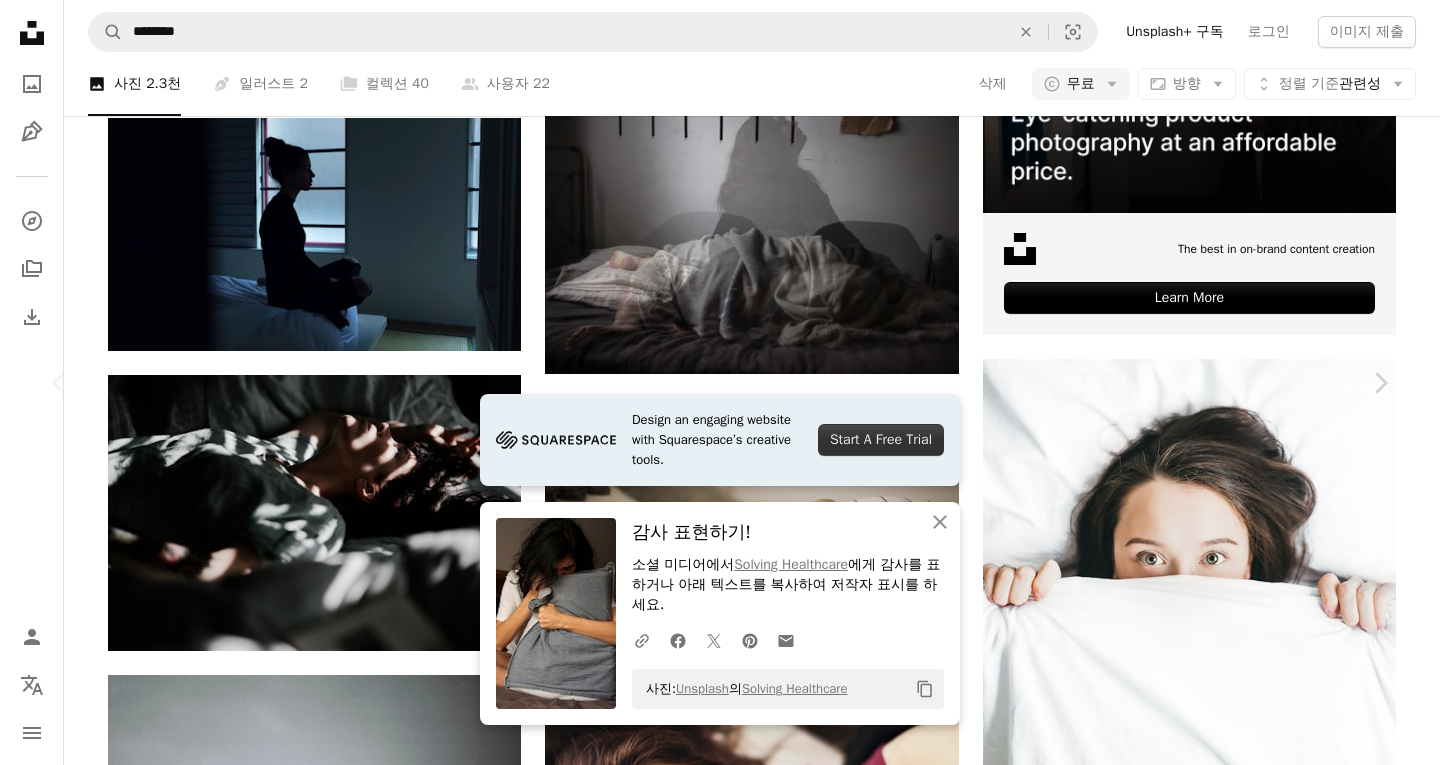 click on "An X shape Chevron left Chevron right Design an engaging website with Squarespace’s creative tools. Start A Free Trial An X shape 닫기 감사 표현하기! 소셜 미디어에서  Solving Healthcare 에게 감사를 표하거나 아래 텍스트를 복사하여 저작자 표시를 하세요. A URL sharing icon (chains) Facebook icon X (formerly Twitter) icon Pinterest icon An envelope 사진:  Unsplash 의 Solving Healthcare
Copy content Solving Healthcare solvinghealthcare A heart A plus sign 무료 다운로드 Chevron down Zoom in 조회수 99,109 다운로드 4,437 A forward-right arrow 공유 Info icon 정보 More Actions A map marker [CITY], [STATE] [POSTAL_CODE], [COUNTRY] Calendar outlined [DATE] 에 게시됨 Camera Canon, EOS 5D Mark IV Safety Unsplash 라이선스 하에서 무료로 사용 가능 불면증 공황 발작 불안과 우울증 발작 자낙스 여자 사람의 얼굴 여성 성인 로스앤젤레스 미국 통증이 있습니다 머리 관련 무료 이미지  |   ↗ 용" at bounding box center [720, 3869] 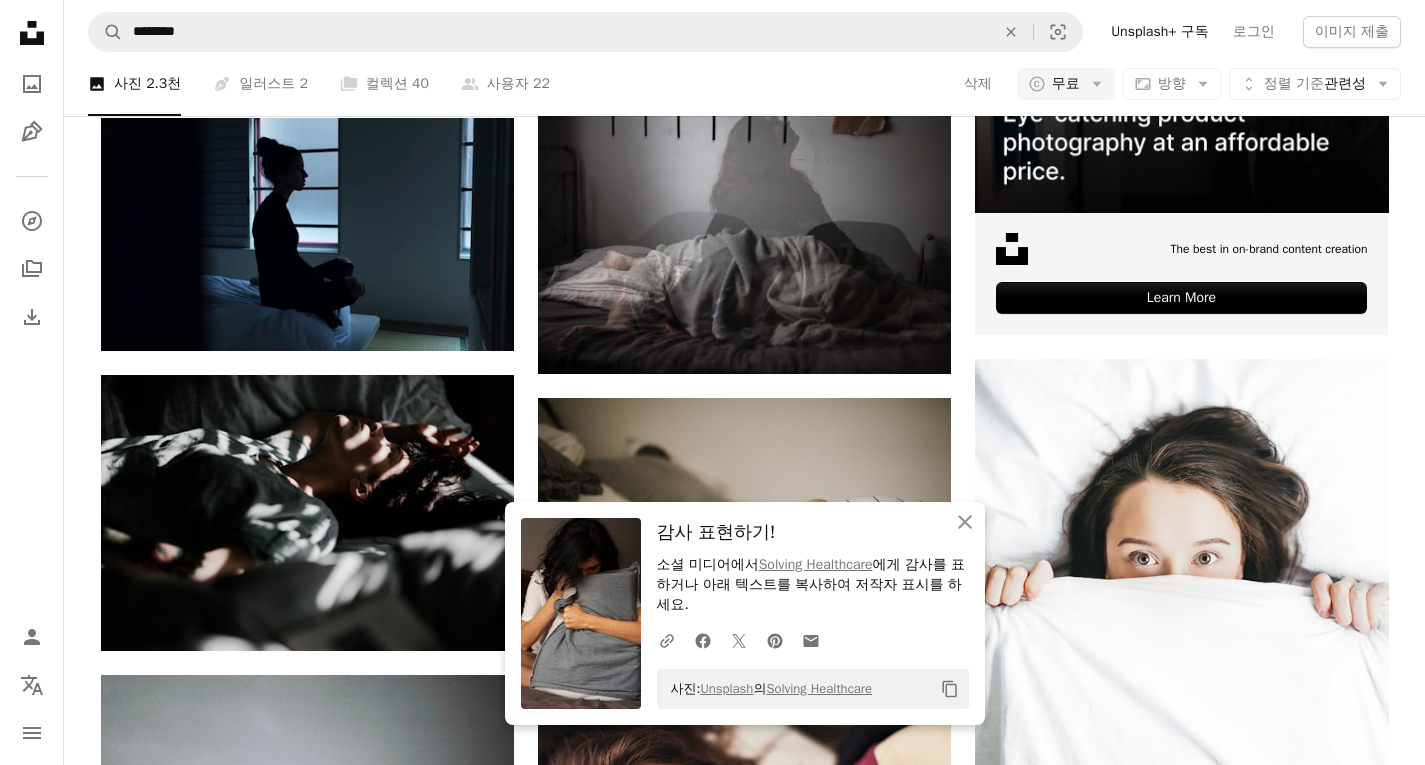 scroll, scrollTop: 200, scrollLeft: 0, axis: vertical 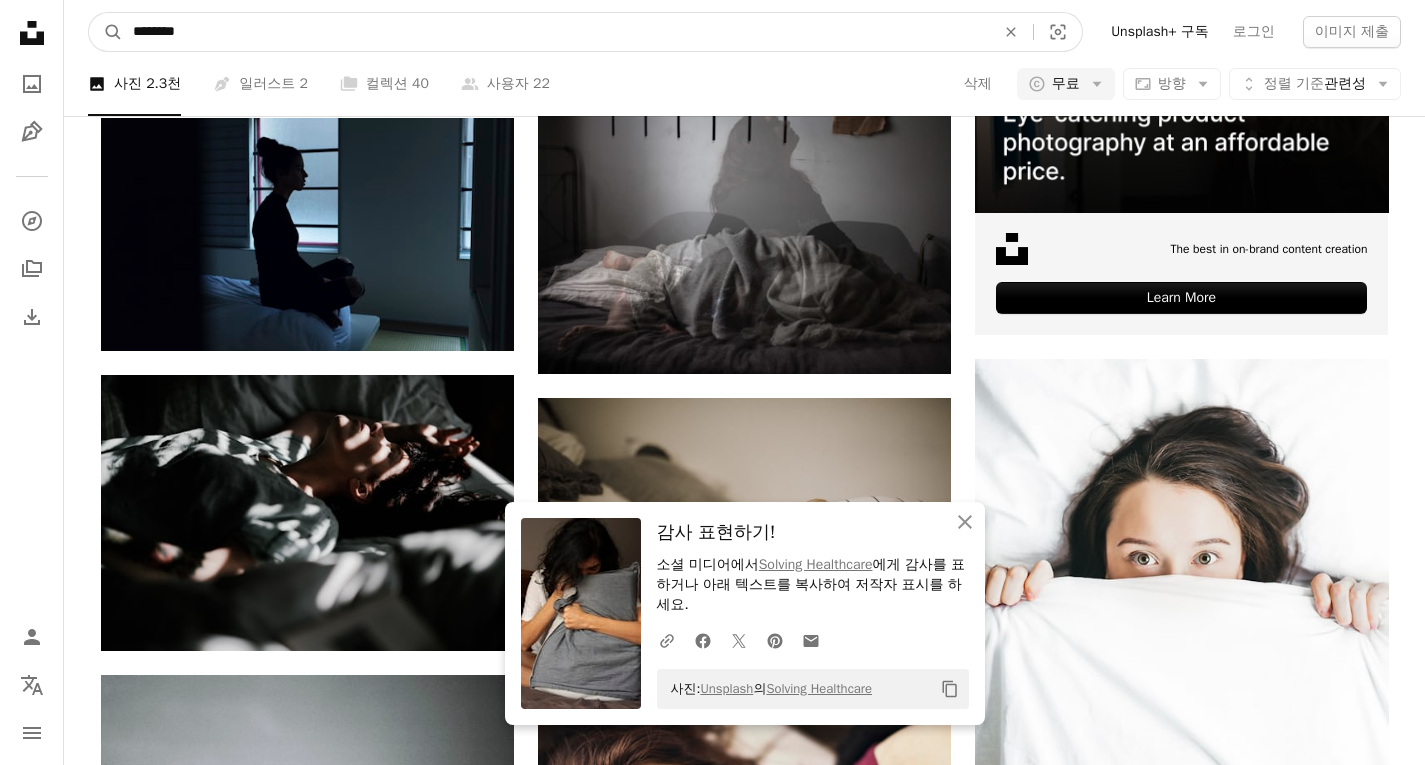 drag, startPoint x: 223, startPoint y: 19, endPoint x: 39, endPoint y: 54, distance: 187.29922 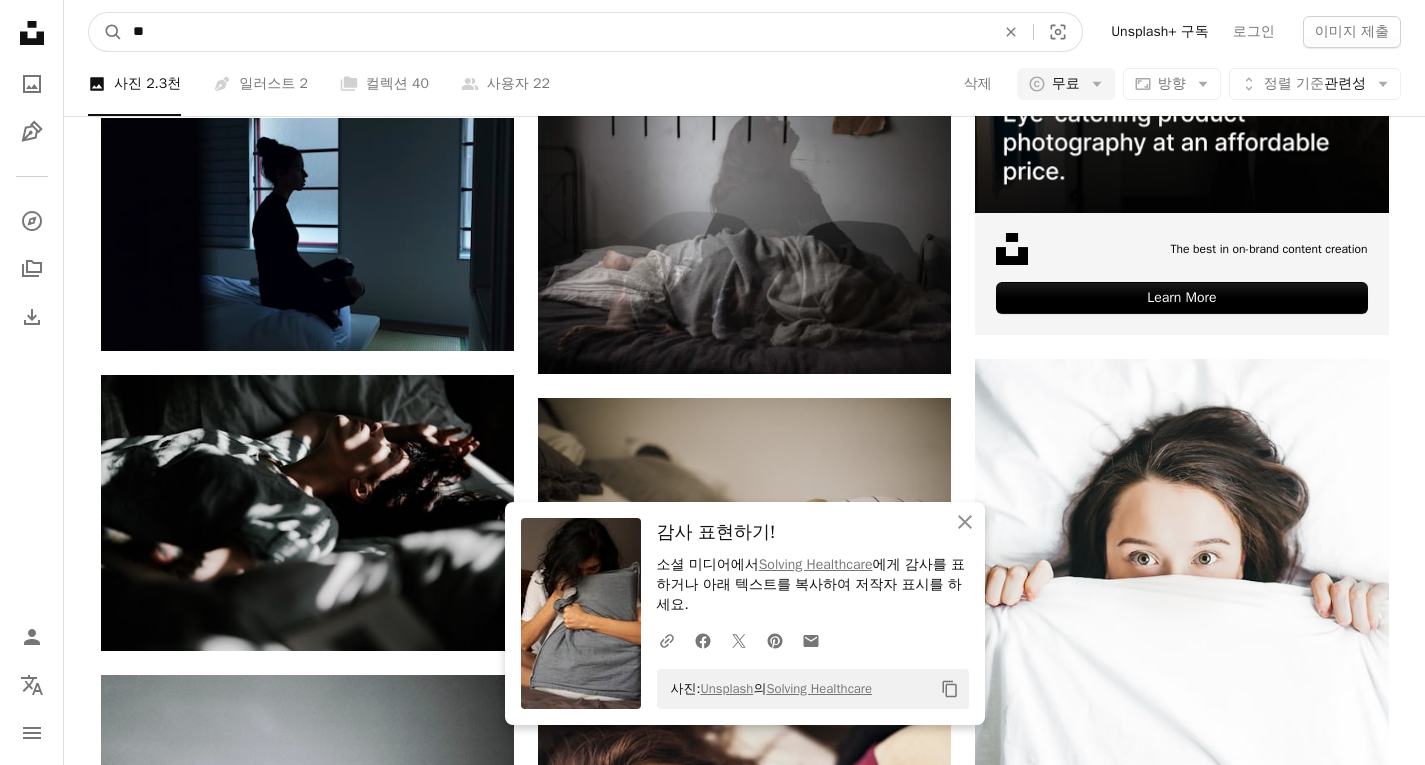 type on "*" 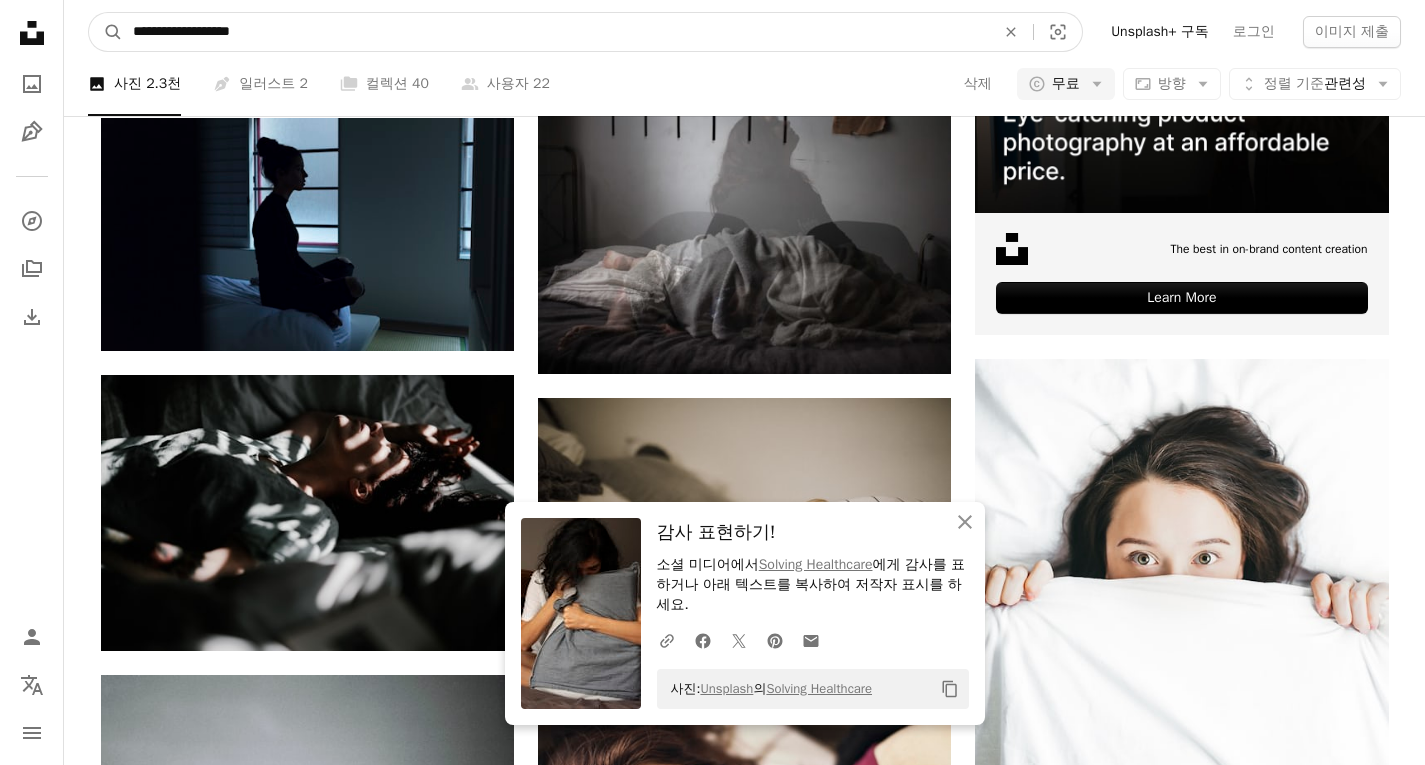type on "**********" 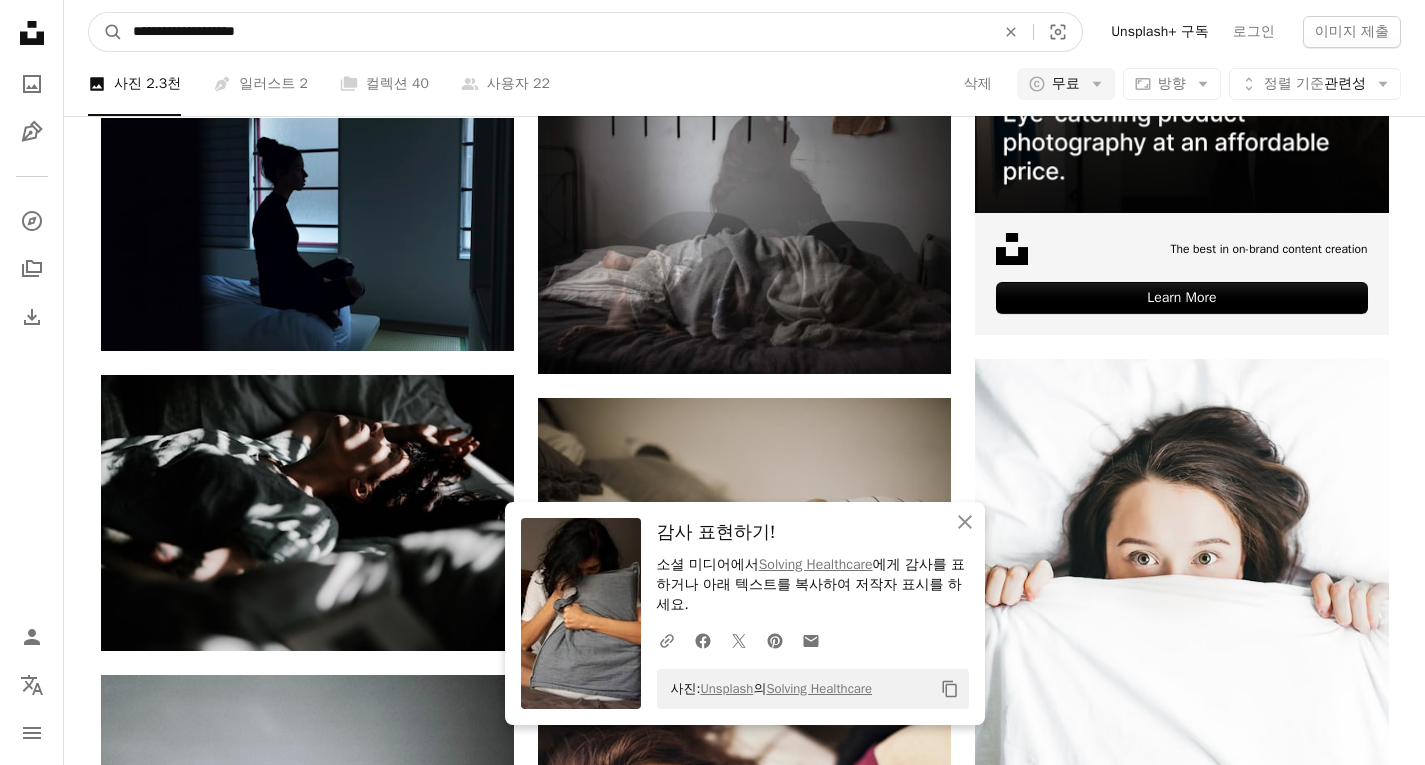 click on "A magnifying glass" at bounding box center (106, 32) 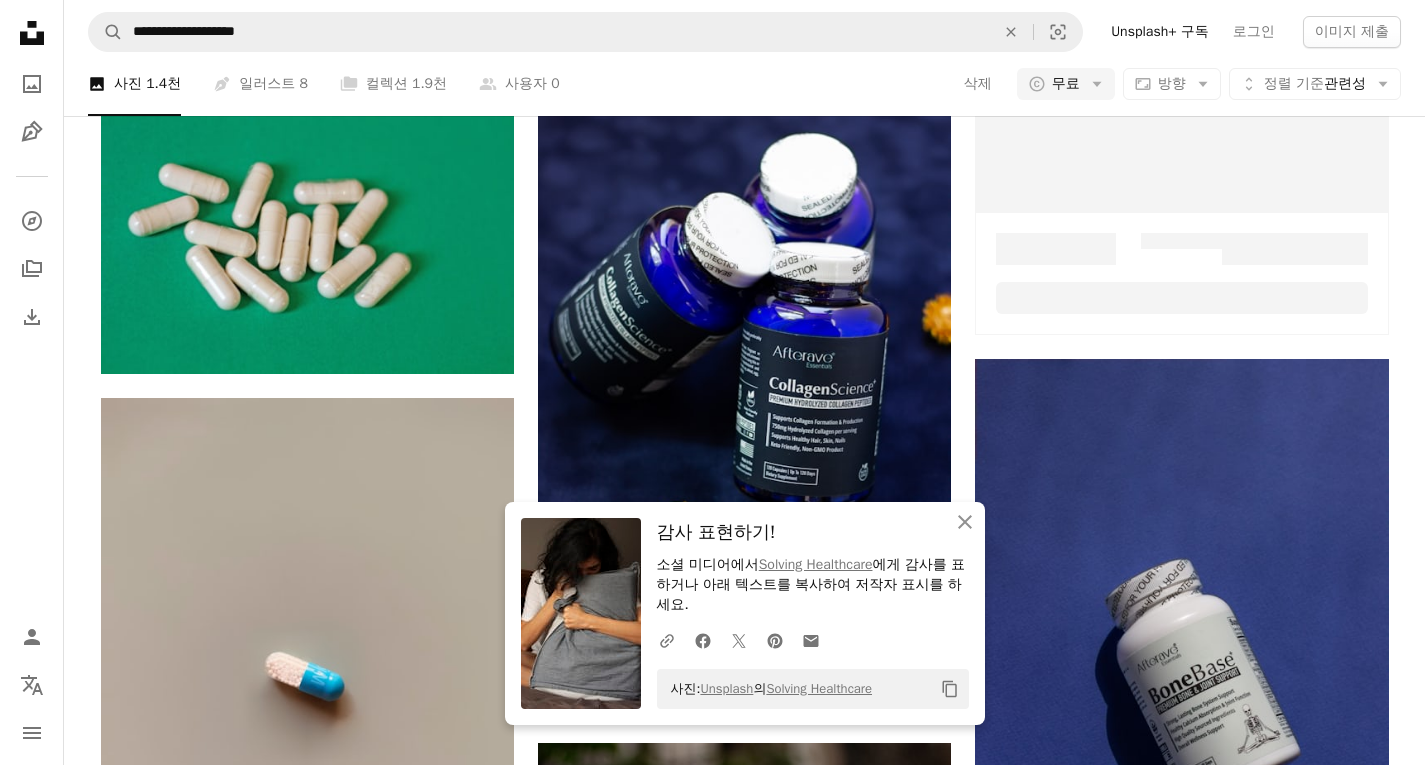 scroll, scrollTop: 500, scrollLeft: 0, axis: vertical 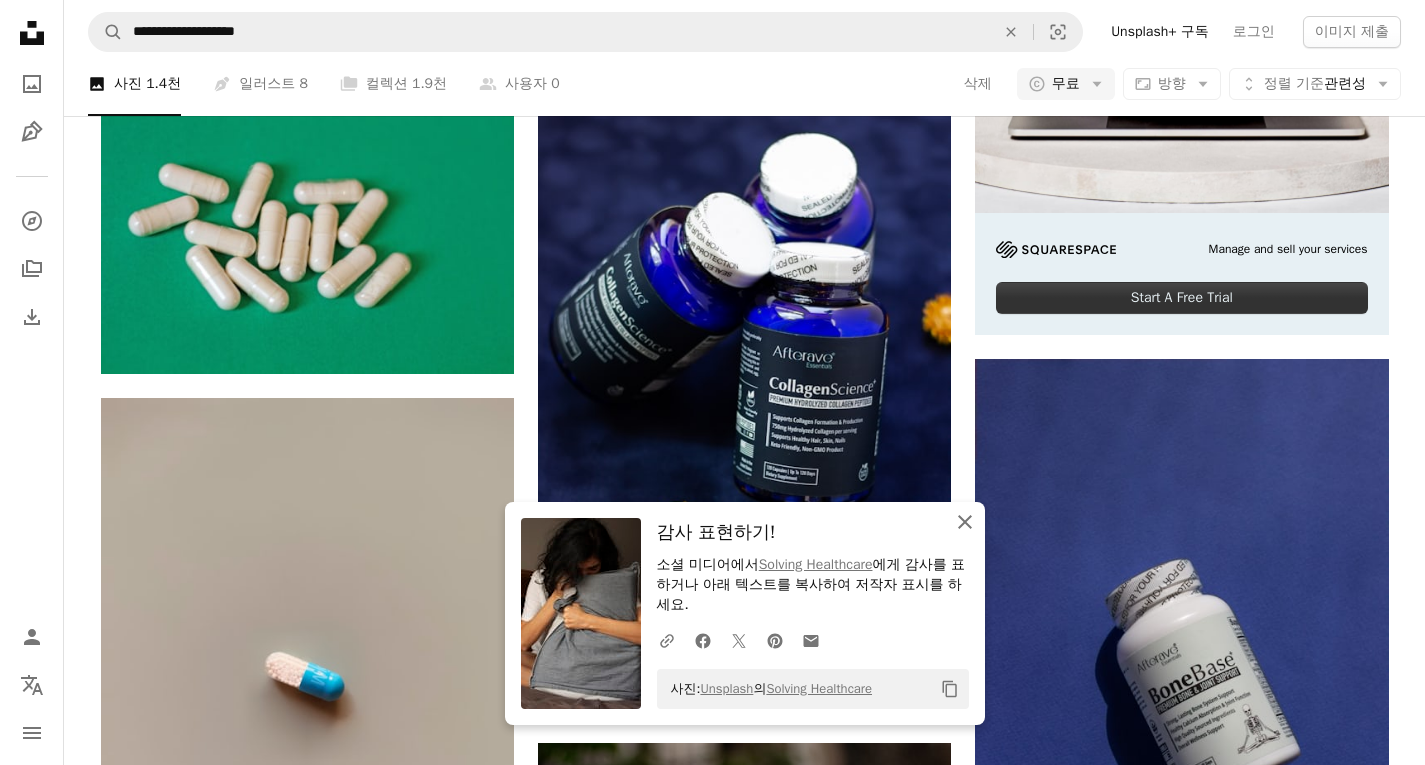 click on "An X shape" 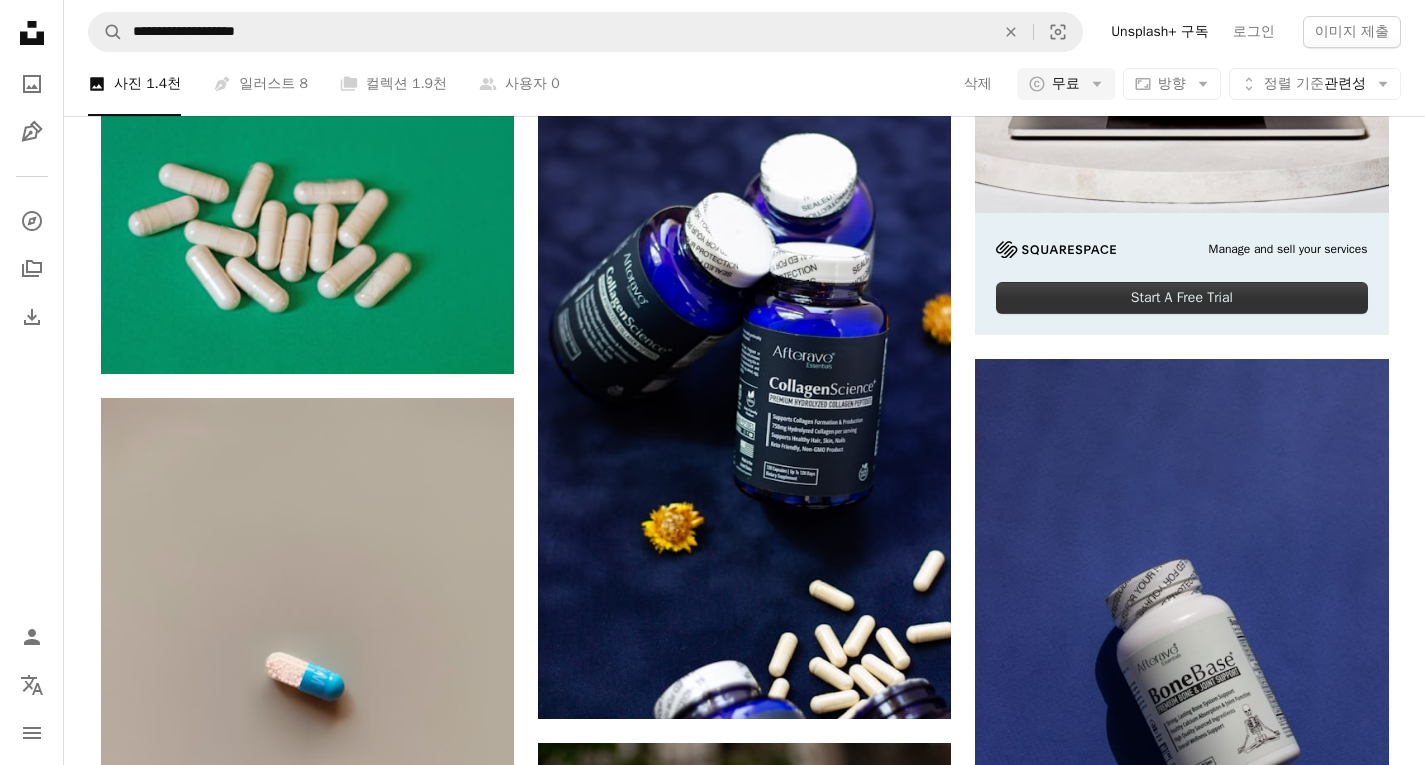 scroll, scrollTop: 1300, scrollLeft: 0, axis: vertical 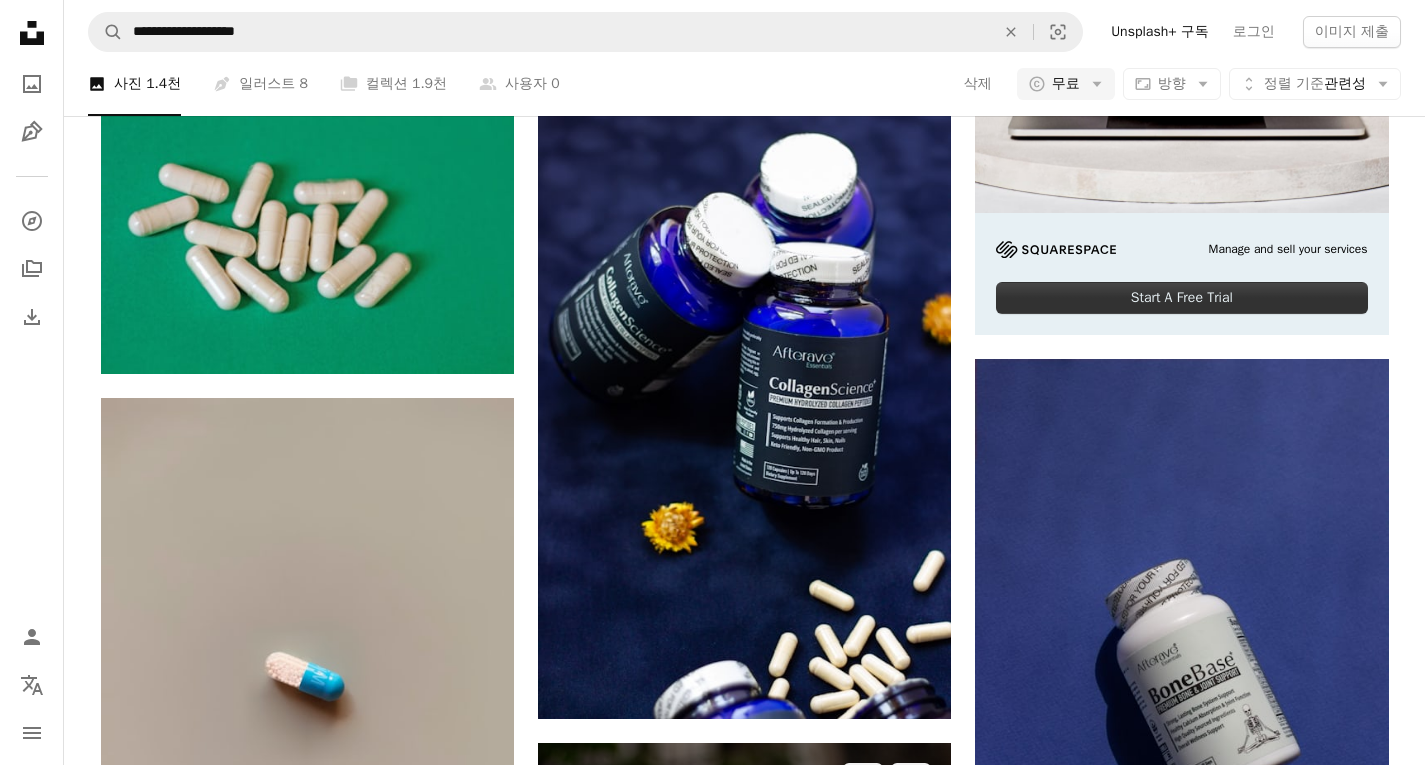 click at bounding box center (744, 1053) 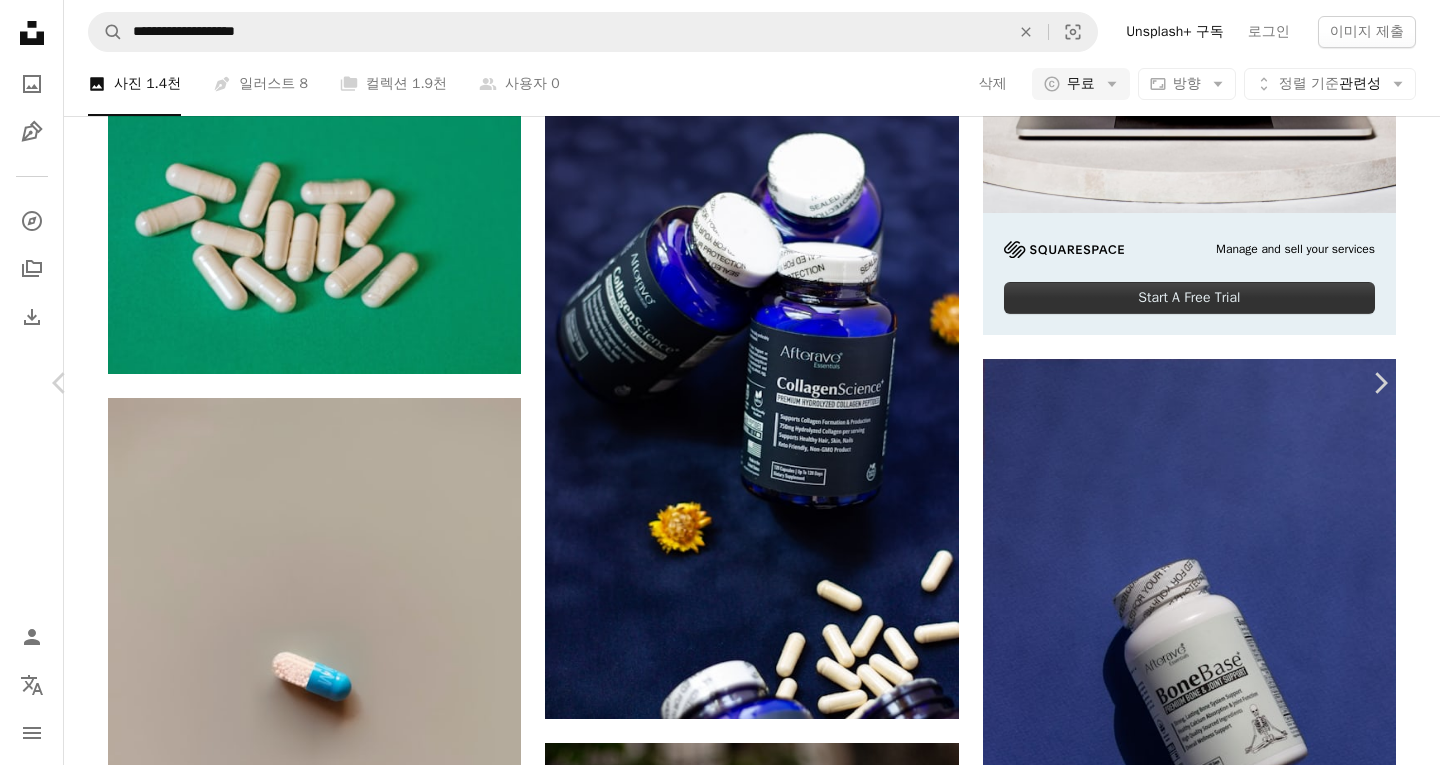 click on "무료 다운로드" at bounding box center (1190, 4075) 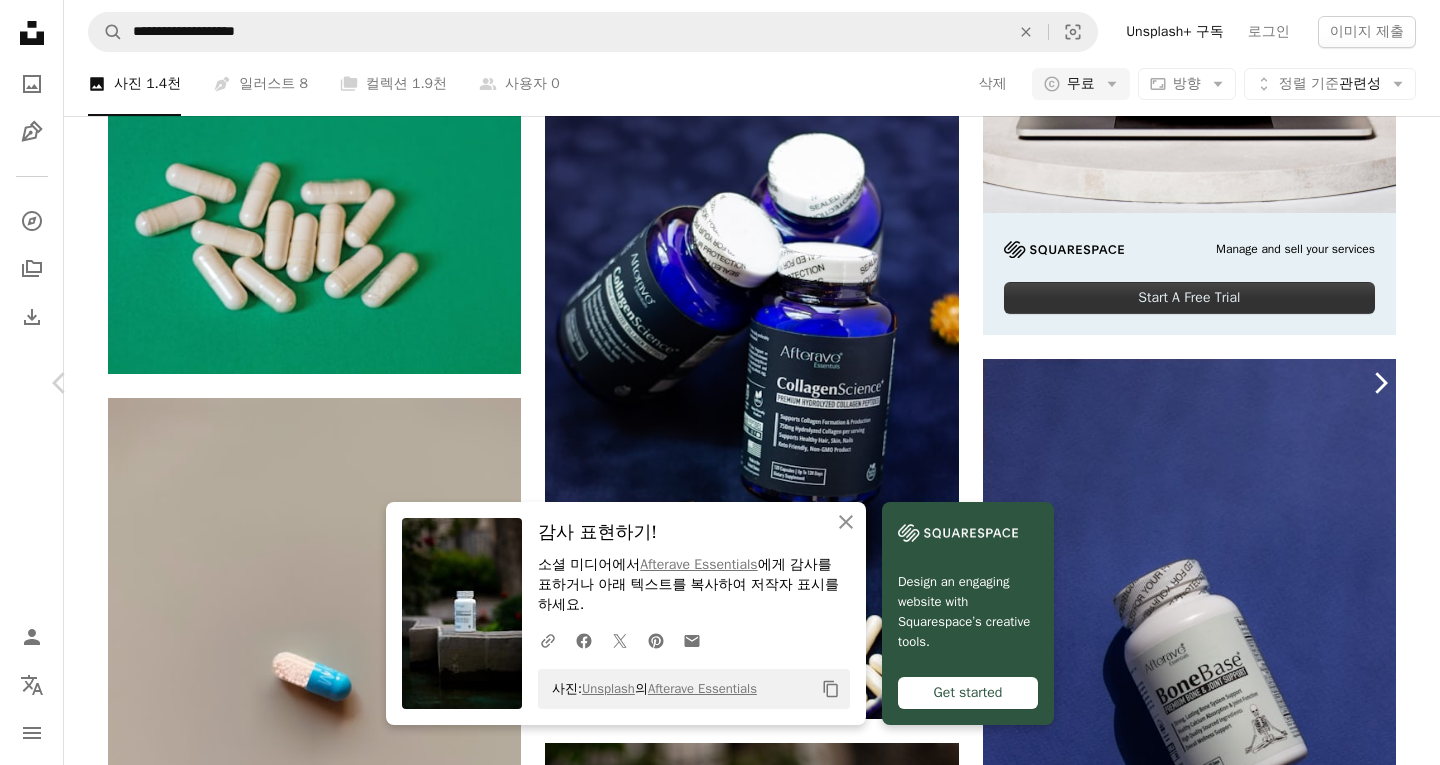 click on "Chevron right" at bounding box center (1380, 383) 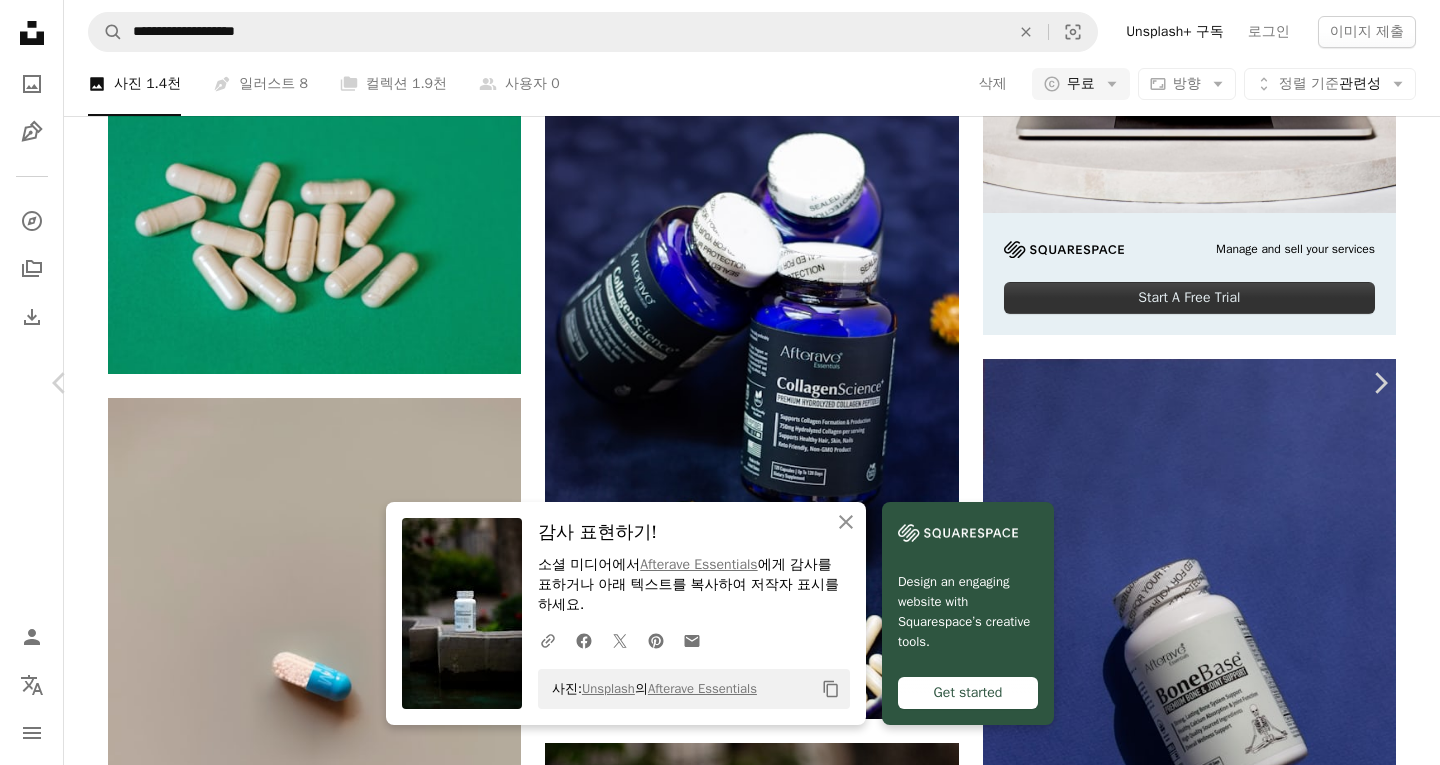 click on "An X shape Chevron left Chevron right An X shape 닫기 감사 표현하기! 소셜 미디어에서  Afterave Essentials 에게 감사를 표하거나 아래 텍스트를 복사하여 저작자 표시를 하세요. A URL sharing icon (chains) Facebook icon X (formerly Twitter) icon Pinterest icon An envelope 사진:  Unsplash 의 Afterave Essentials
Copy content Design an engaging website with Squarespace’s creative tools. Get started Mufid Majnun 고용 가능 A checkmark inside of a circle A heart A plus sign 무료 다운로드 Chevron down Zoom in 조회수 451,770 다운로드 2,739 소개 매체 현재 이벤트 A forward-right arrow 공유 Info icon 정보 More Actions Calendar outlined [DATE] 에 게시됨 Camera Canon, EOS 800D Safety Unsplash 라이선스 하에서 무료로 사용 가능 건강 인도네시아 정부 아픈 HD 월페이퍼 코로나 병원 백신 항체 푸스케스마스 바뉴마스 회색 문자 메시지 병 약물 치료 알약 레이블 셰이 커  |" at bounding box center [720, 4410] 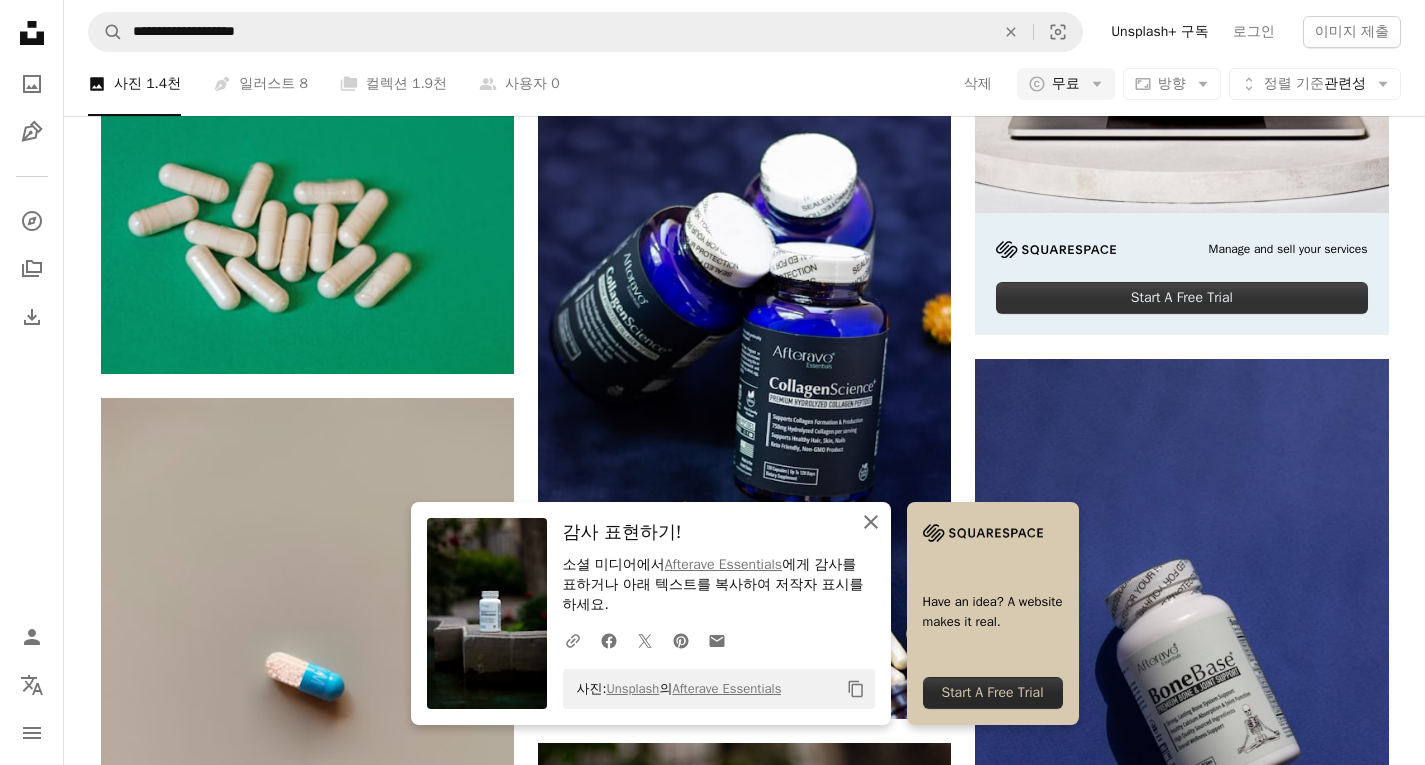 click on "An X shape" 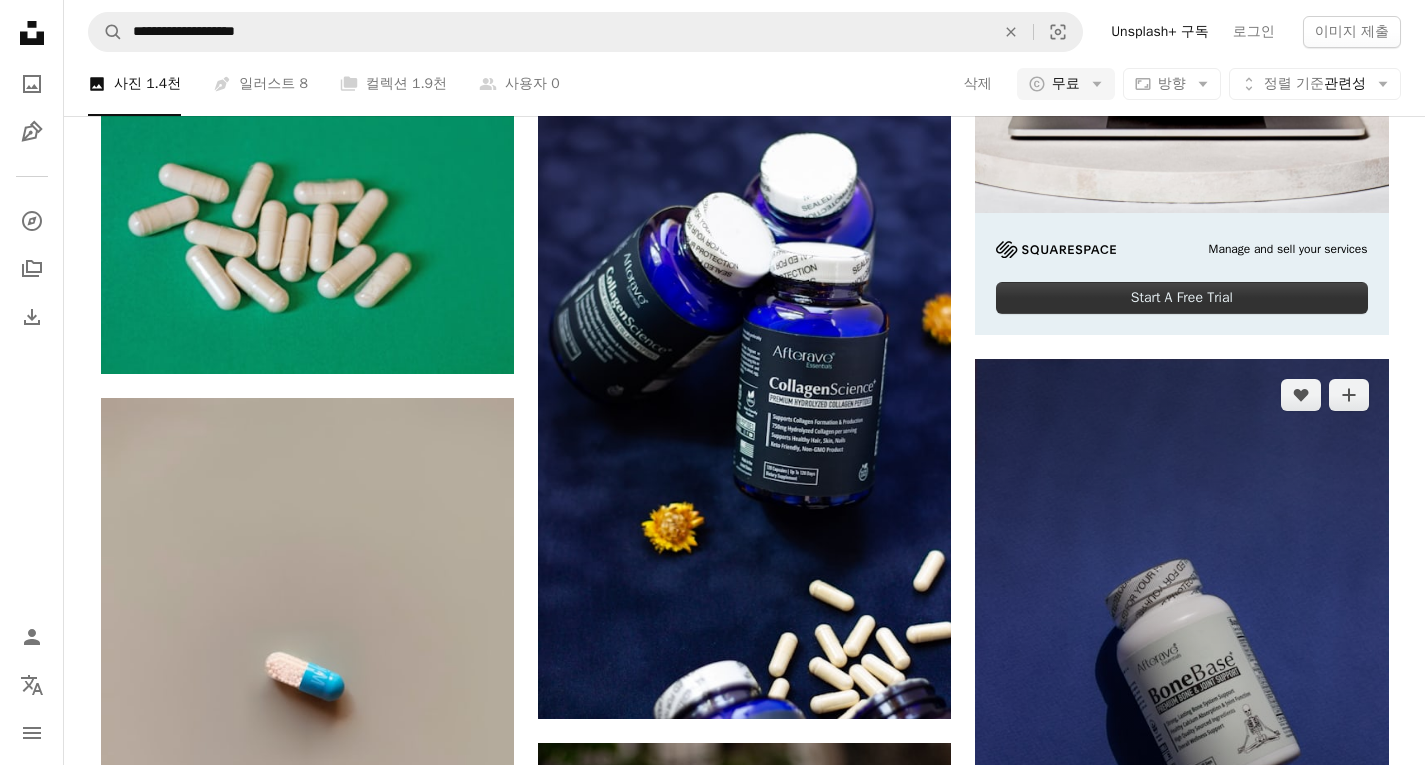 click at bounding box center (1181, 669) 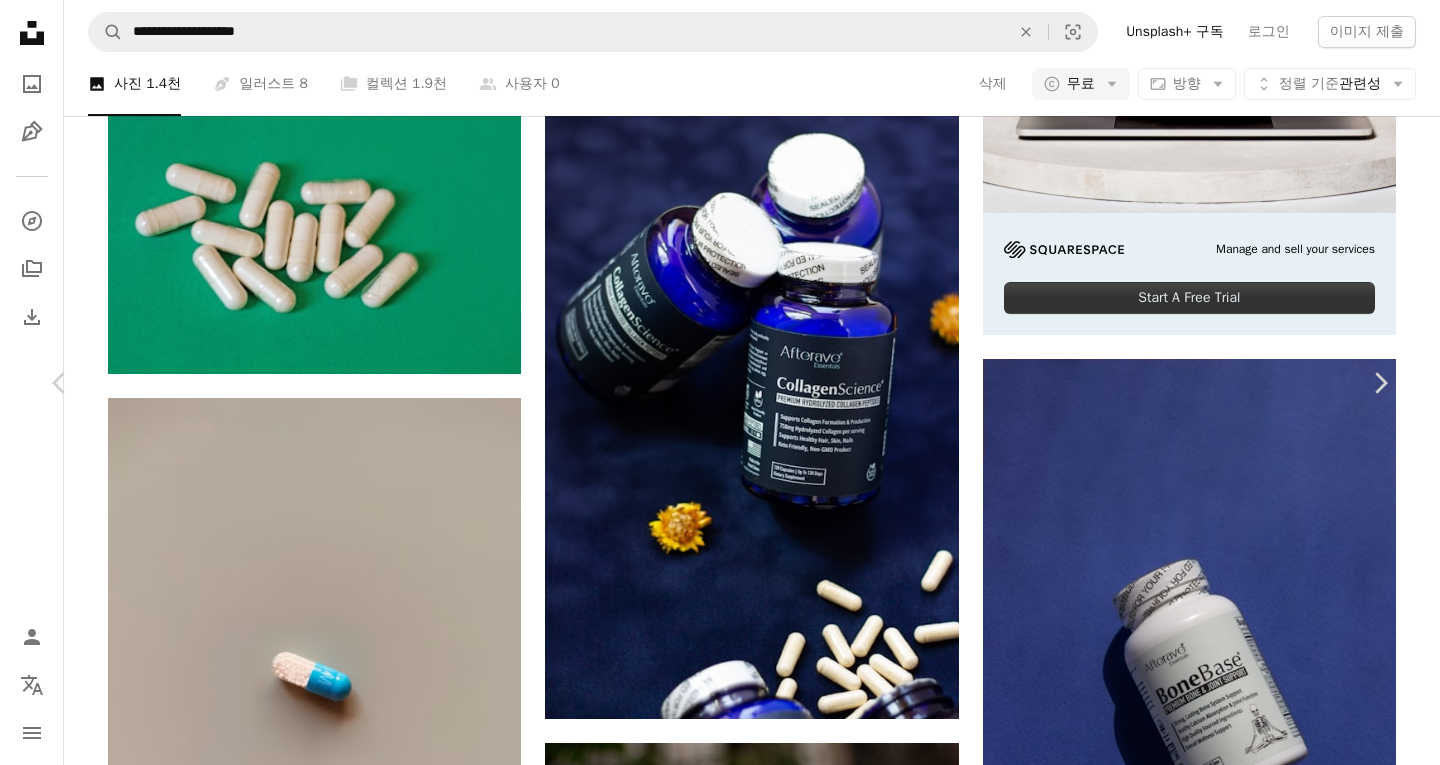 click on "An X shape Chevron left Chevron right Afterave Essentials afterave A heart A plus sign 무료 다운로드 Chevron down Zoom in 조회수 170,532 다운로드 1,092 A forward-right arrow 공유 Info icon 정보 More Actions Calendar outlined [DATE] 에 게시됨 Safety Unsplash 라이선스 하에서 무료로 사용 가능 꽃 꽃 병 나물 약물 치료 테이프 깡통 초본 주석 황기 관련 무료 이미지 iStock에서 프리미엄 관련 이미지 찾아보기  |  코드 UNSPLASH20로 20% 할인 혜택 받기 iStock에서 더 많은 자료 보기  ↗ 관련 이미지 A heart A plus sign [PERSON] Arrow pointing down Plus sign for Unsplash+ A heart A plus sign [PERSON] Unsplash+ 용 A lock 다운로드 A heart A plus sign [PERSON] Arrow pointing down Plus sign for Unsplash+ A heart A plus sign [PERSON] Arrow pointing down" at bounding box center (720, 4410) 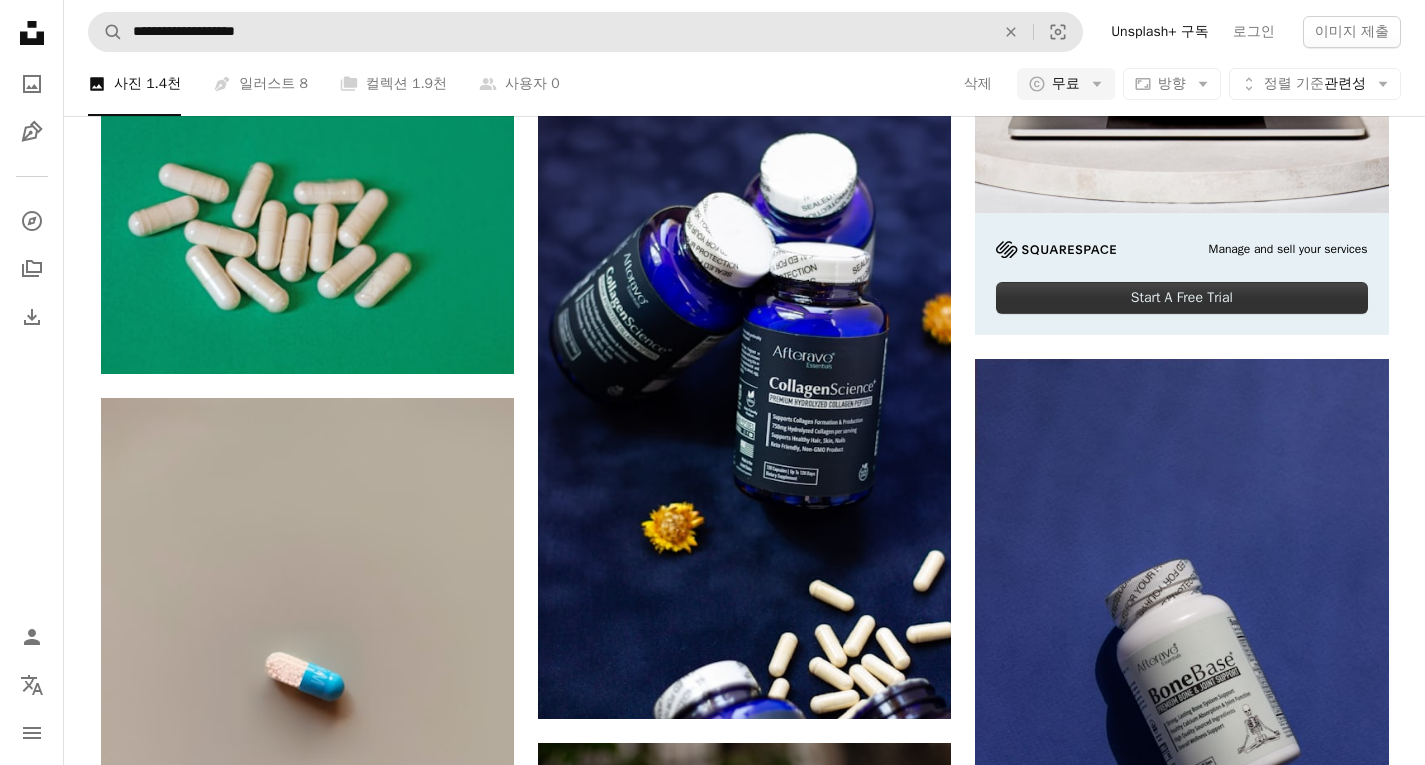 scroll, scrollTop: 2400, scrollLeft: 0, axis: vertical 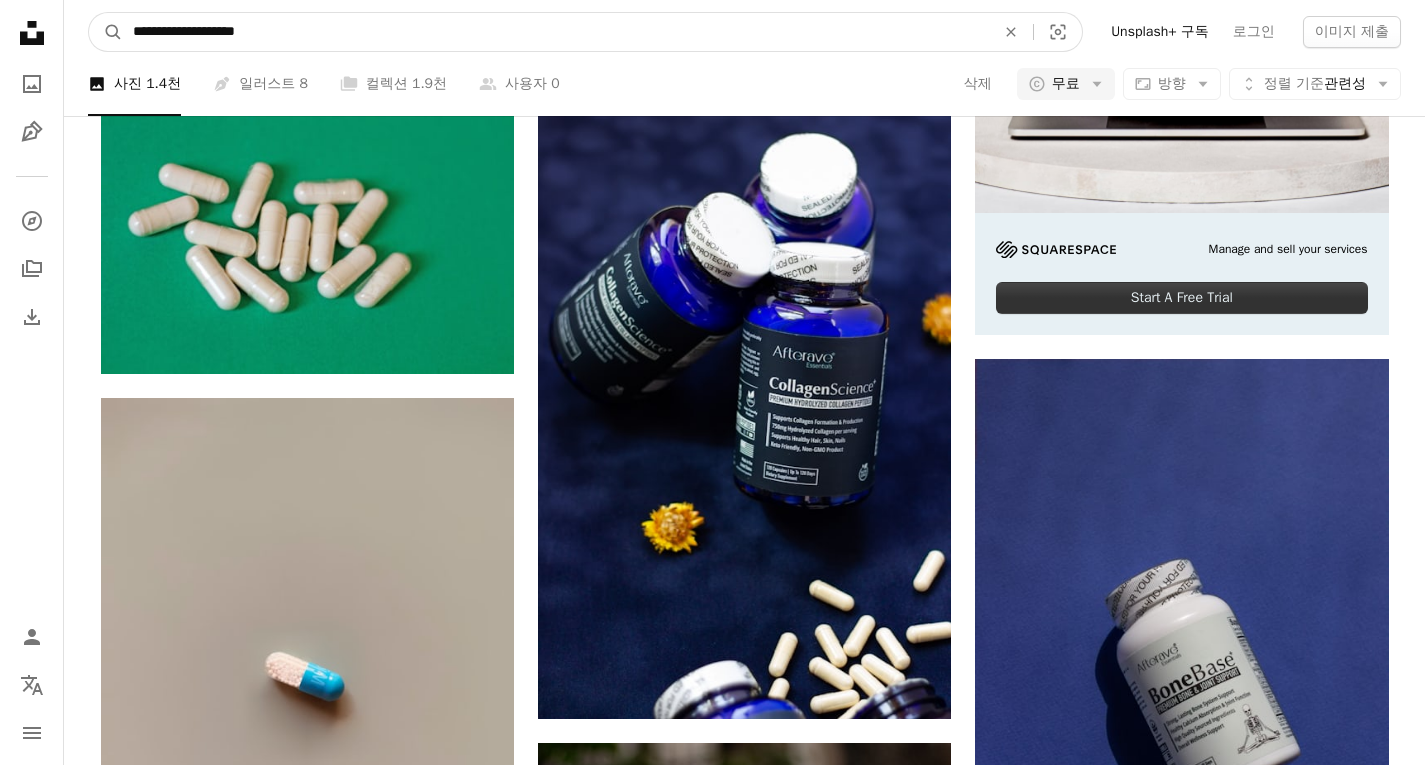 drag, startPoint x: 195, startPoint y: 33, endPoint x: 5, endPoint y: 39, distance: 190.09471 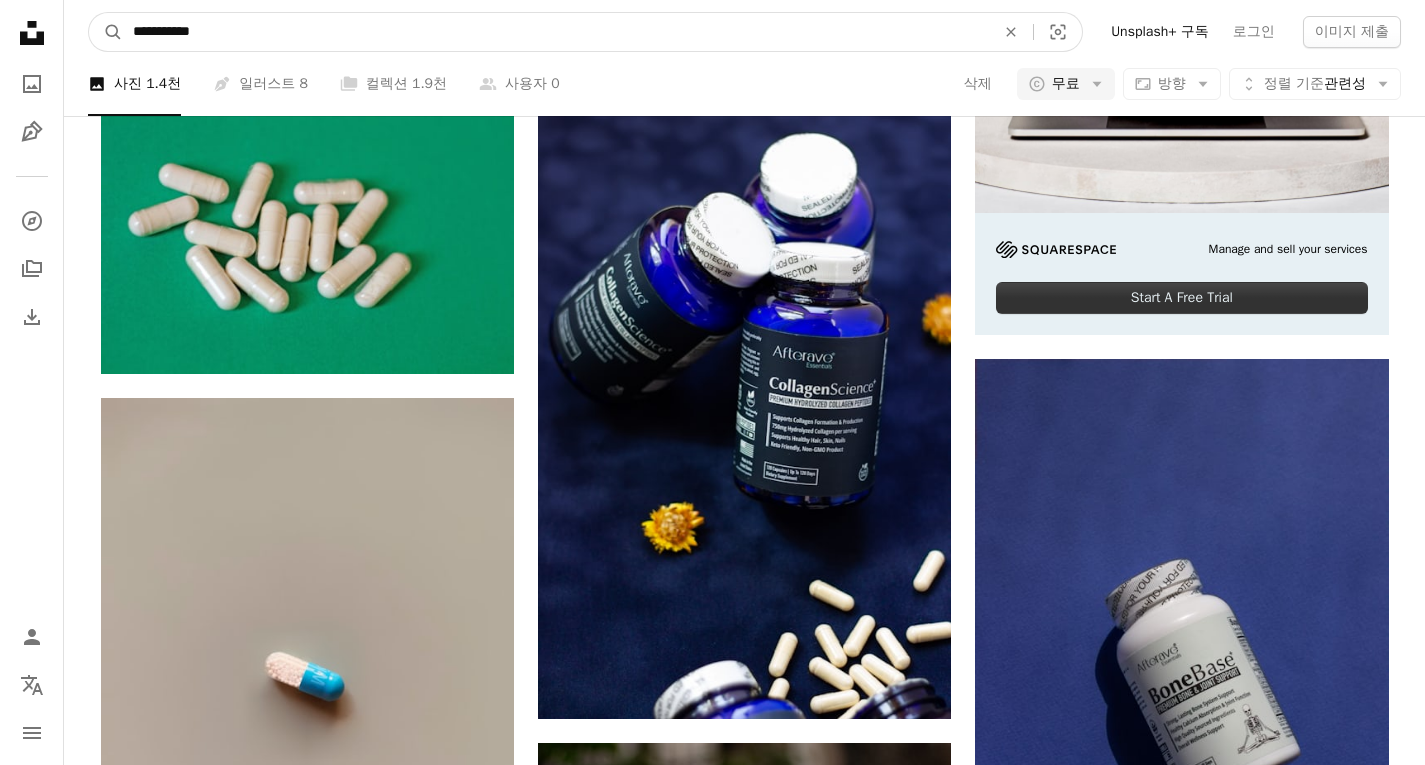 click on "A magnifying glass" at bounding box center [106, 32] 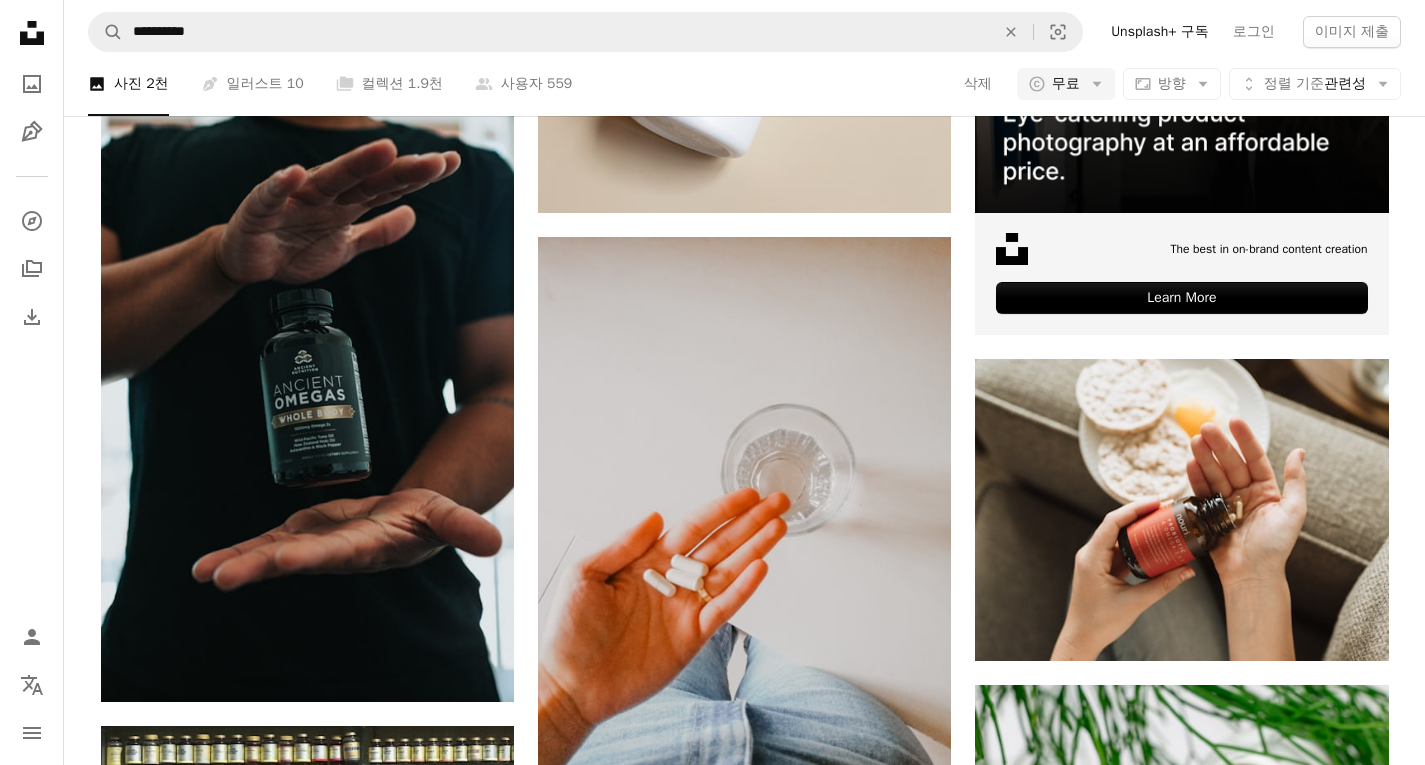 scroll, scrollTop: 3771, scrollLeft: 0, axis: vertical 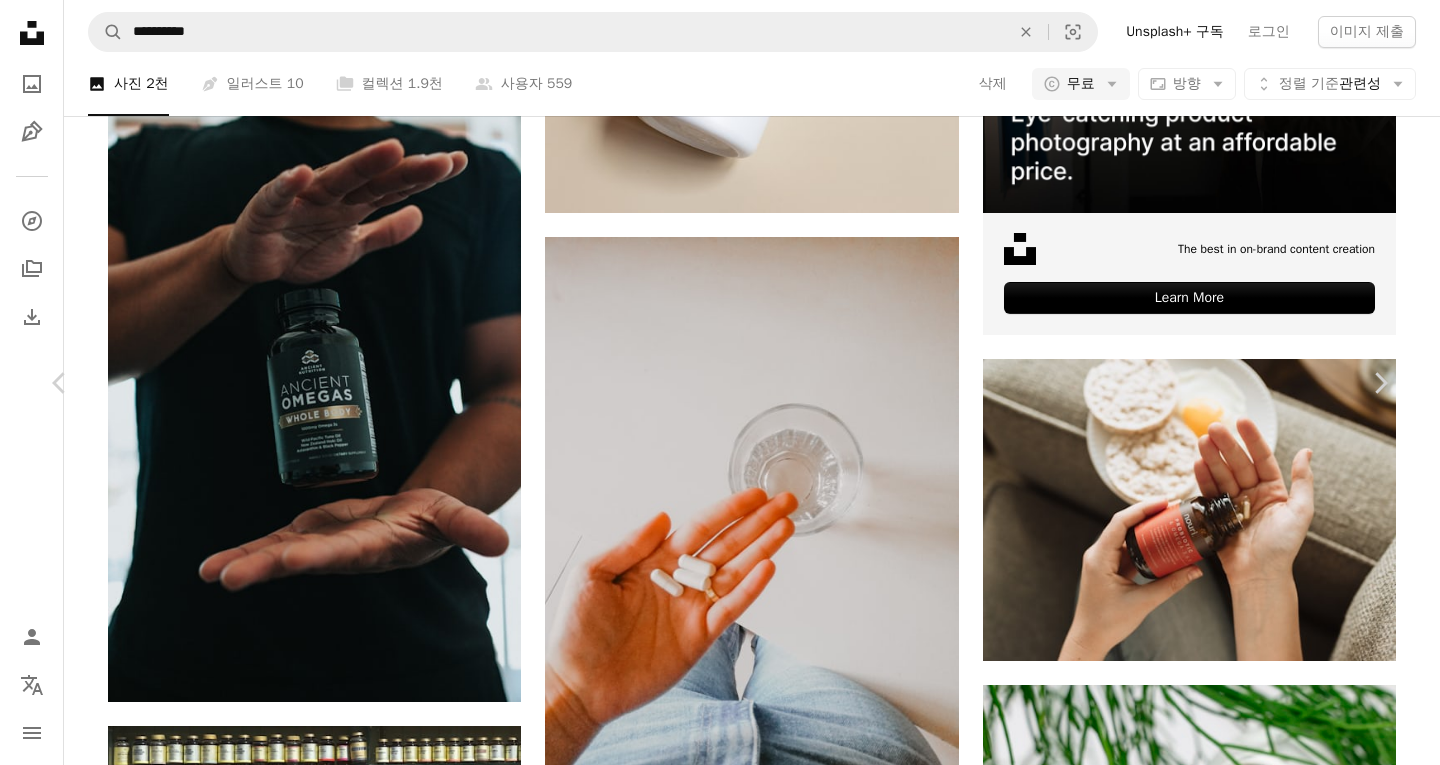 click on "무료 다운로드" at bounding box center [1190, 6846] 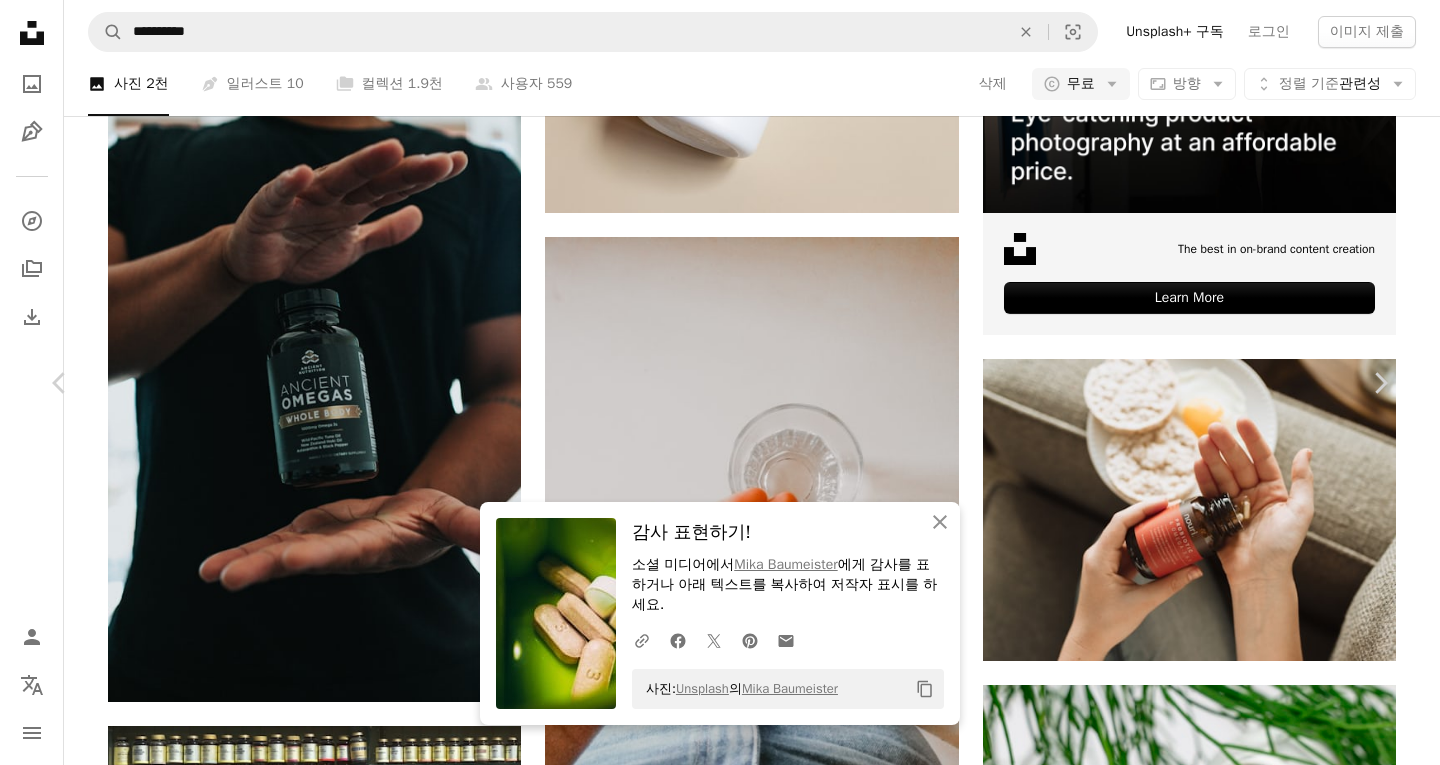 scroll, scrollTop: 669, scrollLeft: 0, axis: vertical 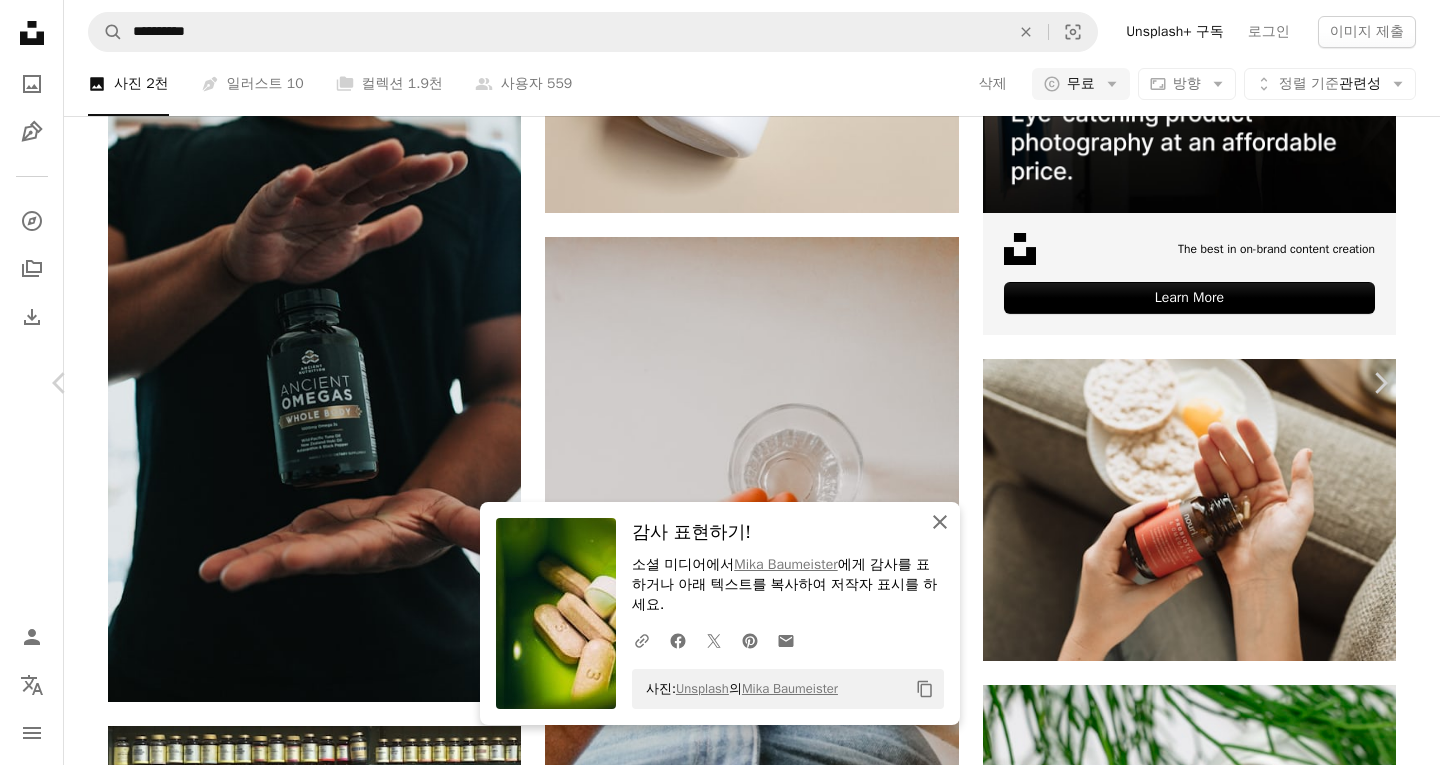 click on "An X shape" 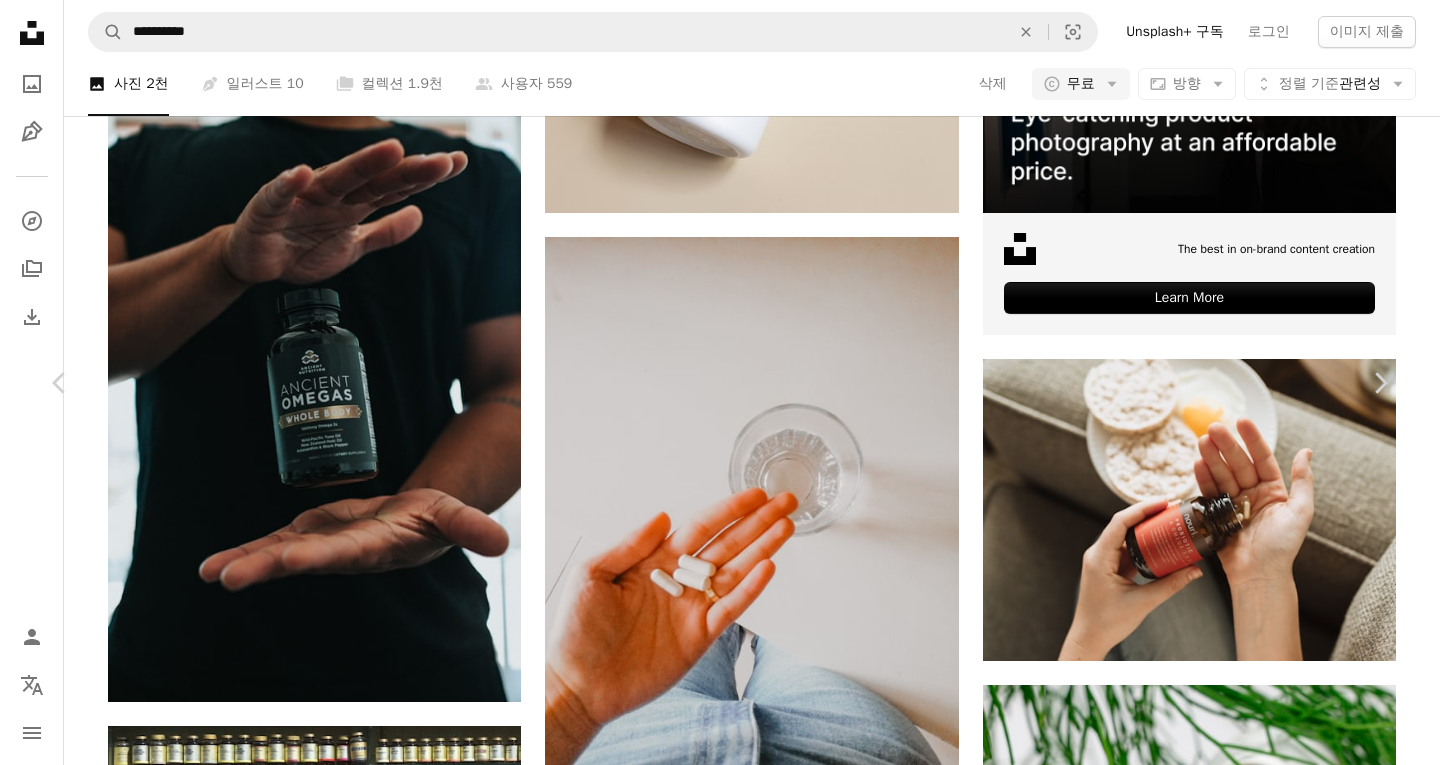 click on "무료 다운로드" at bounding box center [1190, 6846] 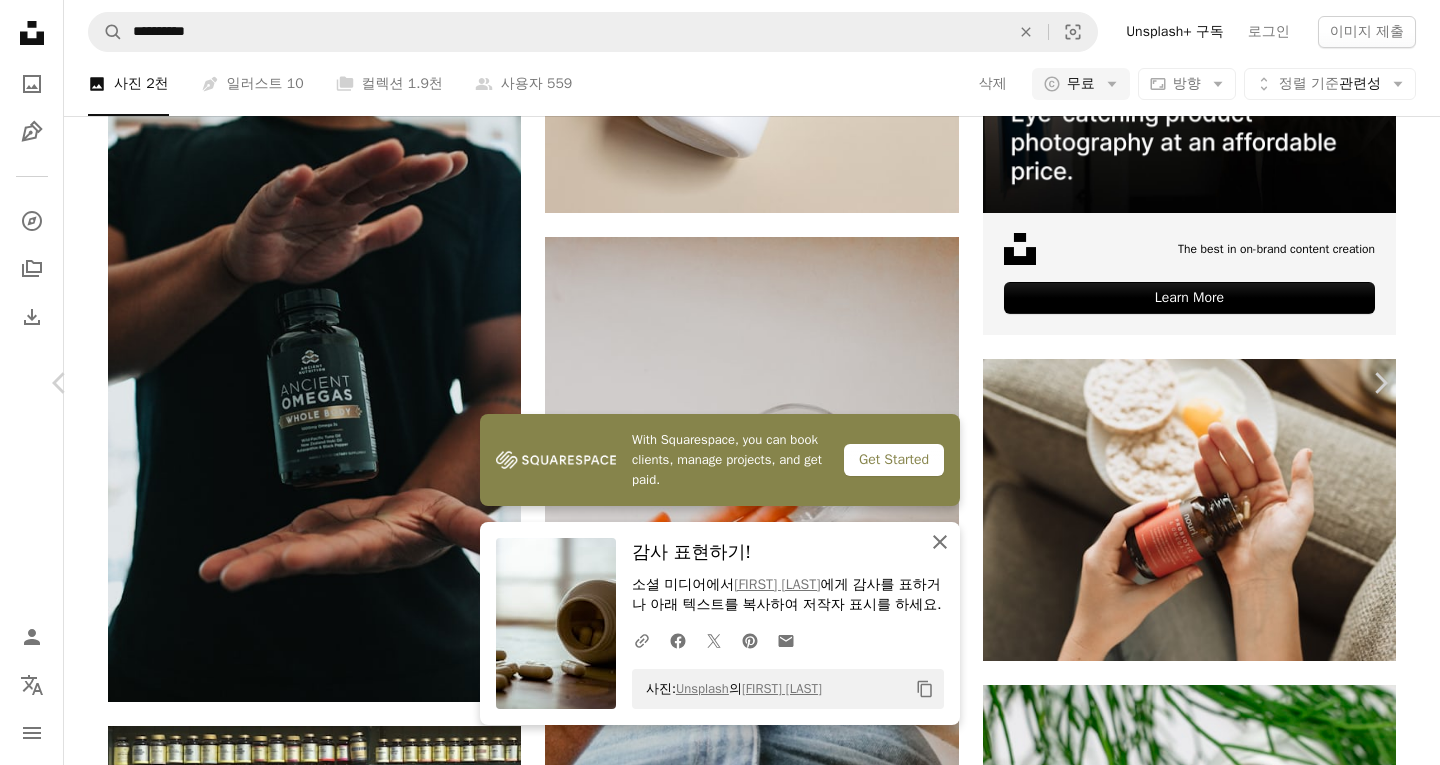 click on "An X shape" 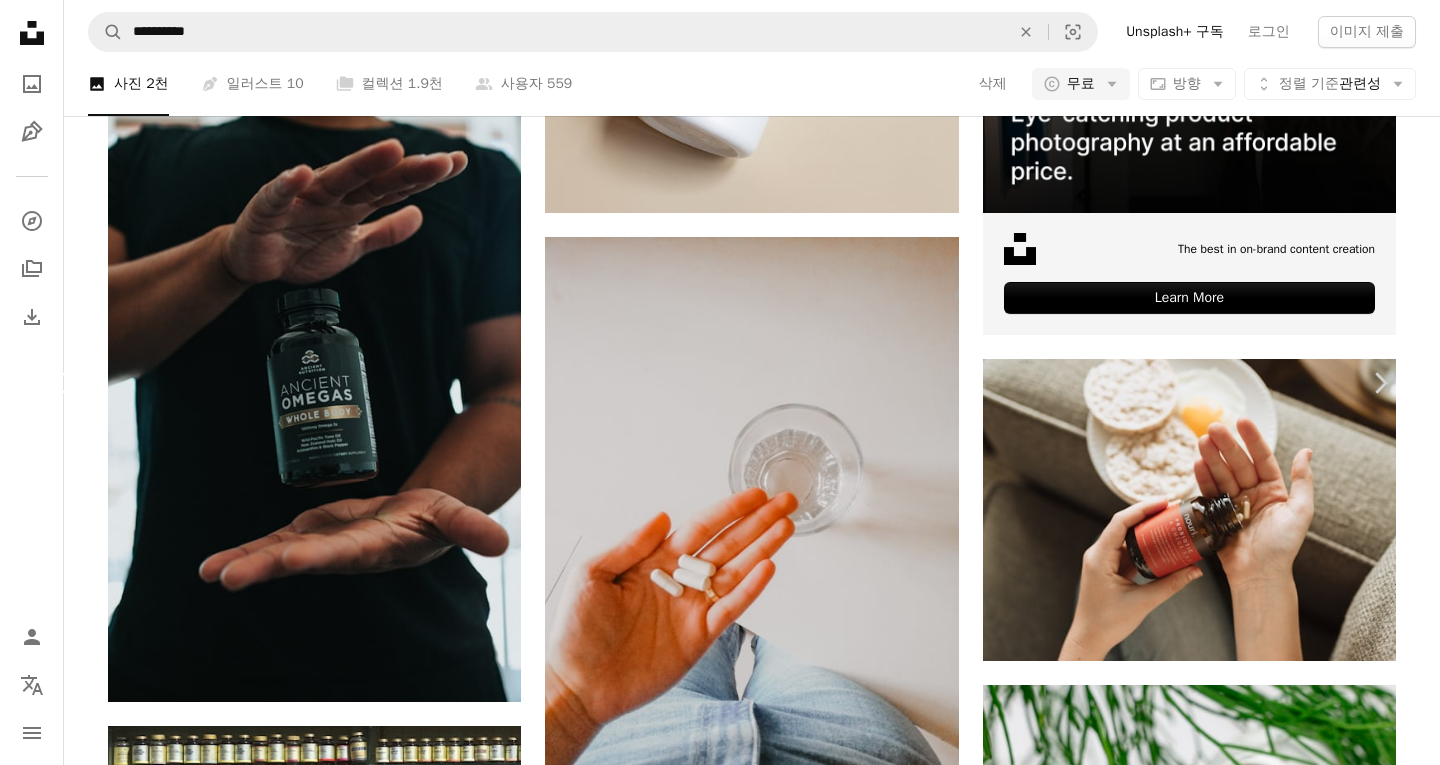 click on "Chevron left" at bounding box center (60, 383) 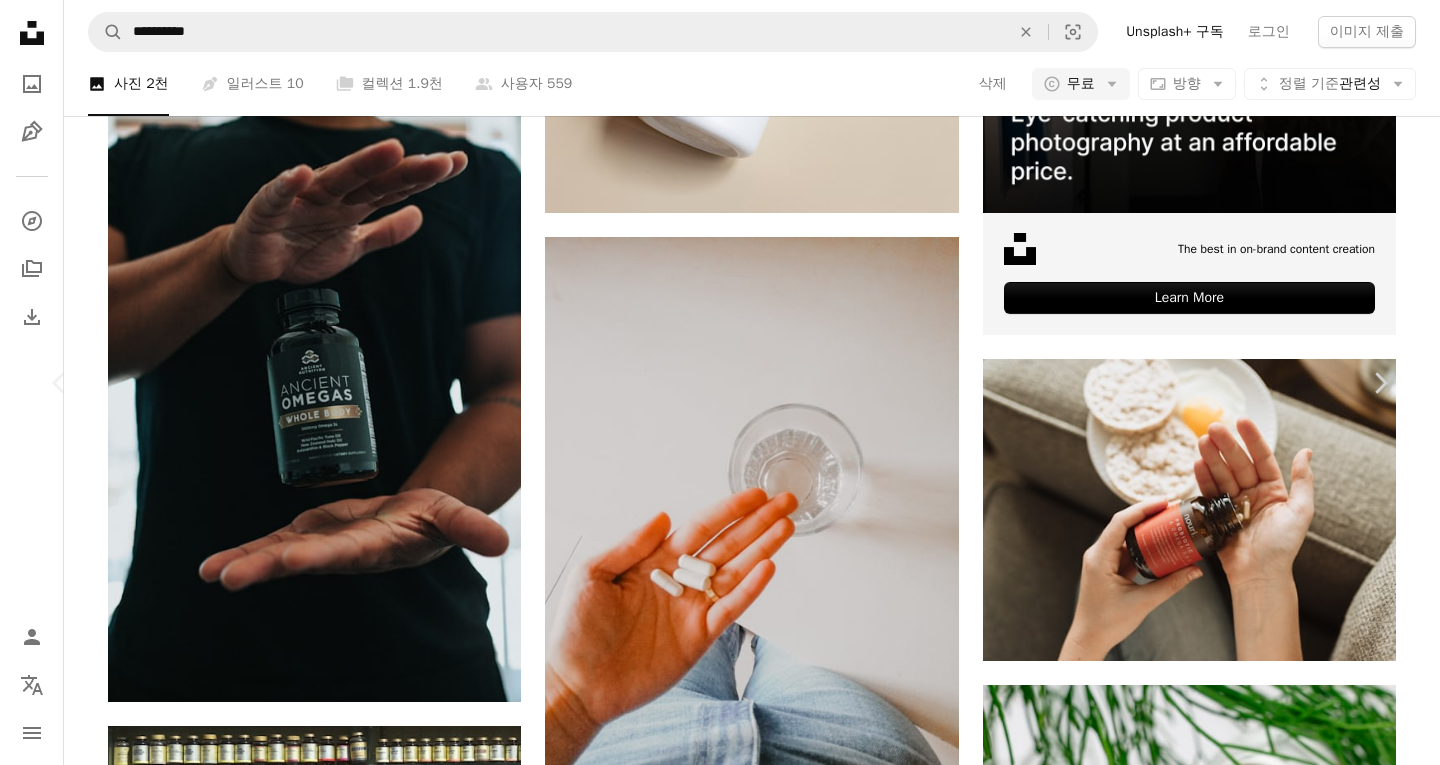 click on "Zoom in" at bounding box center (712, 7182) 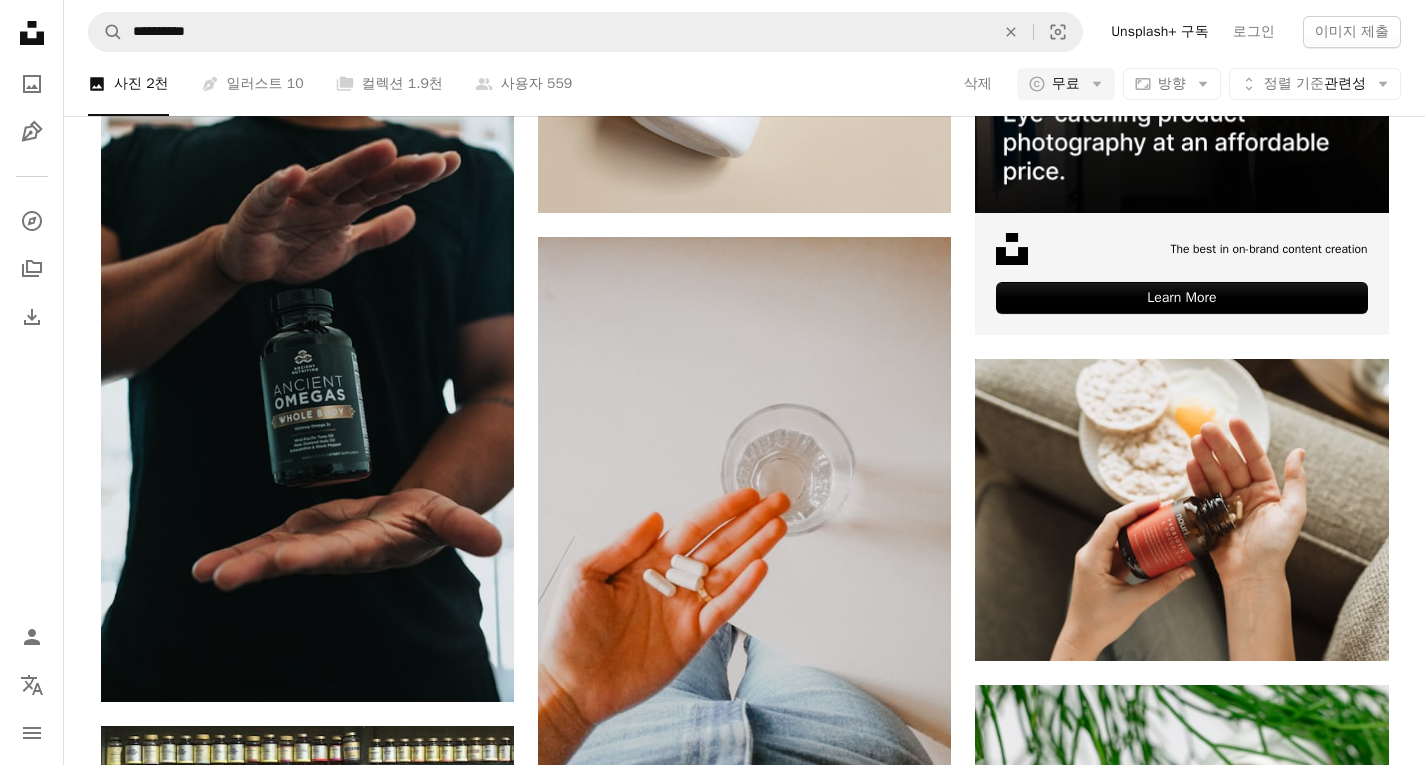 scroll, scrollTop: 3871, scrollLeft: 0, axis: vertical 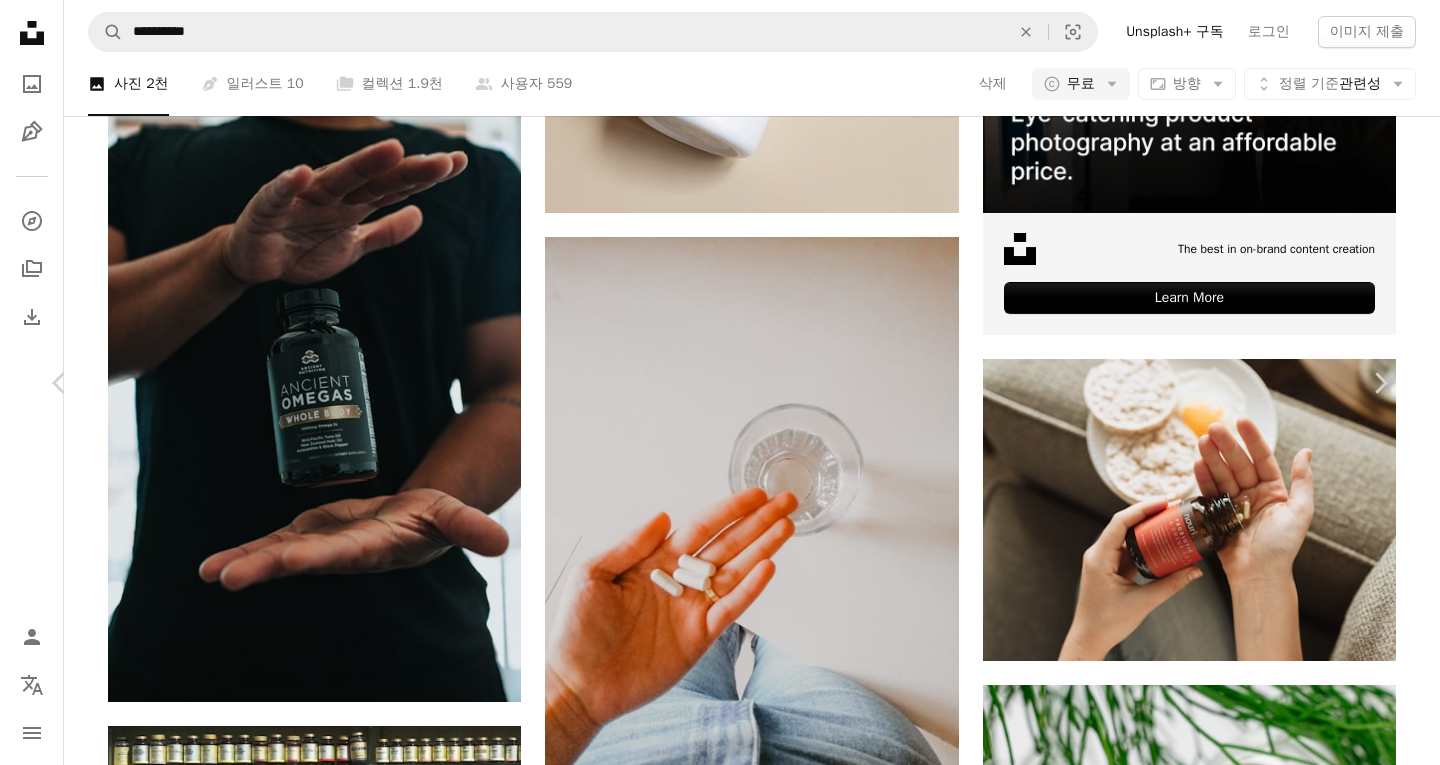 click on "무료 다운로드" at bounding box center (1190, 6846) 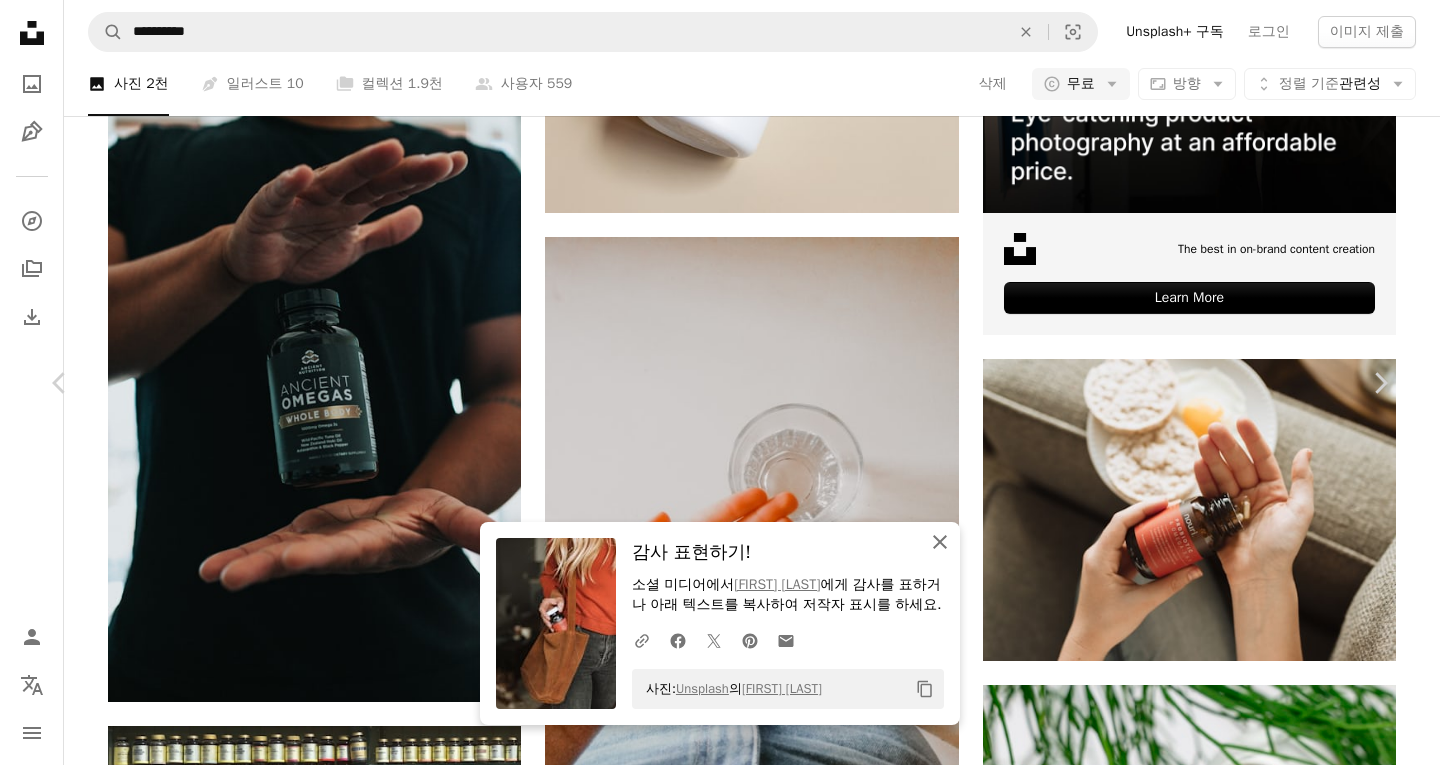 click on "An X shape" 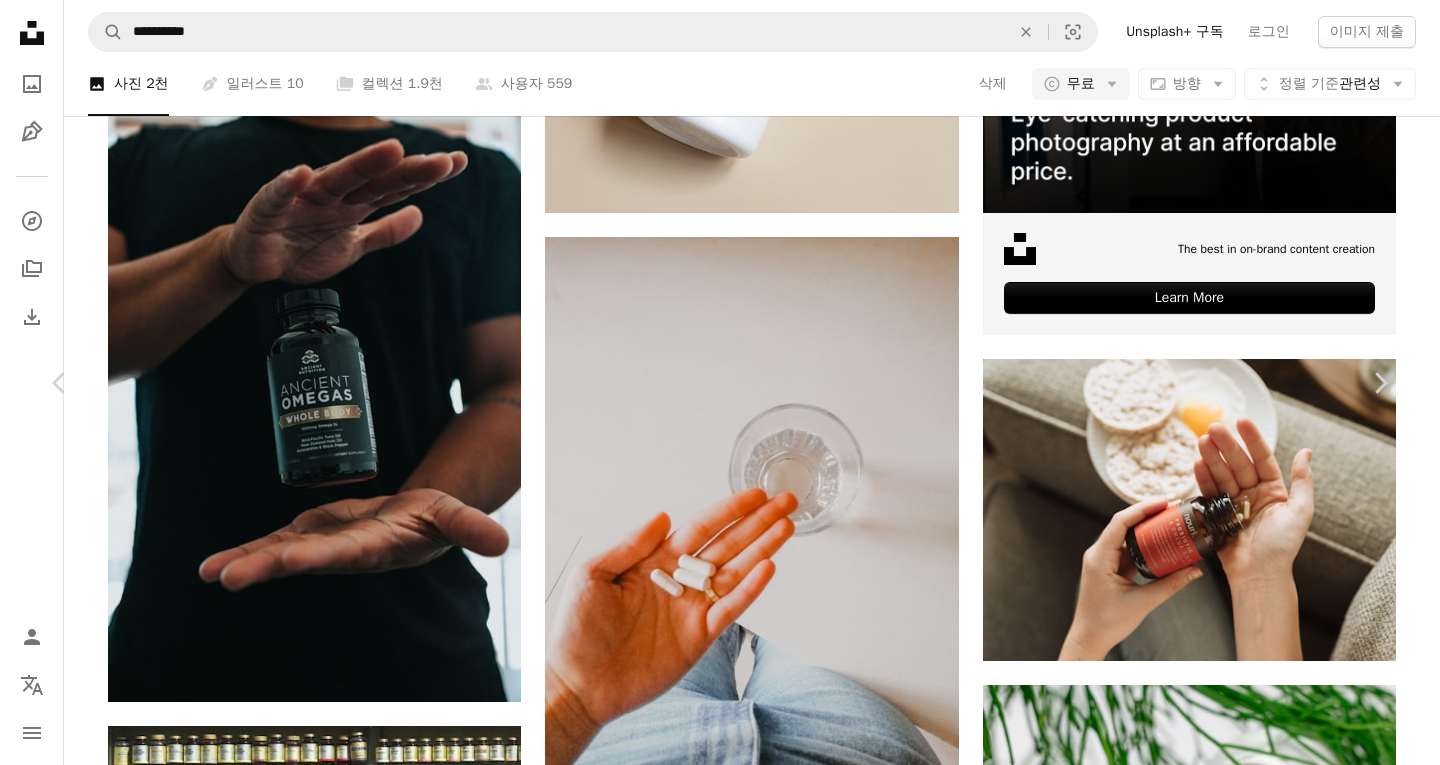 click on "An X shape Chevron left Chevron right [PERSON] [PERSON] A heart A plus sign 무료 다운로드 Chevron down Zoom in 조회수 2,149,493 다운로드 7,603 소개 매체 사진 ,  건강 및 웰빙 A forward-right arrow 공유 Info icon 정보 More Actions Calendar outlined [DATE] 에 게시됨 Camera NIKON CORPORATION, NIKON D750 Safety Unsplash 라이선스 하에서 무료로 사용 가능 여자 집 웰빙 문 전자 상거래 가방 낙인 병 포장 해부학 금발 패킹 부록 지갑 캡슐 떠나 소화 사람의 의류 갈색 HD 배경화면 iStock에서 프리미엄 관련 이미지 찾아보기  |  코드 UNSPLASH20로 20% 할인 혜택 받기 iStock에서 더 많은 자료 보기  ↗ 관련 이미지 A heart A plus sign [PERSON] 고용 가능 A checkmark inside of a circle Arrow pointing down Plus sign for Unsplash+ A heart A plus sign Getty Images Unsplash+ 용 A lock 다운로드 A heart A plus sign [PERSON] Arrow pointing down A heart A plus sign freestocks A heart 용" at bounding box center (720, 7181) 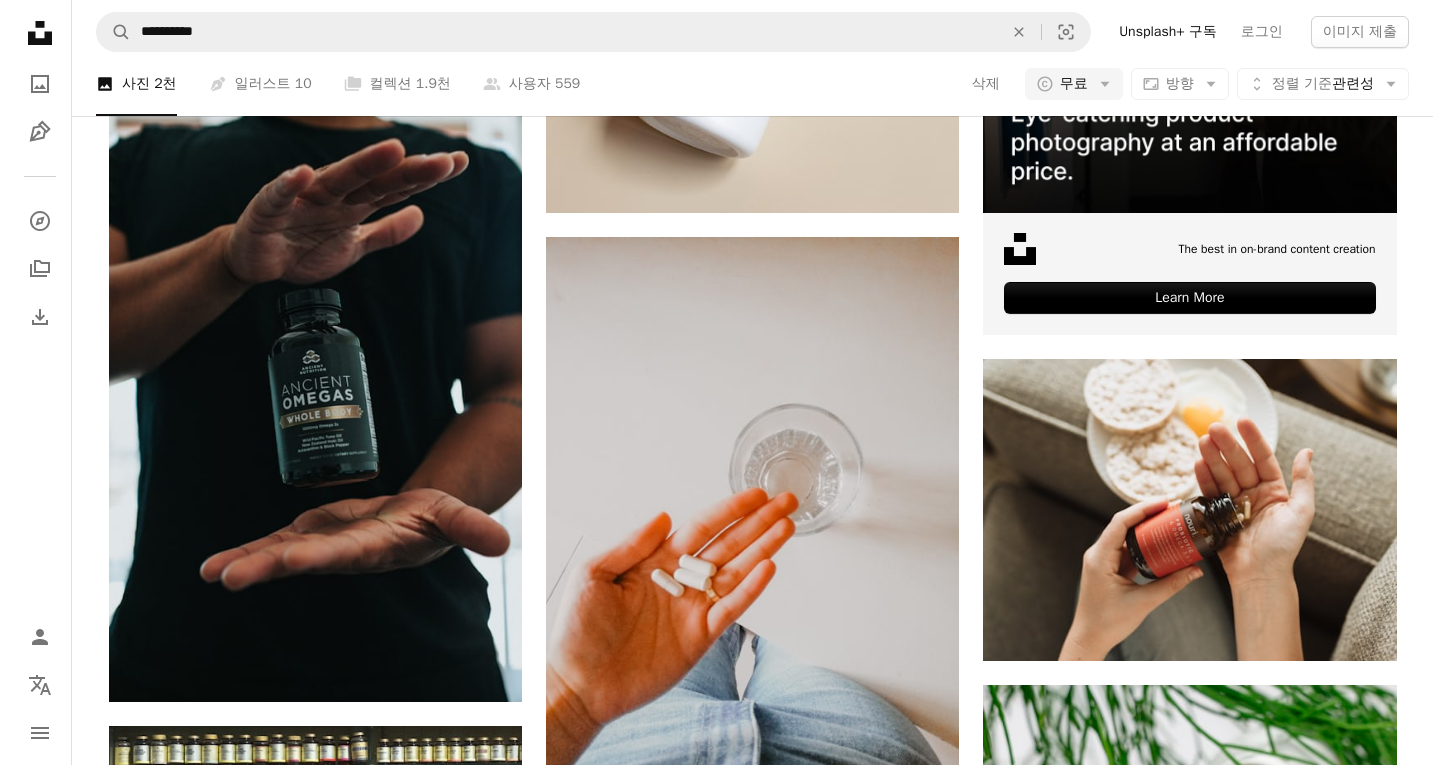 scroll, scrollTop: 5071, scrollLeft: 0, axis: vertical 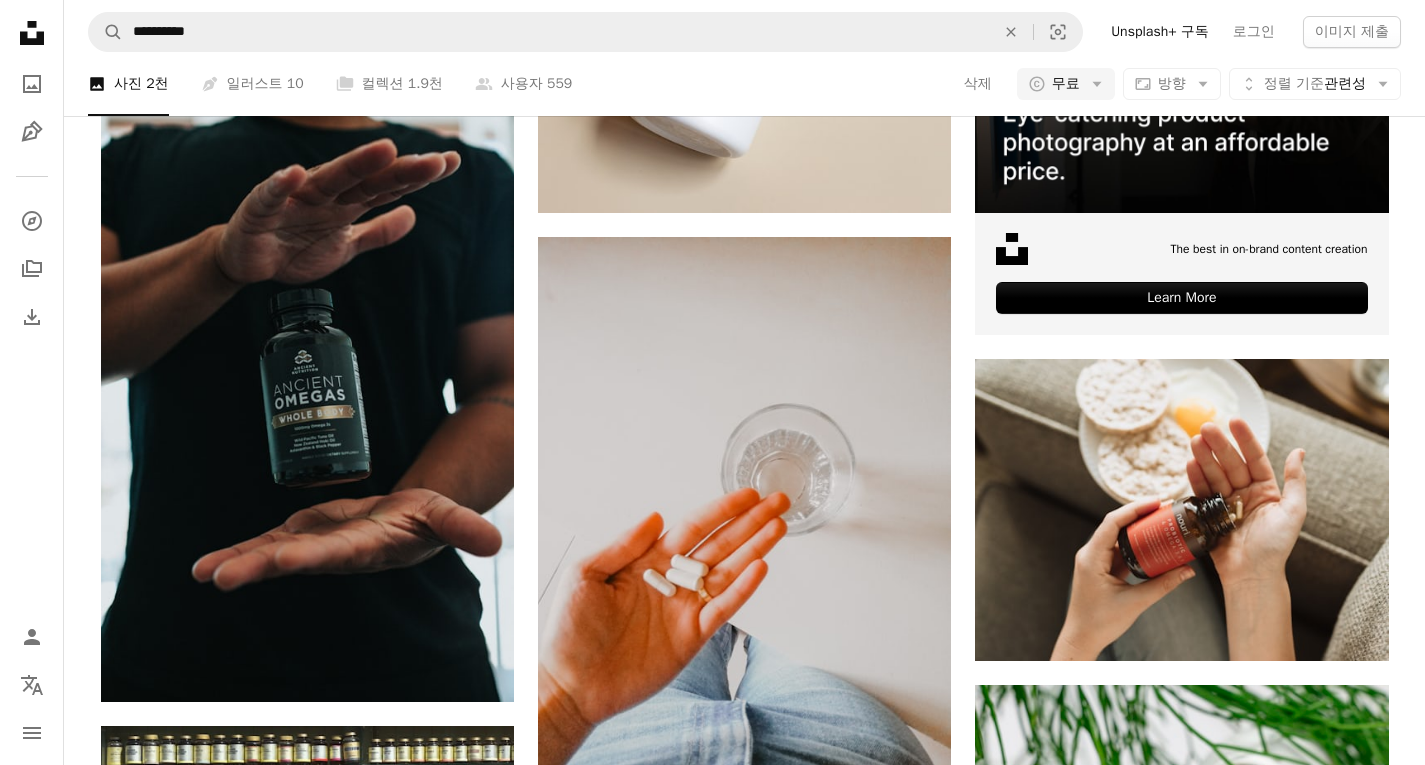 click at bounding box center [744, 4607] 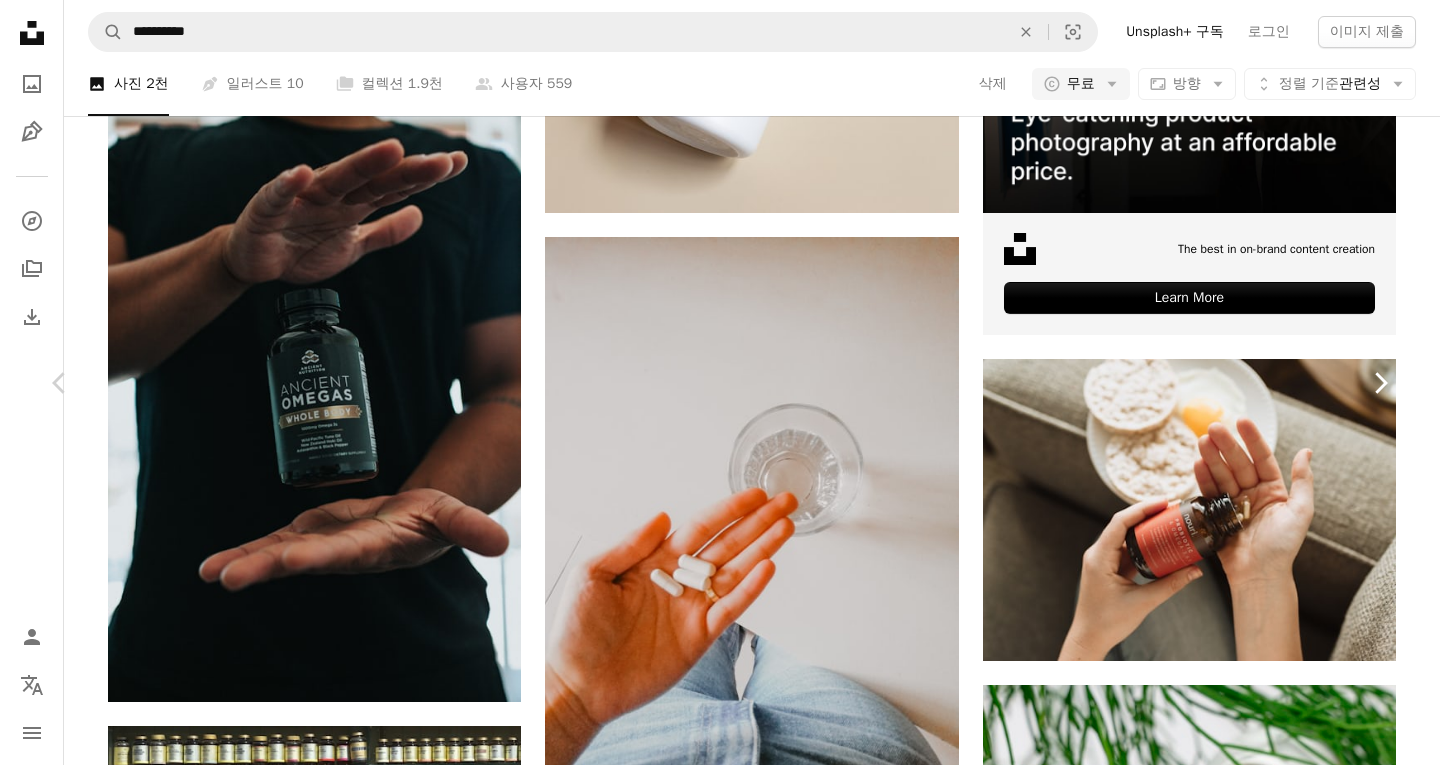 click on "Chevron right" at bounding box center (1380, 383) 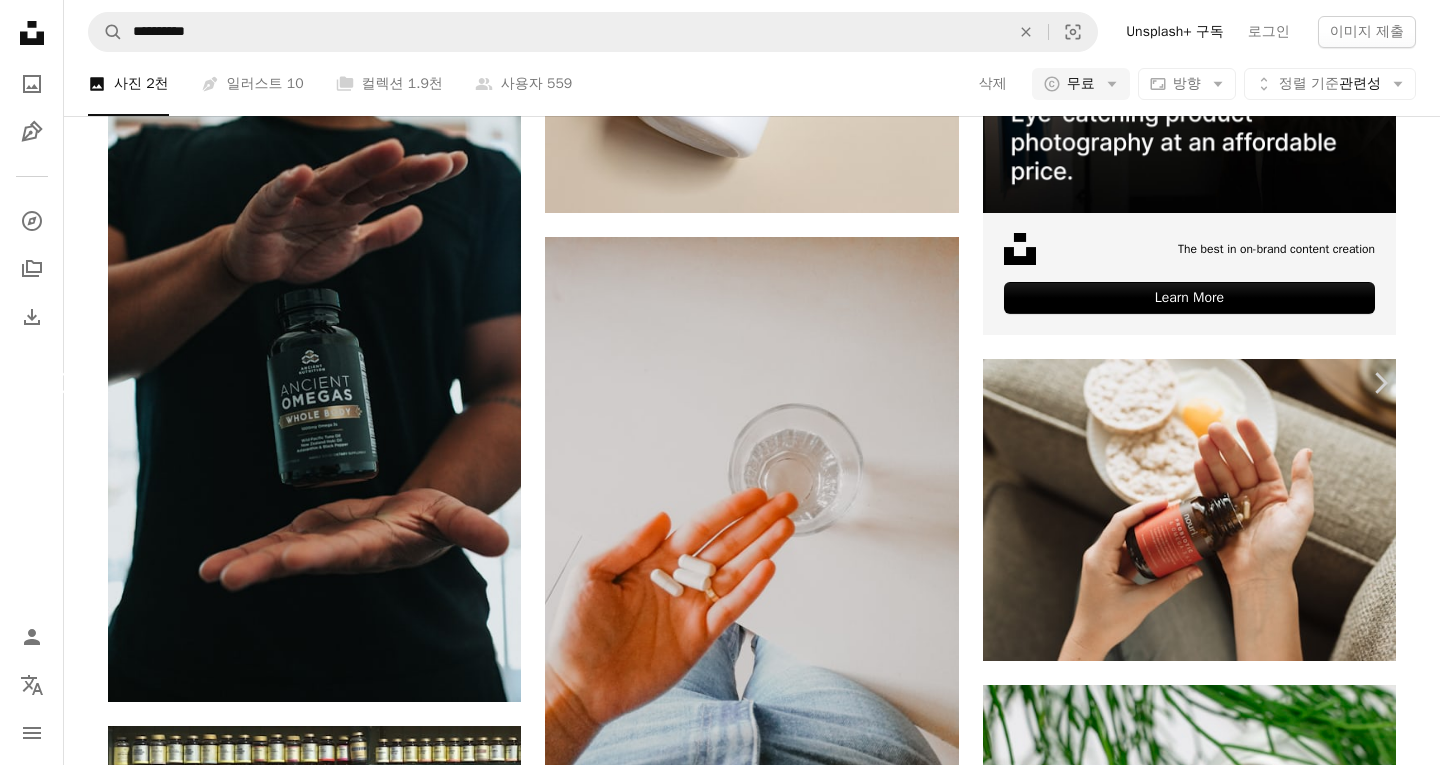 click on "Chevron left" at bounding box center [60, 383] 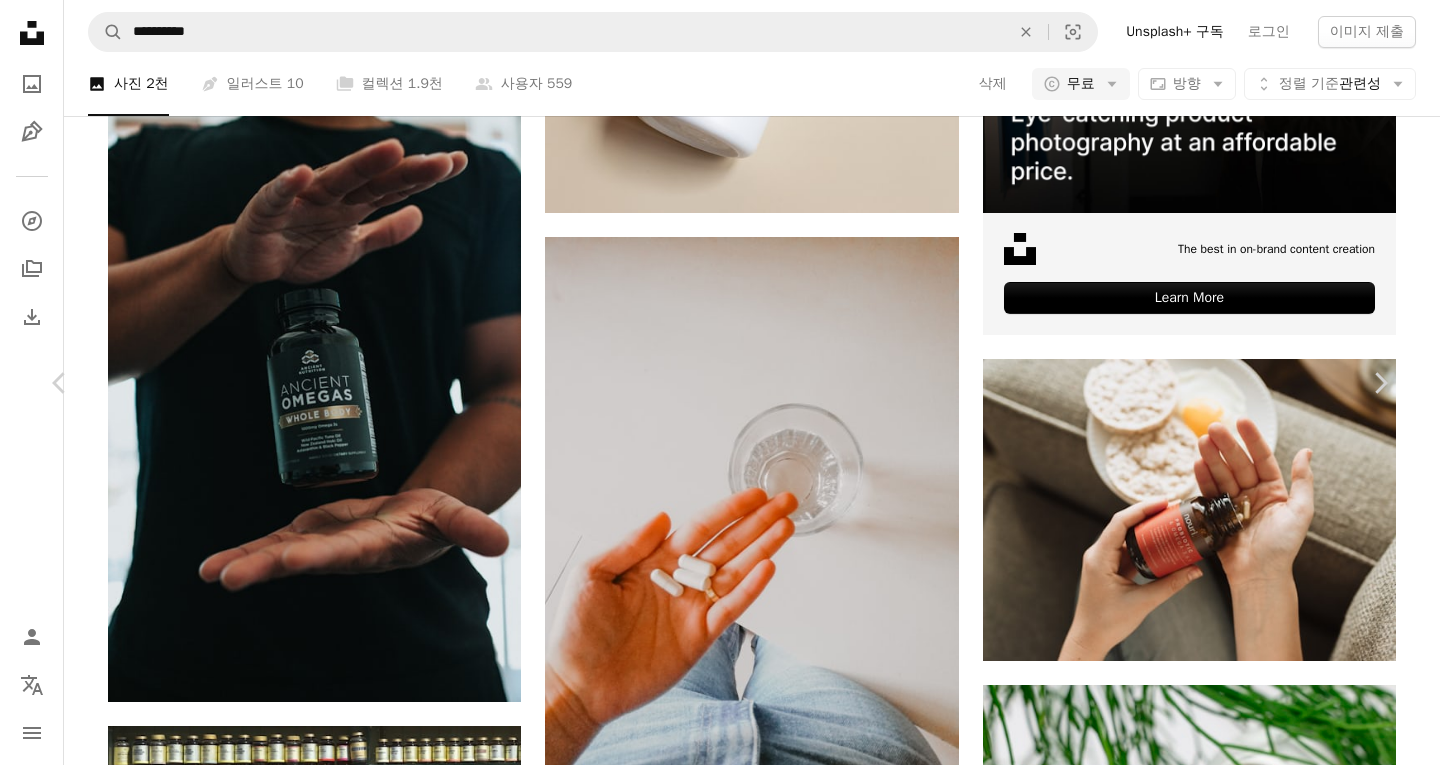 click on "Zoom in" at bounding box center [712, 10713] 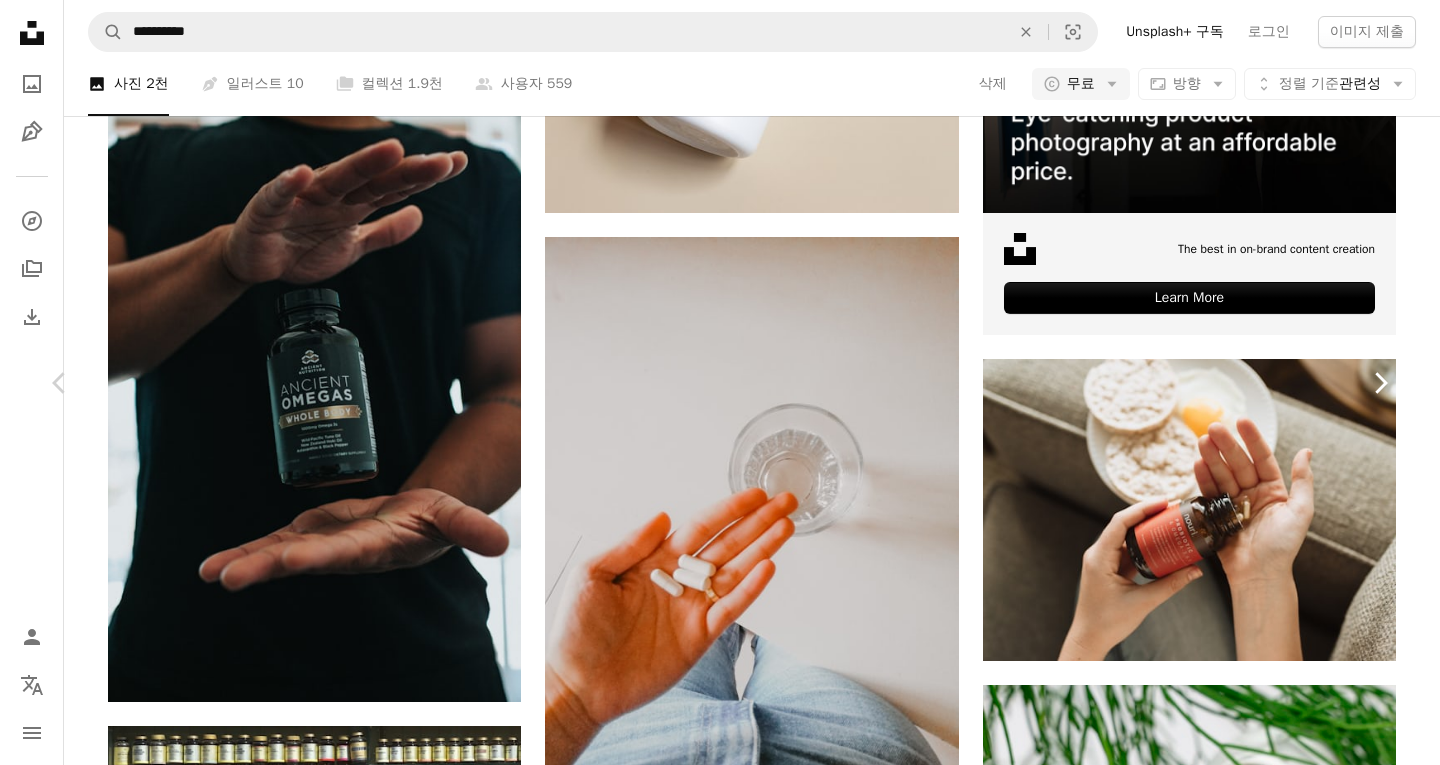 click on "Chevron right" at bounding box center (1380, 383) 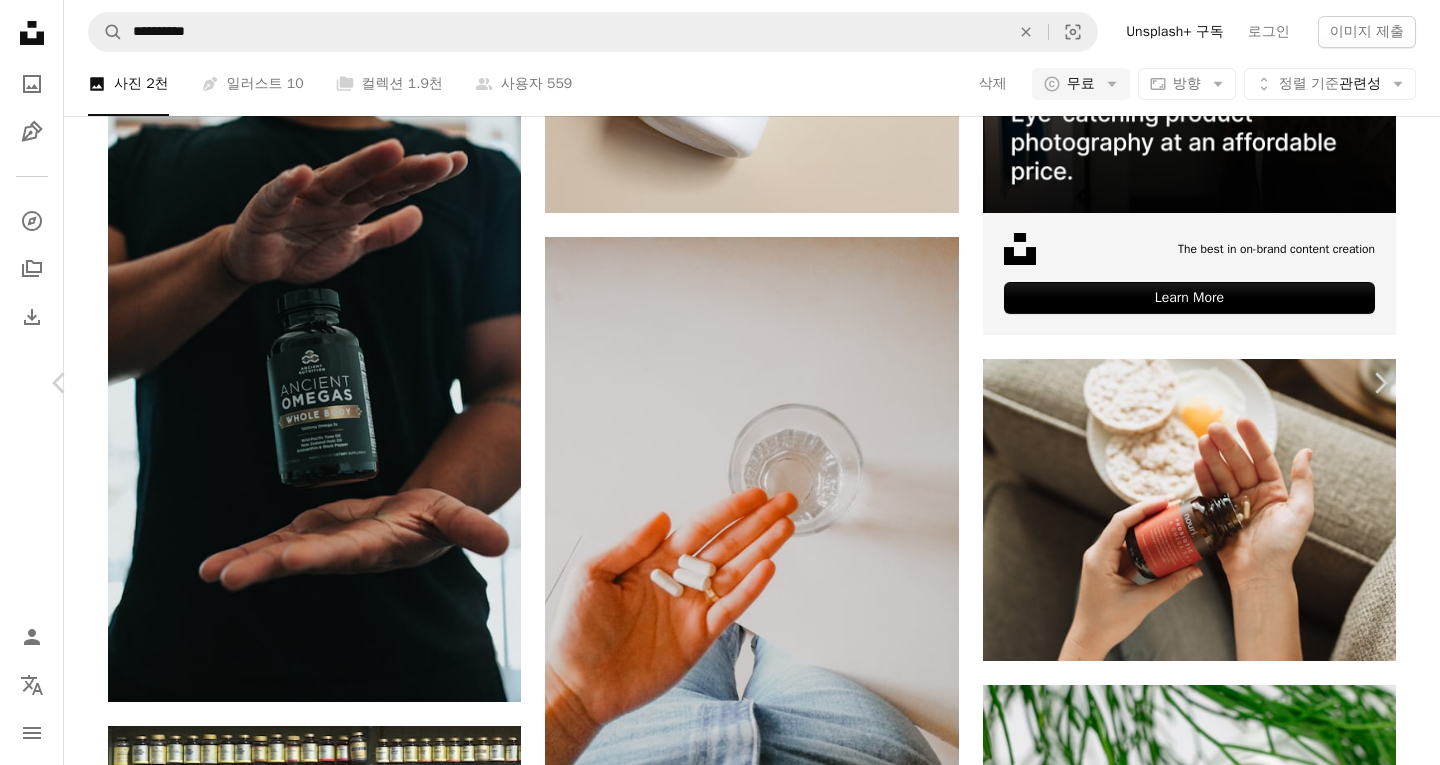 click at bounding box center (713, 10713) 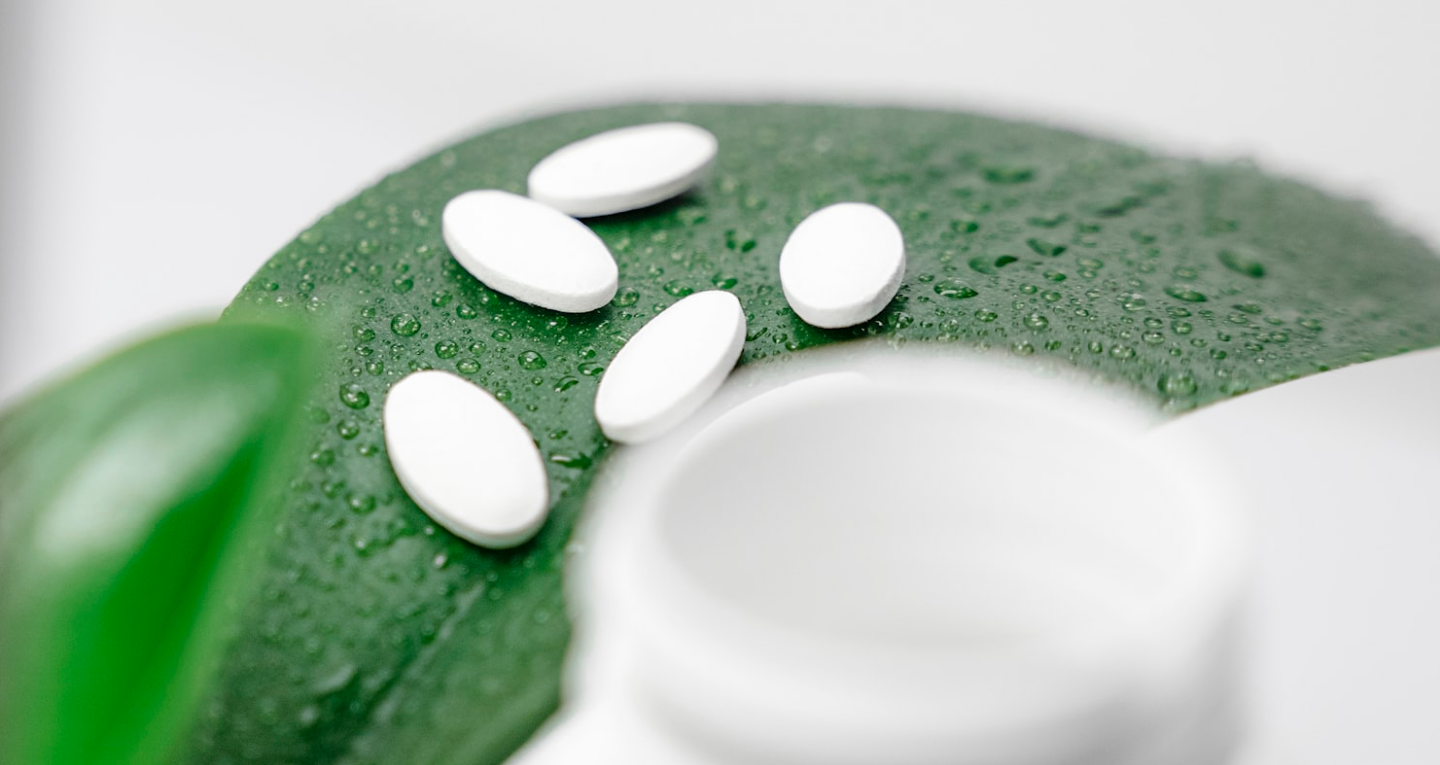 scroll, scrollTop: 0, scrollLeft: 0, axis: both 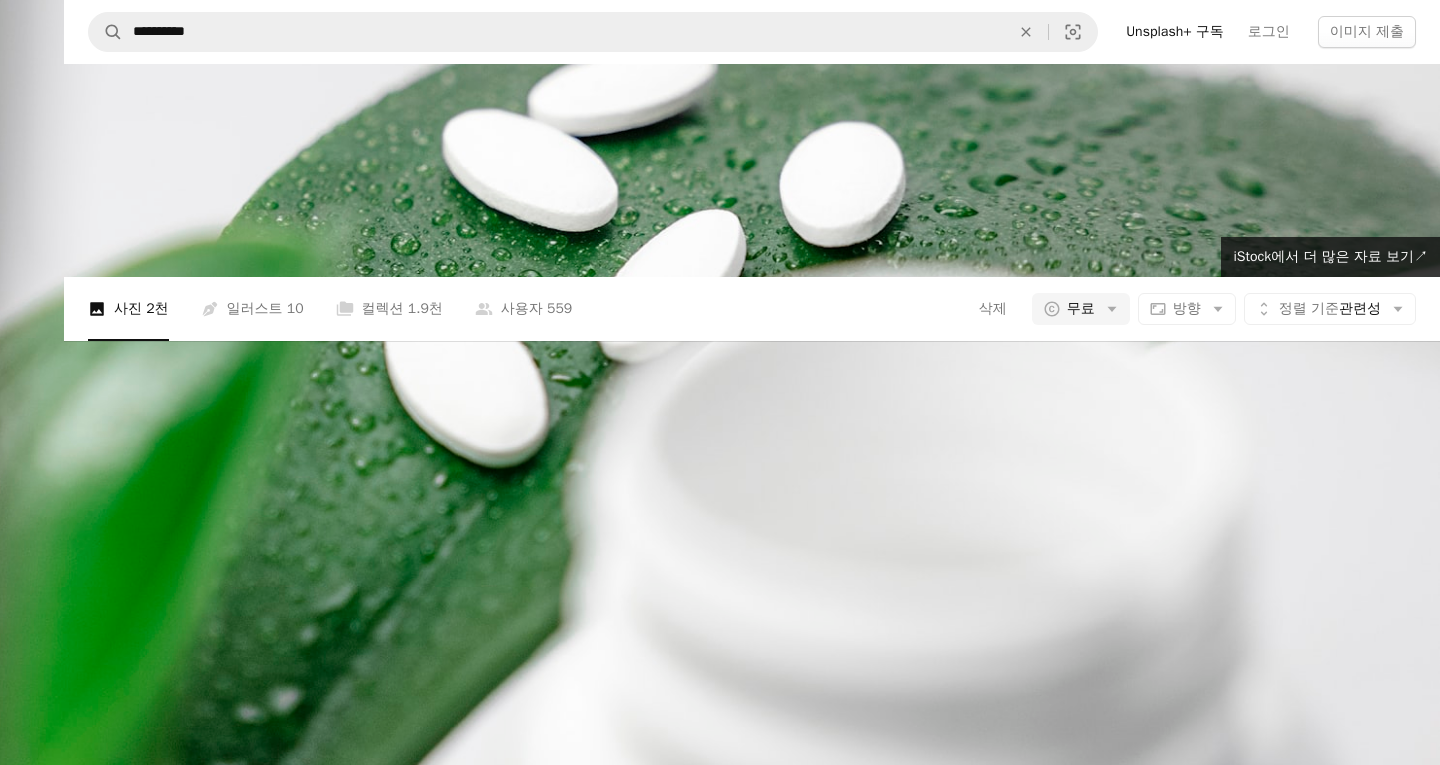 click at bounding box center (720, 392) 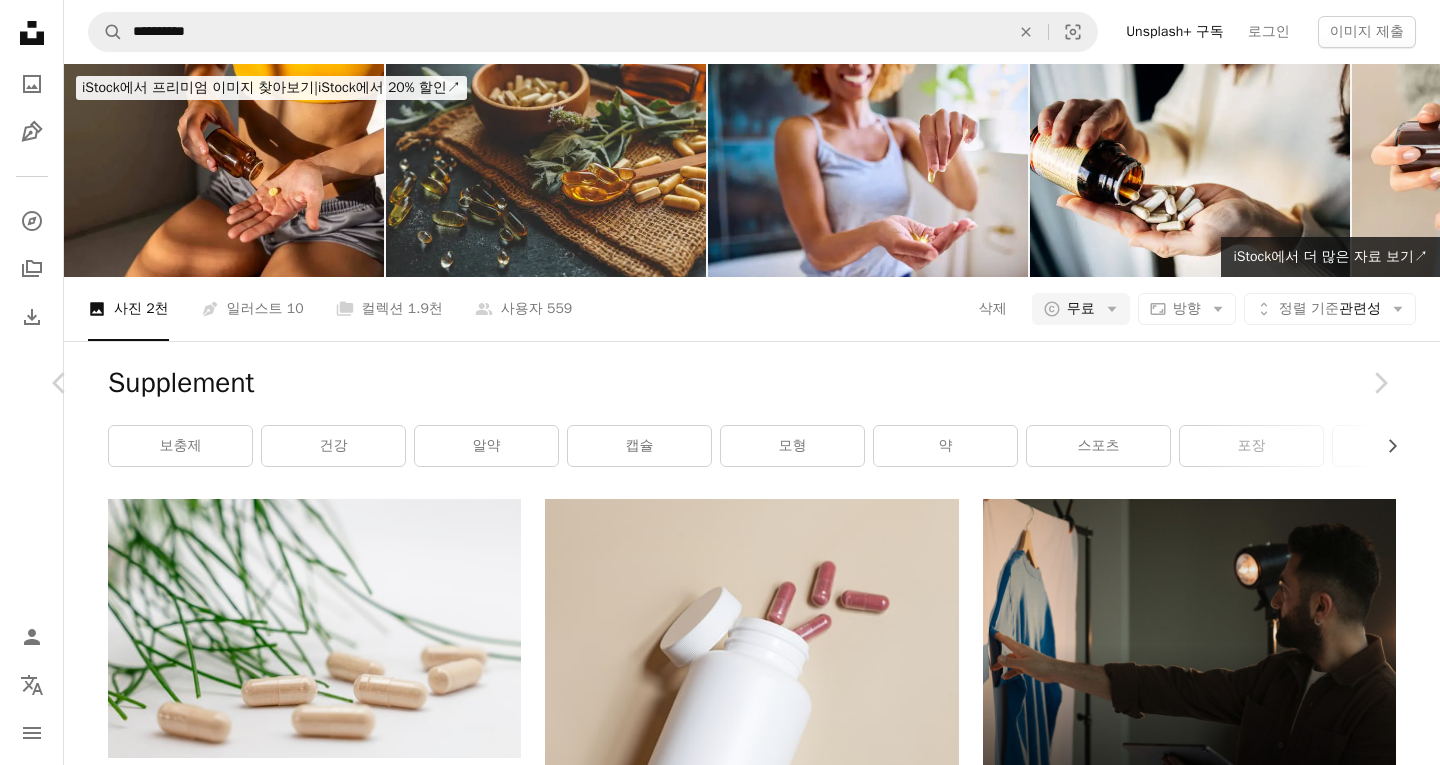 click on "Zoom in" at bounding box center (712, 11413) 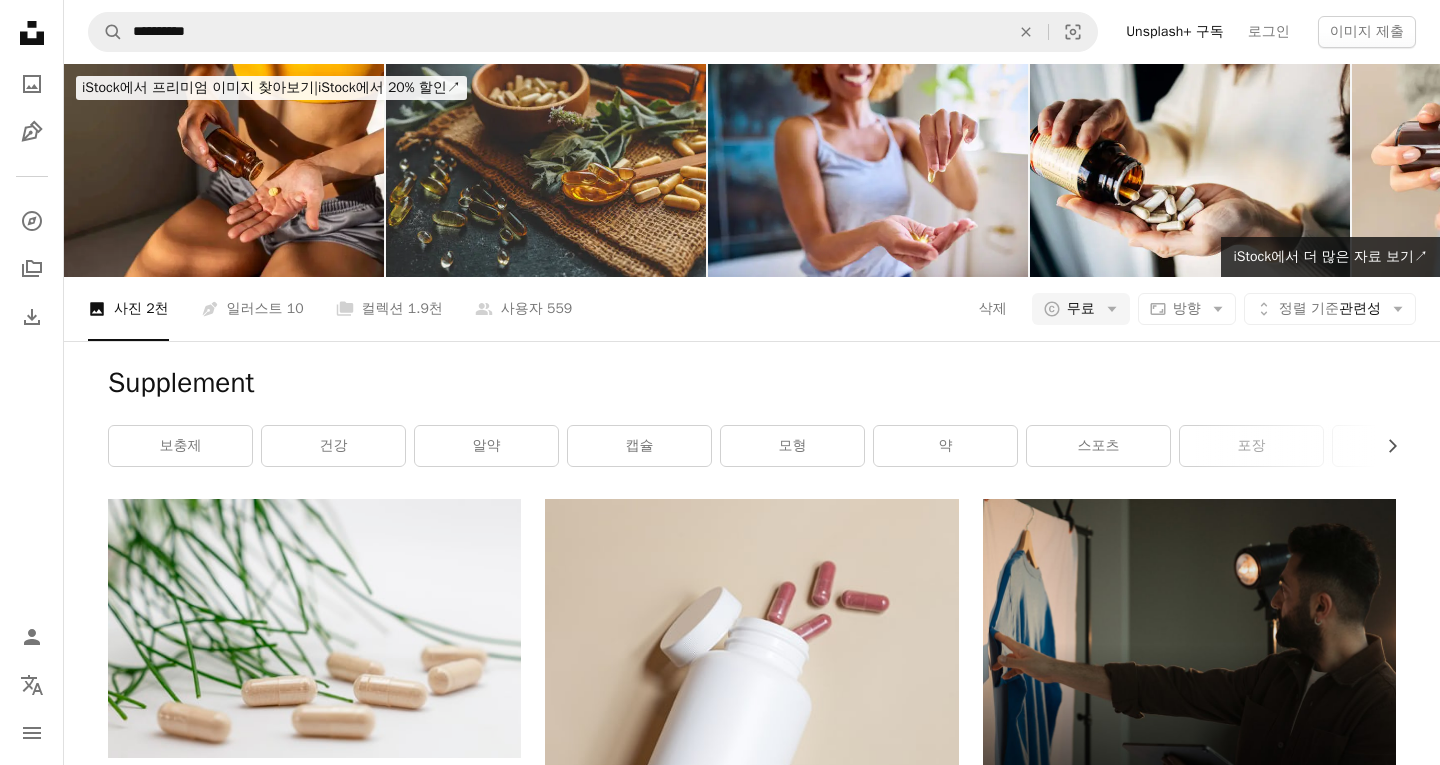 scroll, scrollTop: 5071, scrollLeft: 0, axis: vertical 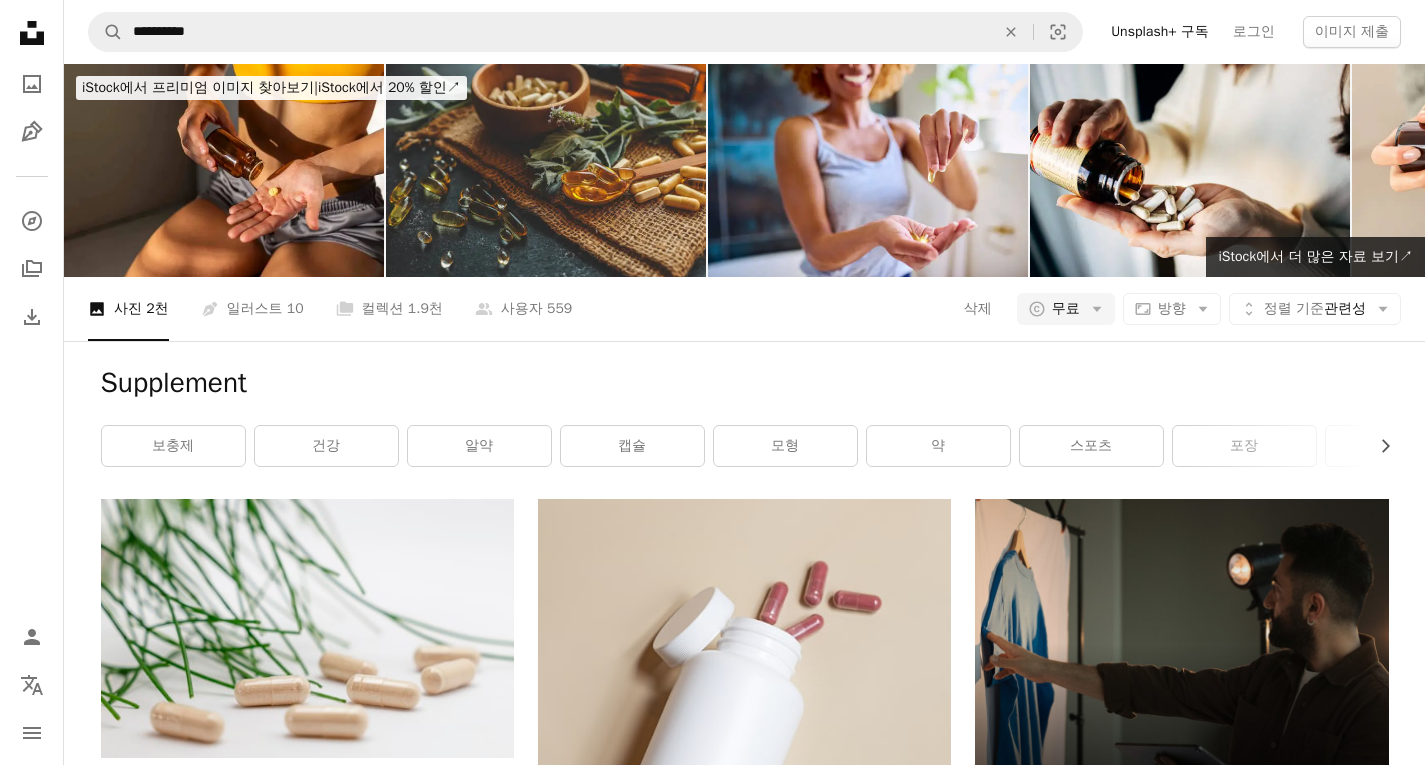 click at bounding box center (1181, 5427) 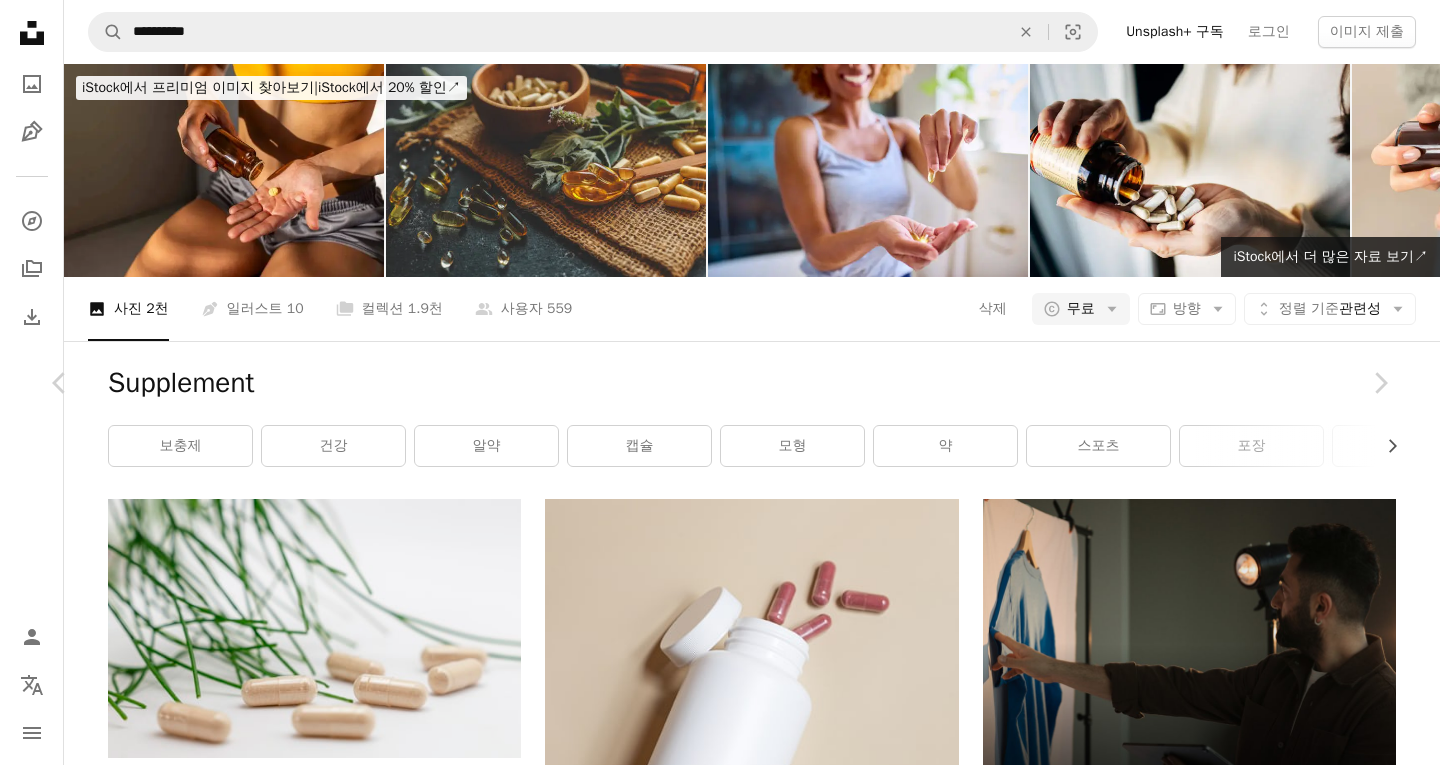 click on "무료 다운로드" at bounding box center [1190, 11077] 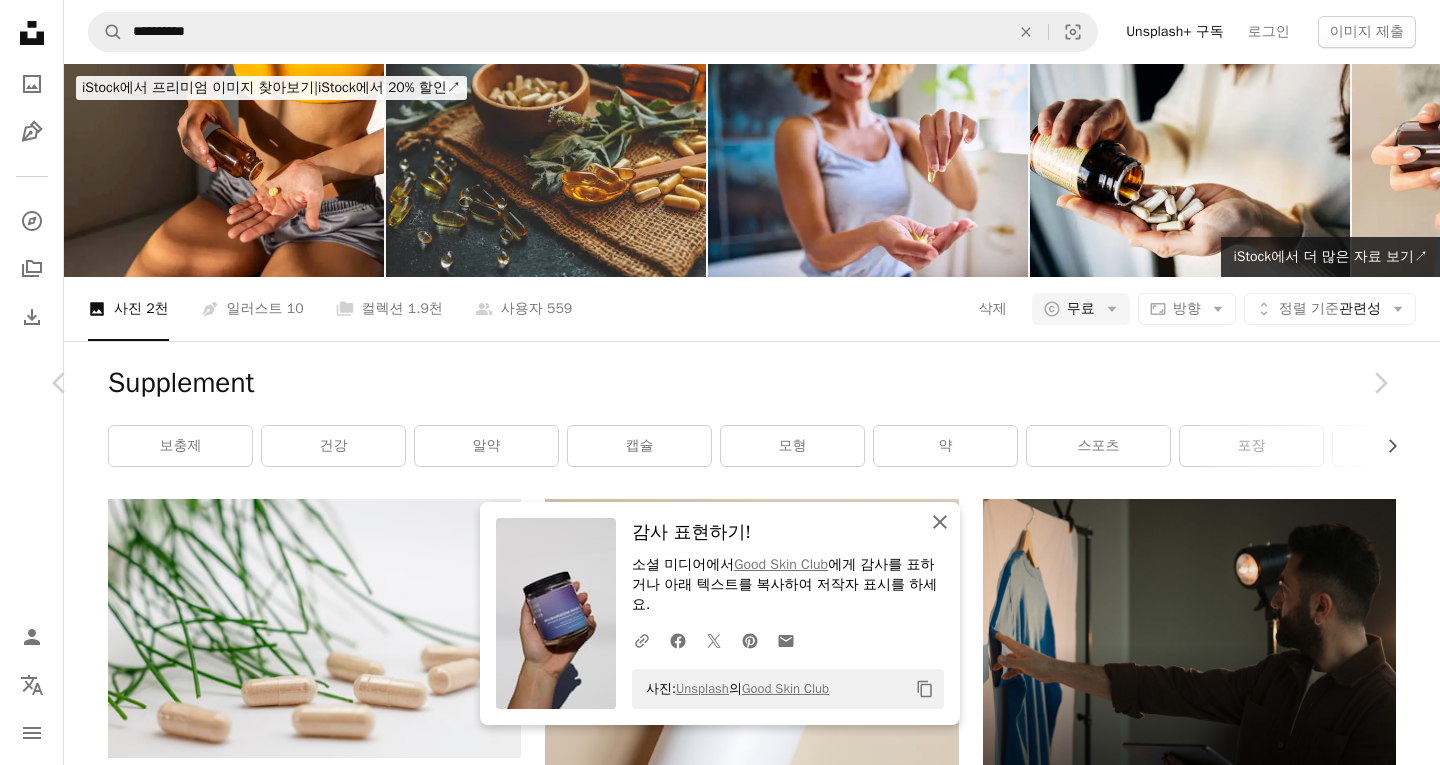 click on "An X shape" 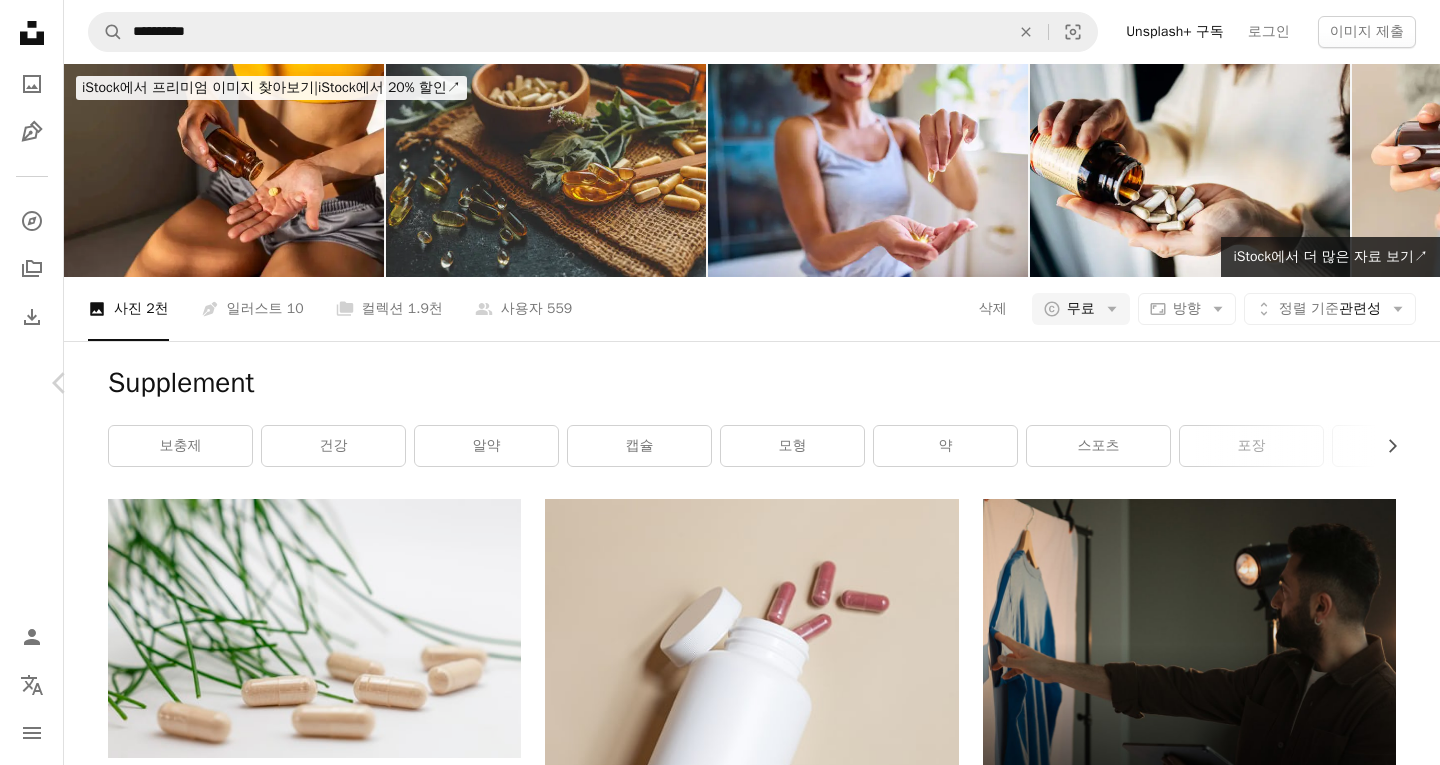 click on "Chevron right" at bounding box center [1380, 383] 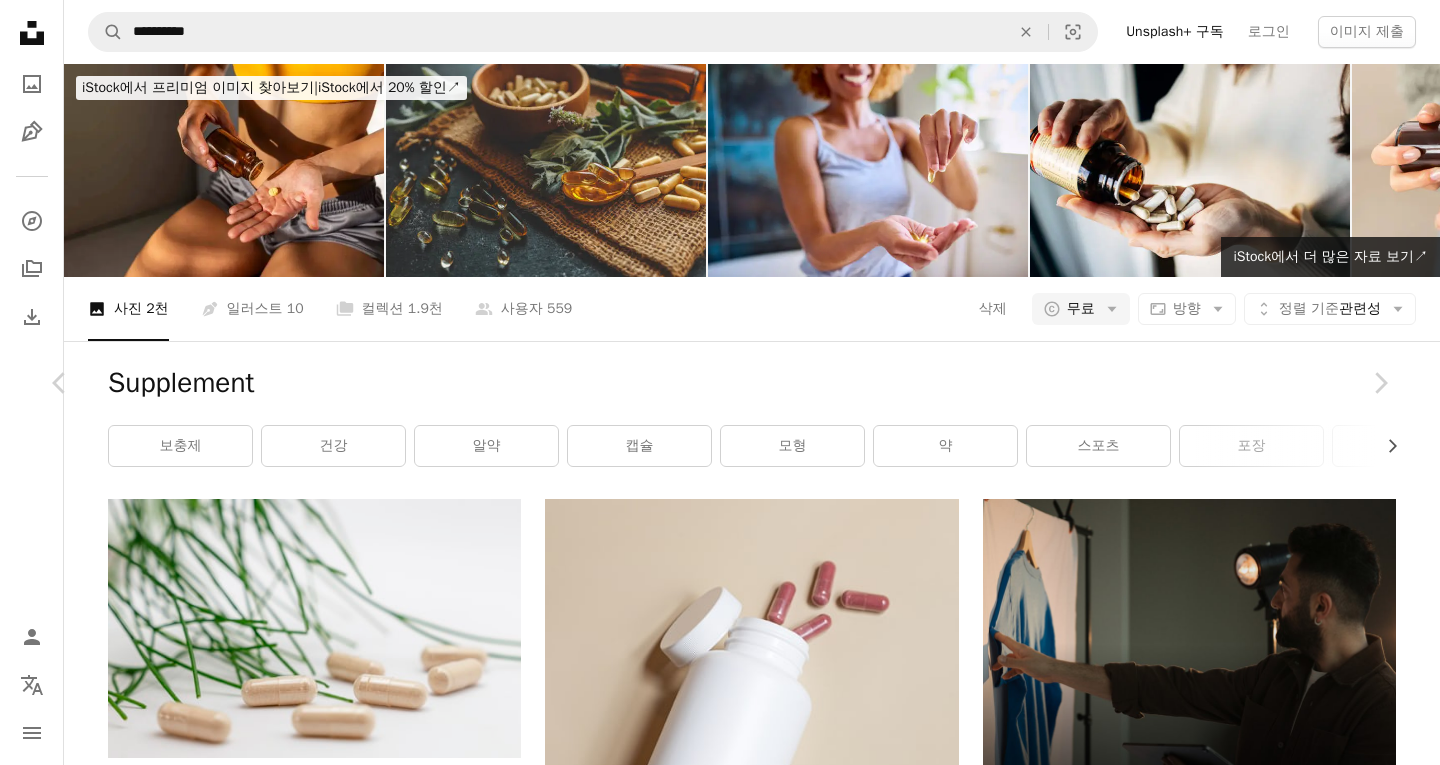 scroll, scrollTop: 600, scrollLeft: 0, axis: vertical 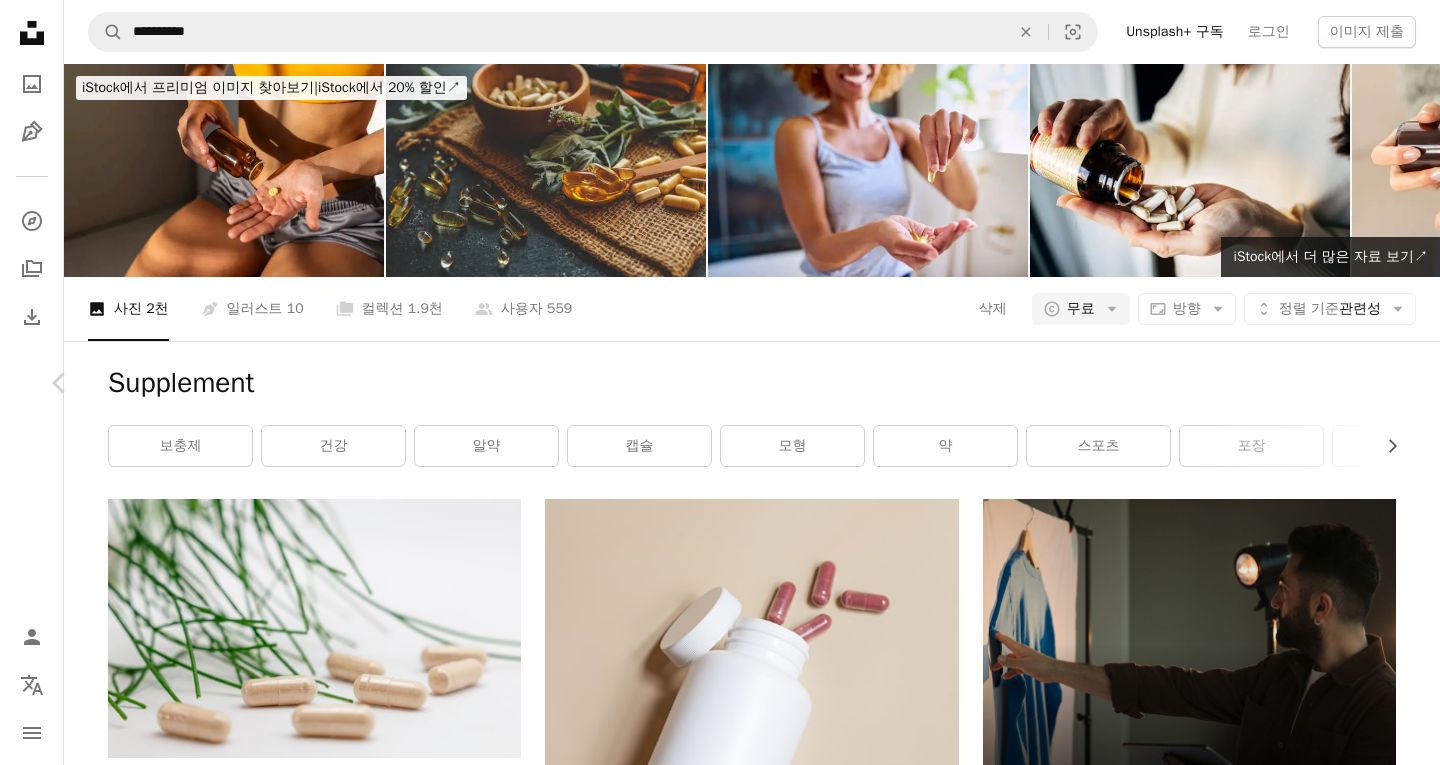 click on "Chevron right" at bounding box center (1380, 383) 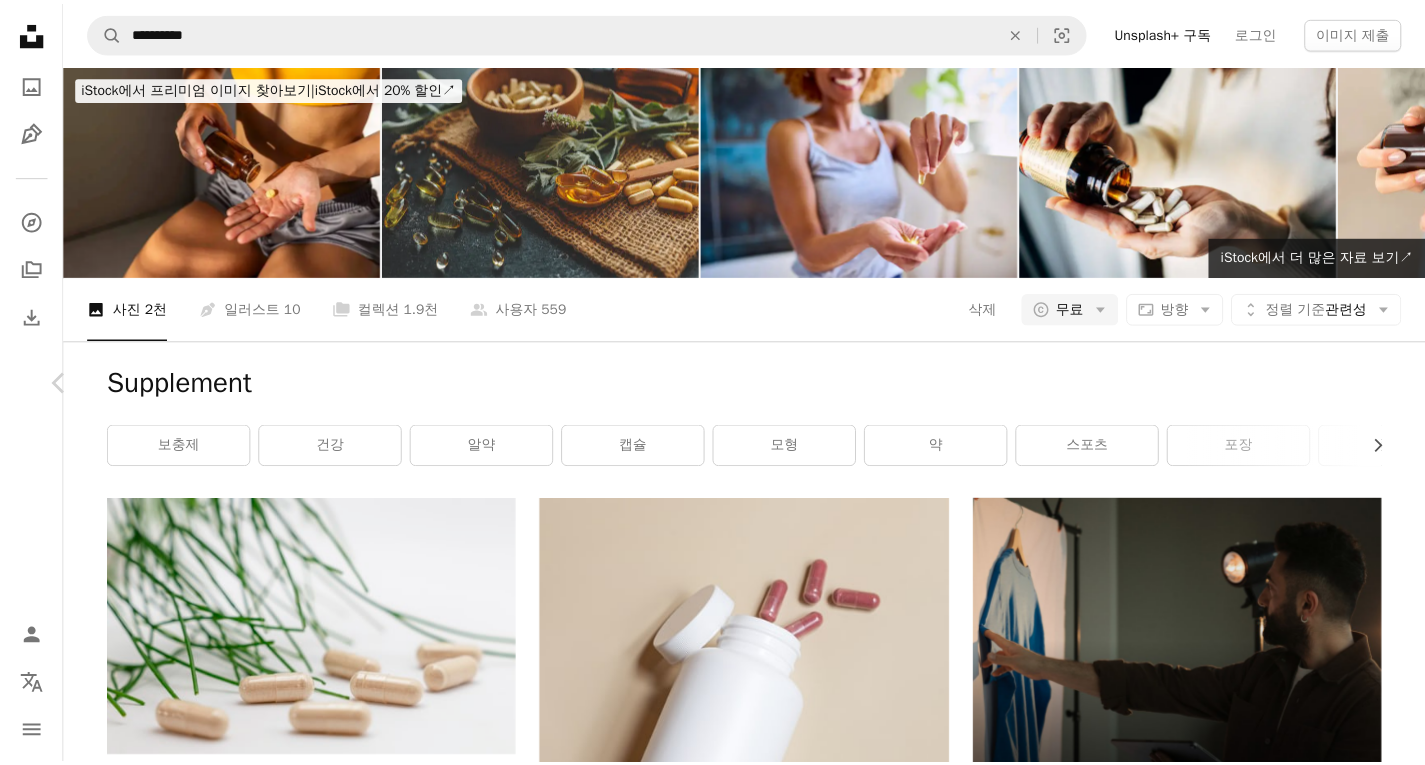 scroll, scrollTop: 0, scrollLeft: 0, axis: both 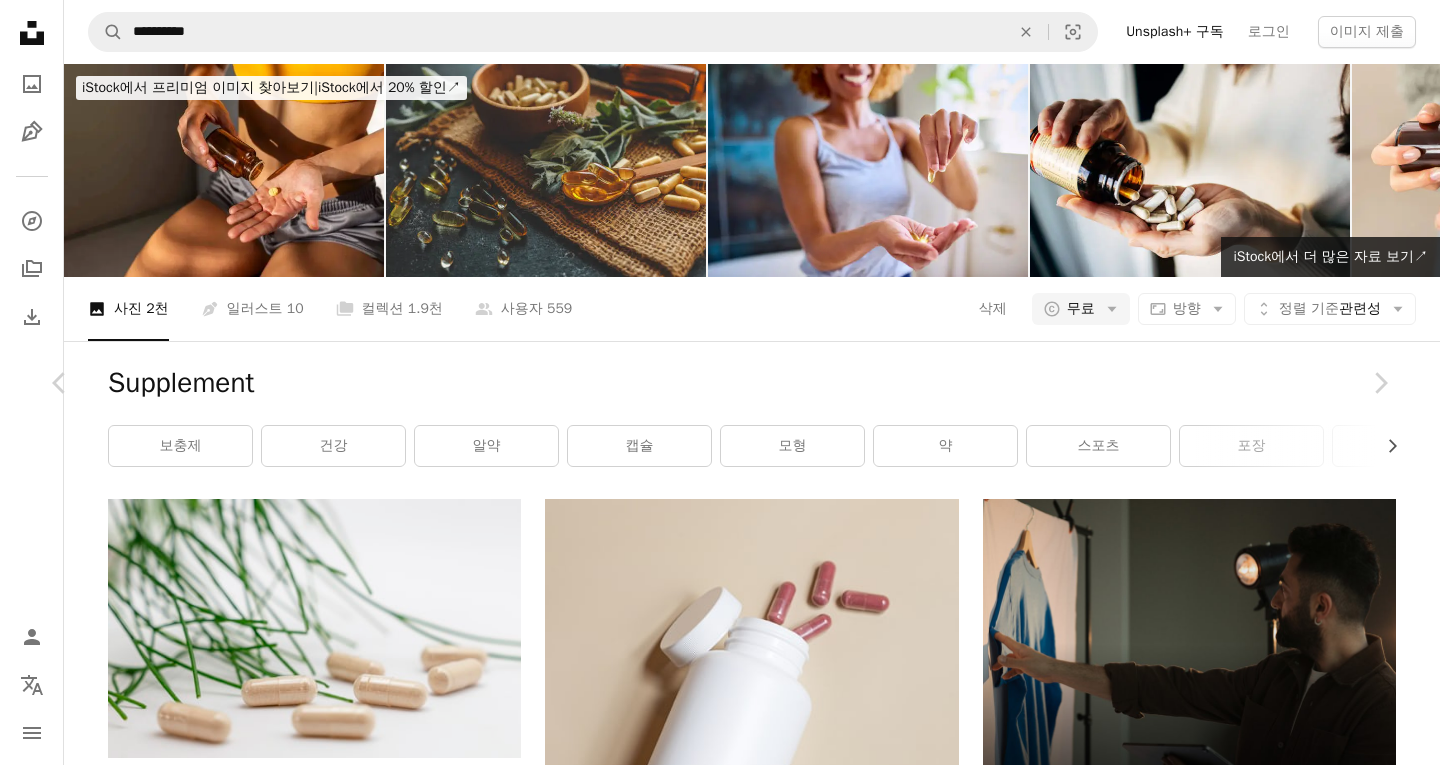 click on "An X shape" at bounding box center [20, 20] 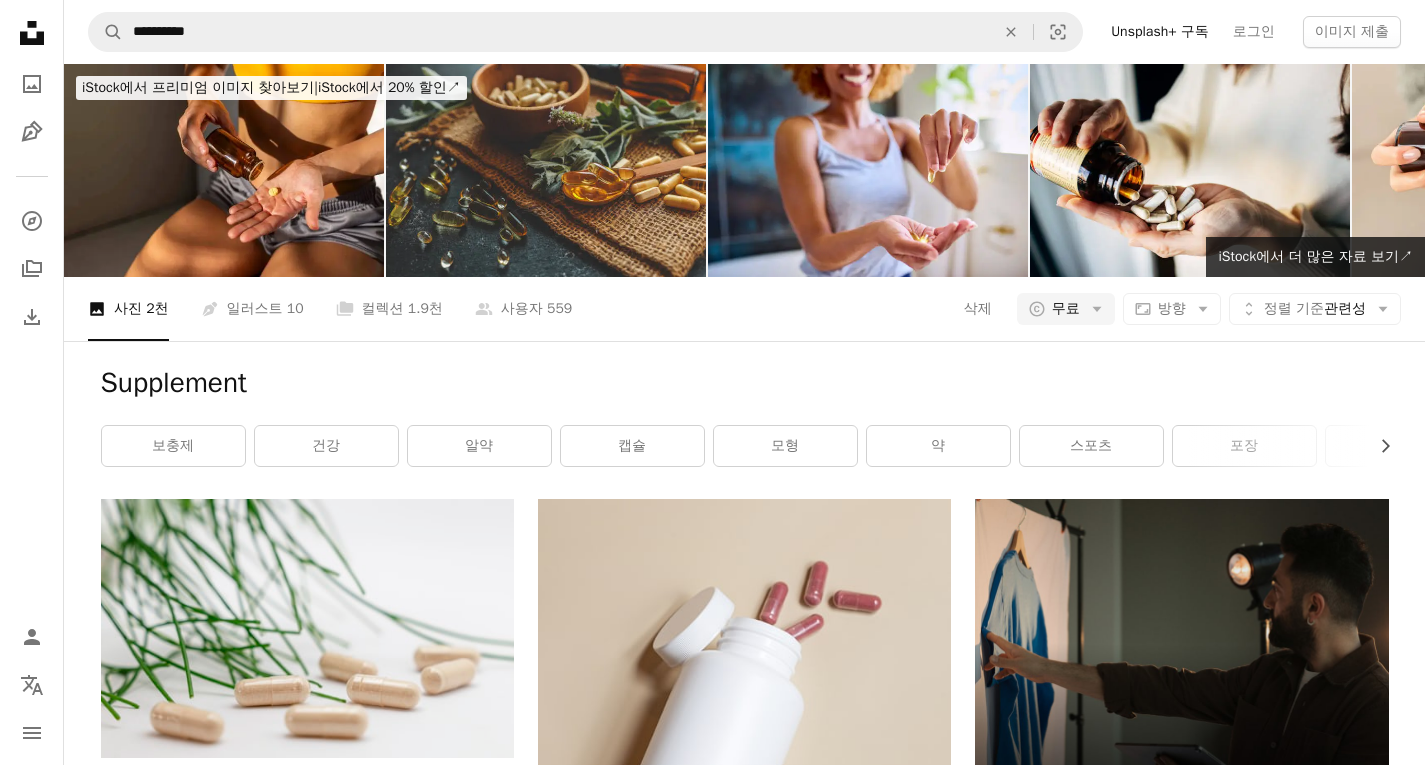 scroll, scrollTop: 7571, scrollLeft: 0, axis: vertical 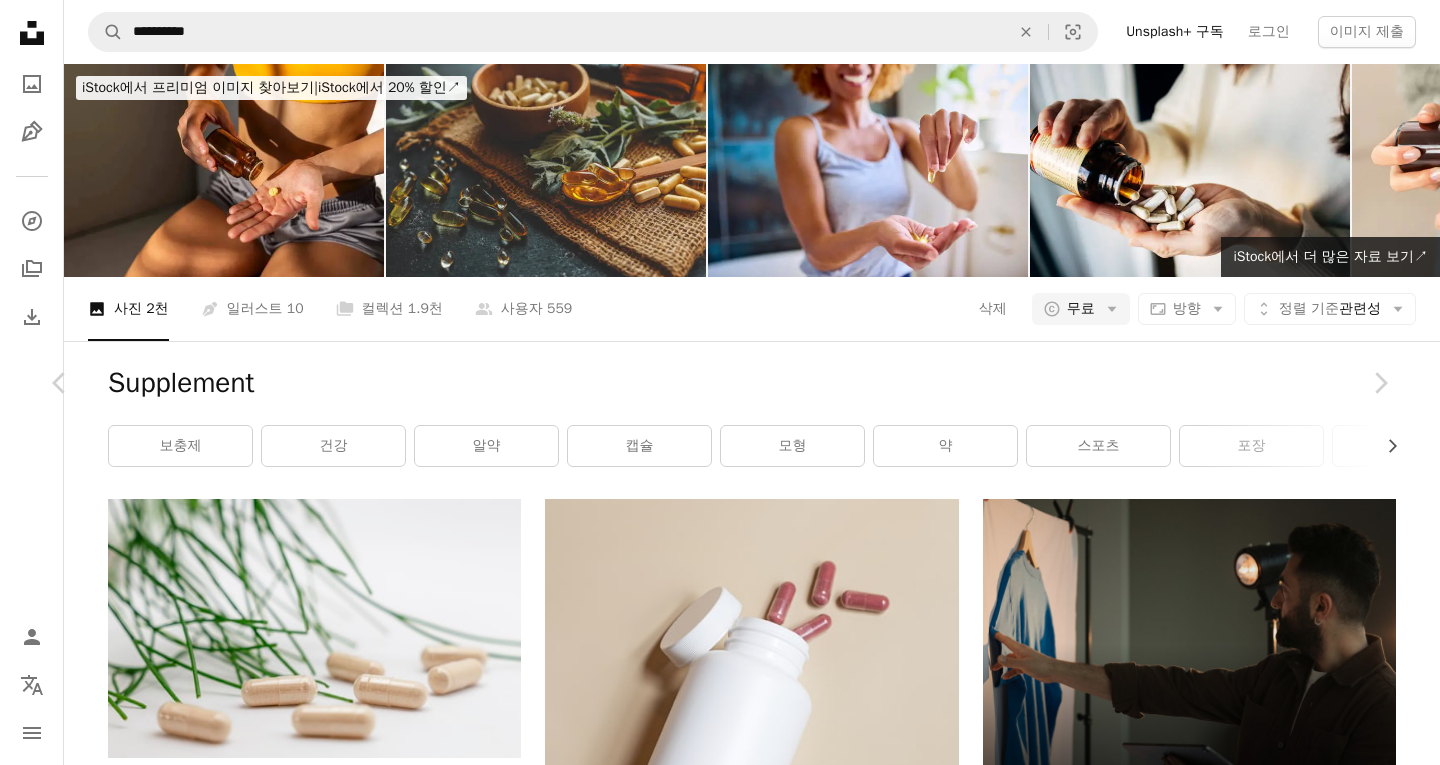 click on "무료 다운로드" at bounding box center (1190, 11077) 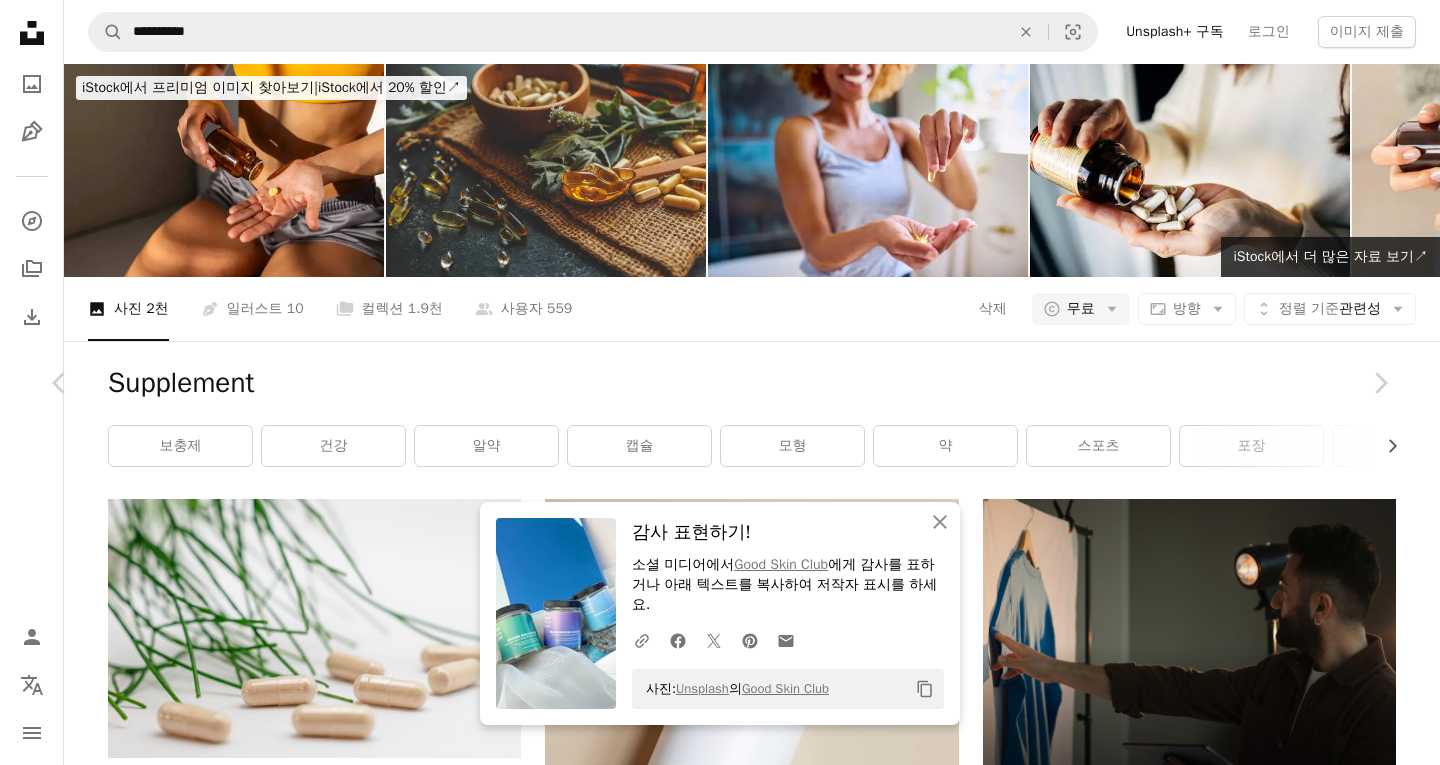 click on "An X shape" at bounding box center (20, 20) 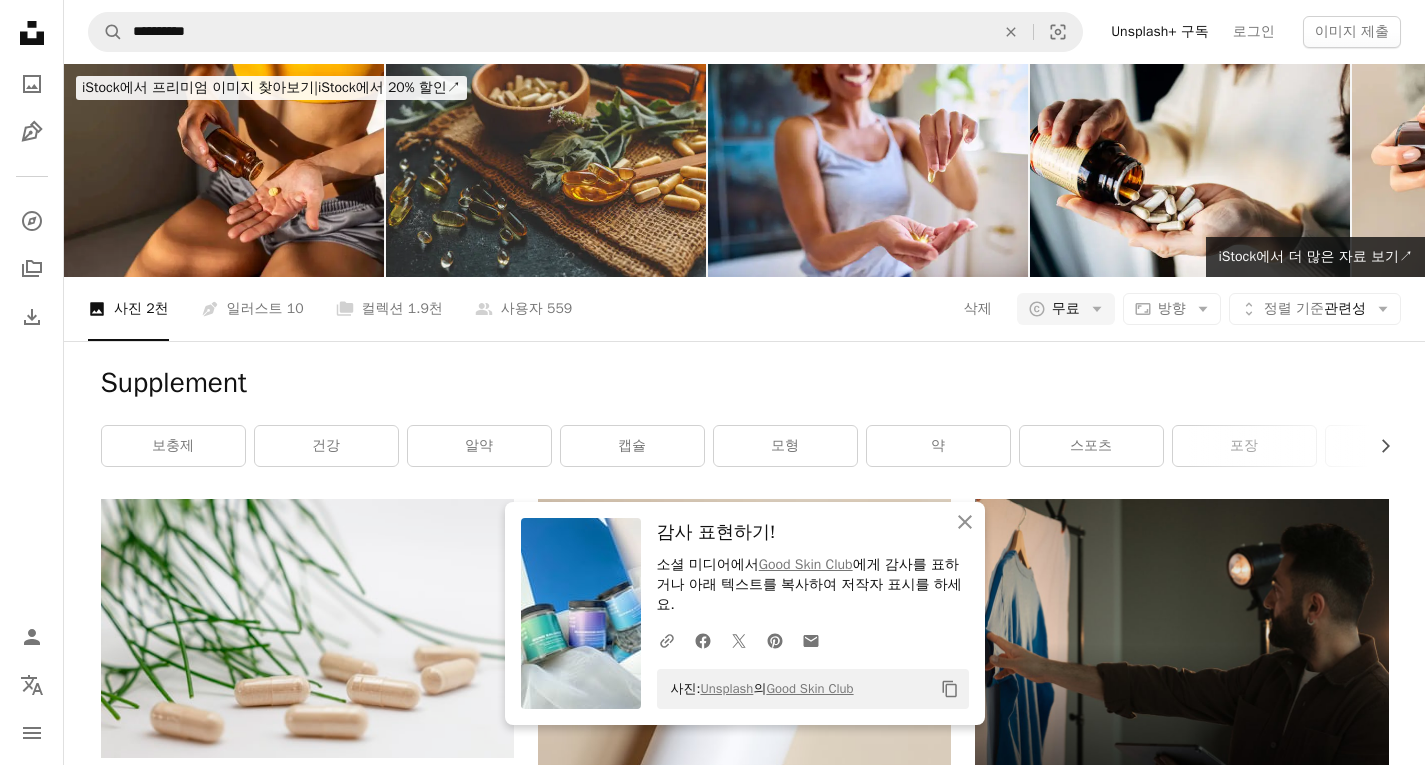 scroll, scrollTop: 8171, scrollLeft: 0, axis: vertical 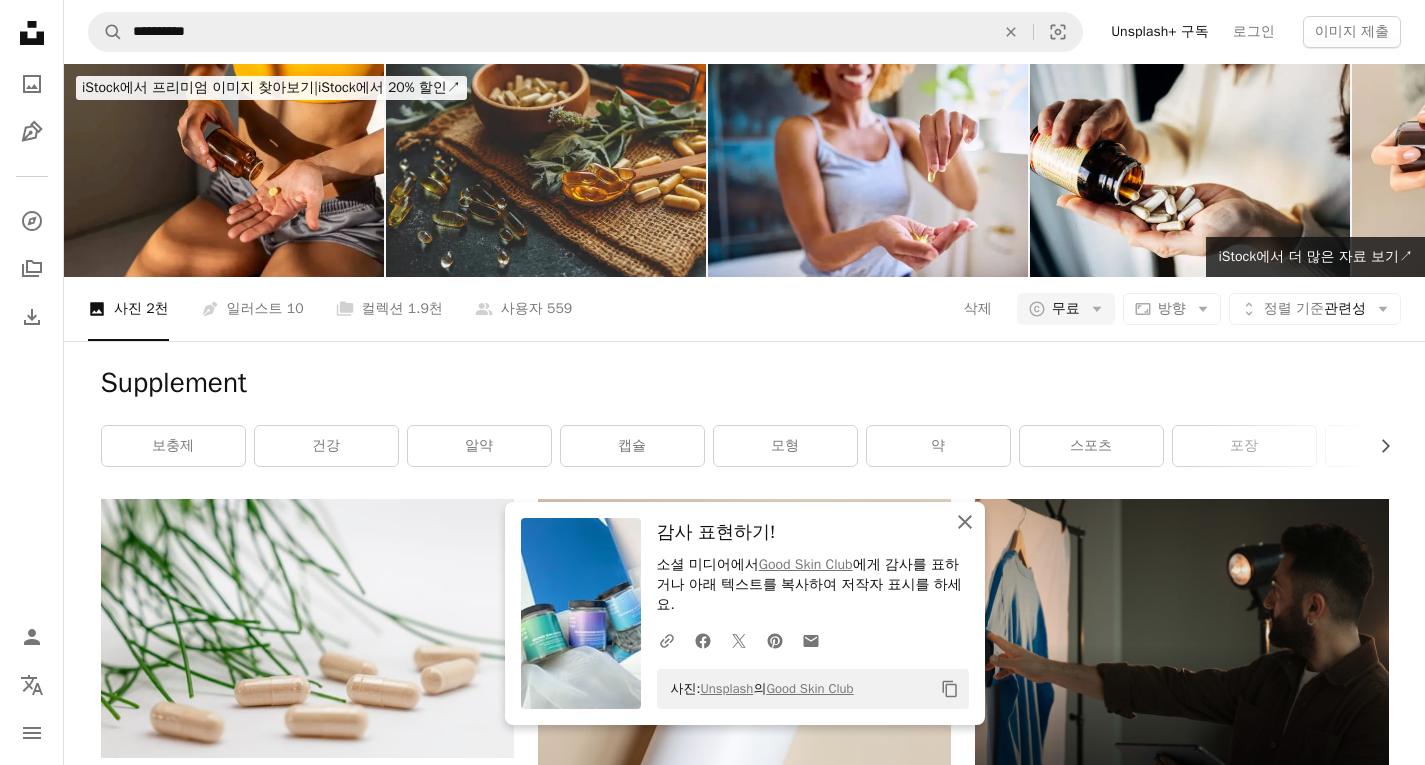 click on "An X shape" 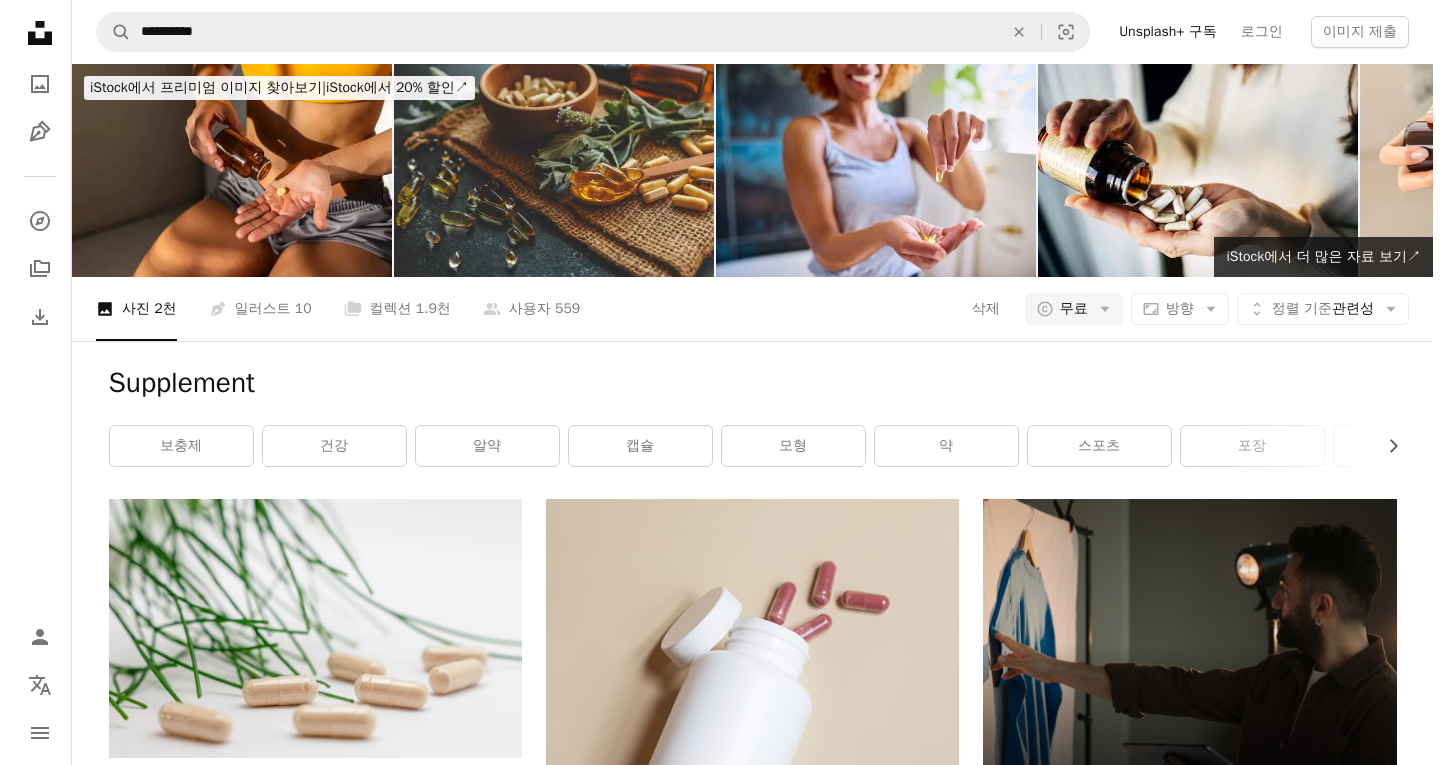 scroll, scrollTop: 6471, scrollLeft: 0, axis: vertical 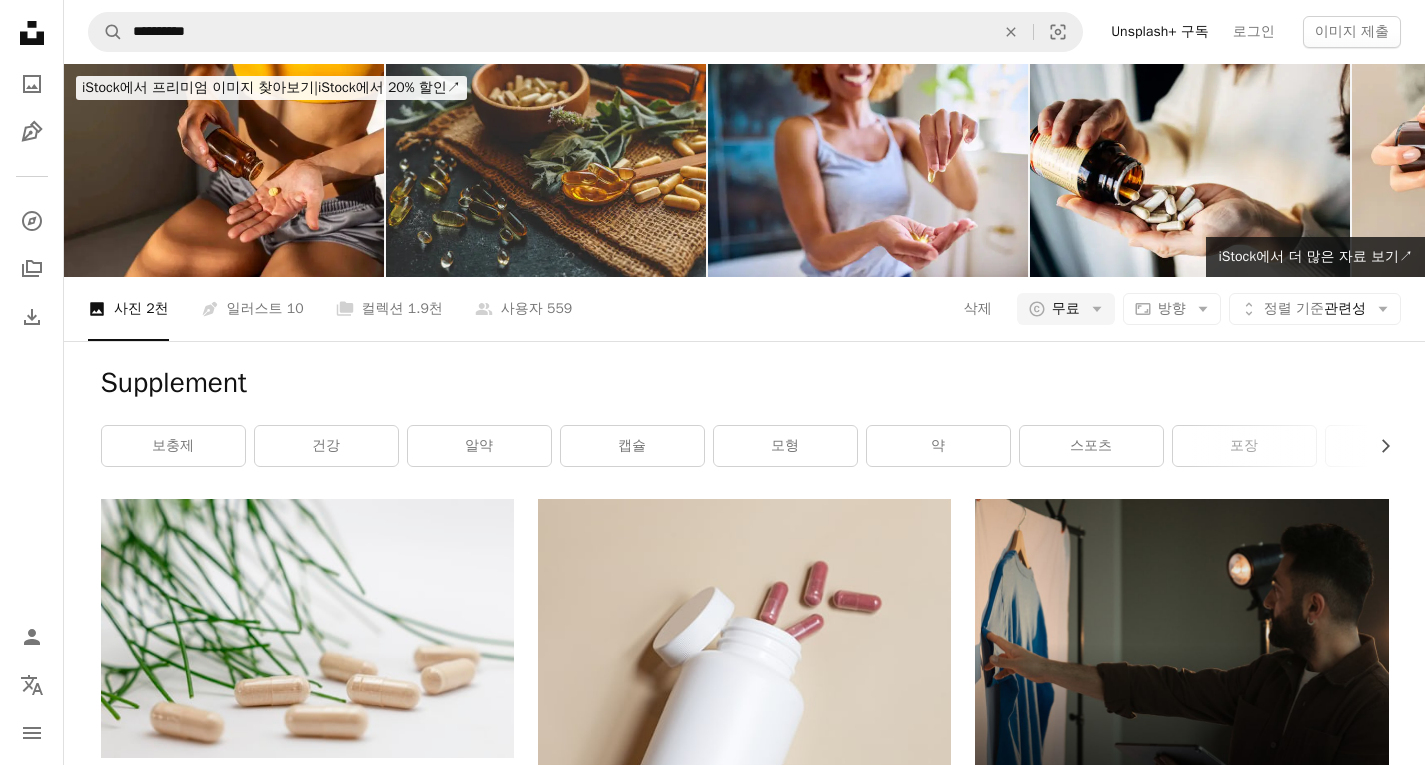 click at bounding box center [744, 7057] 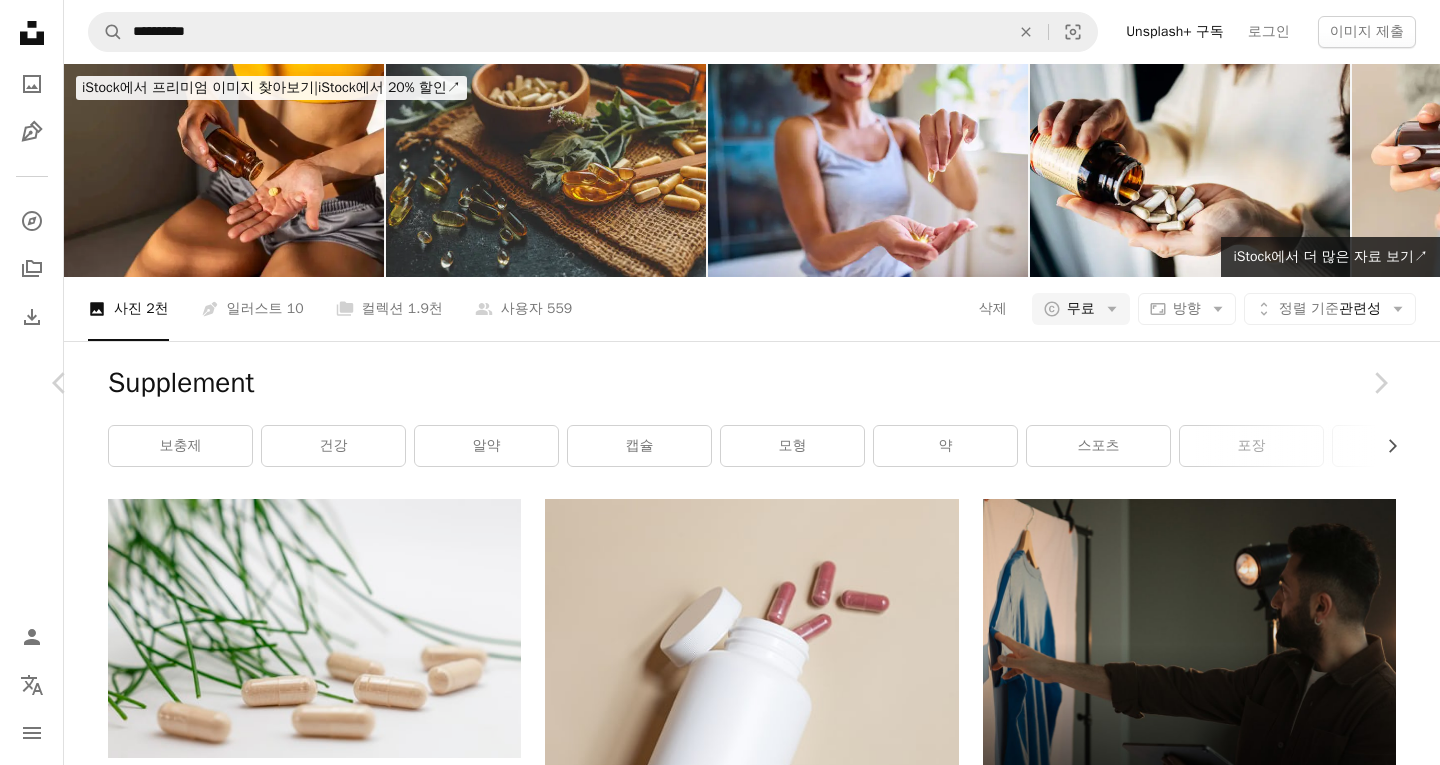click on "An X shape" at bounding box center [20, 20] 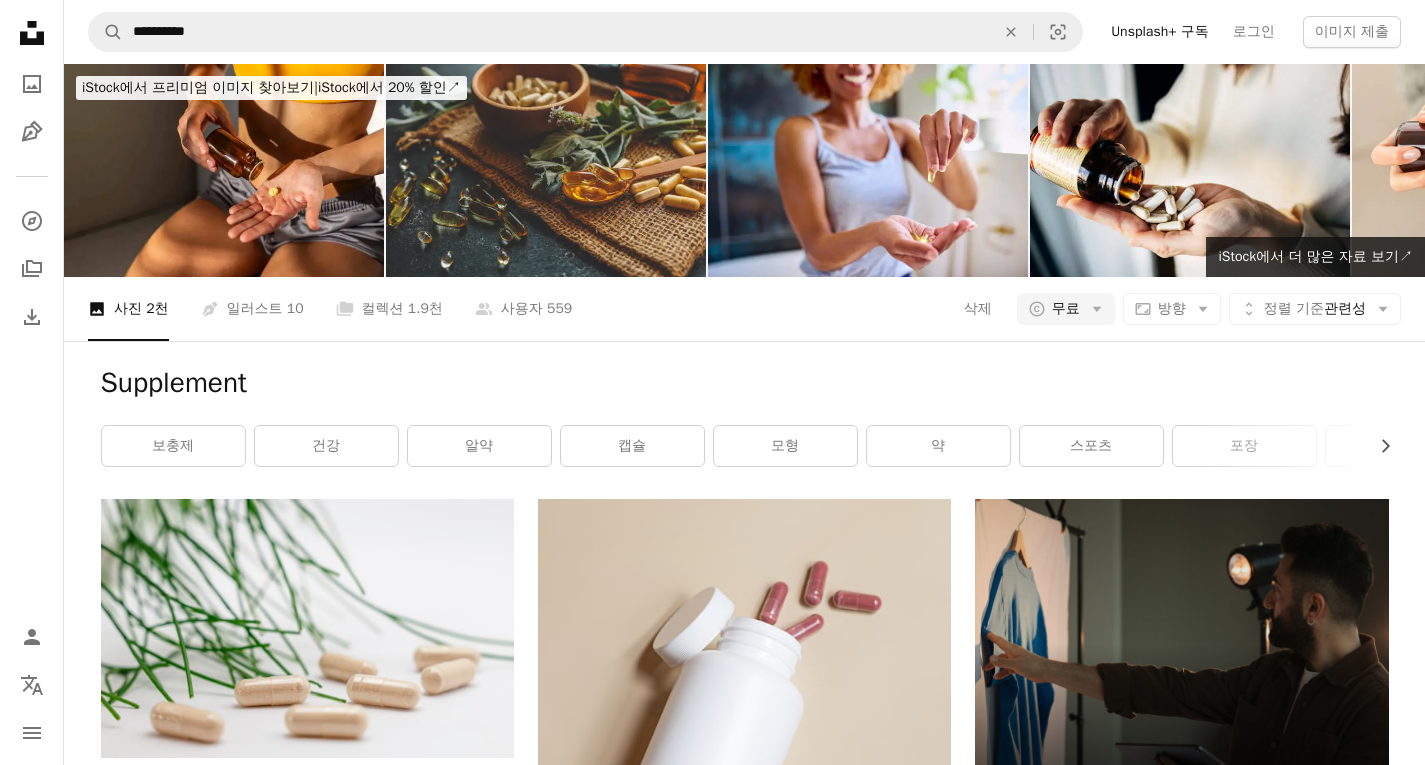 click at bounding box center (744, 6687) 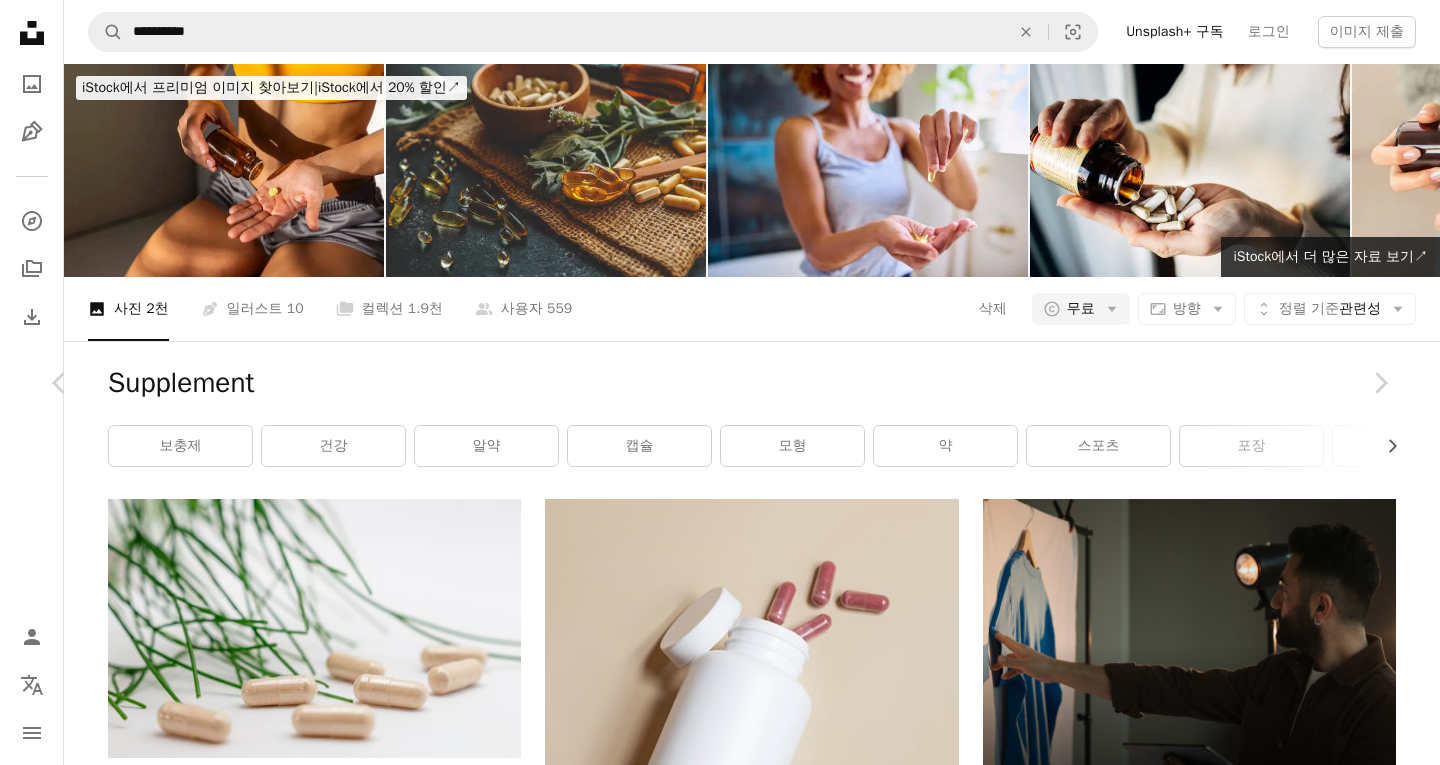 scroll, scrollTop: 2300, scrollLeft: 0, axis: vertical 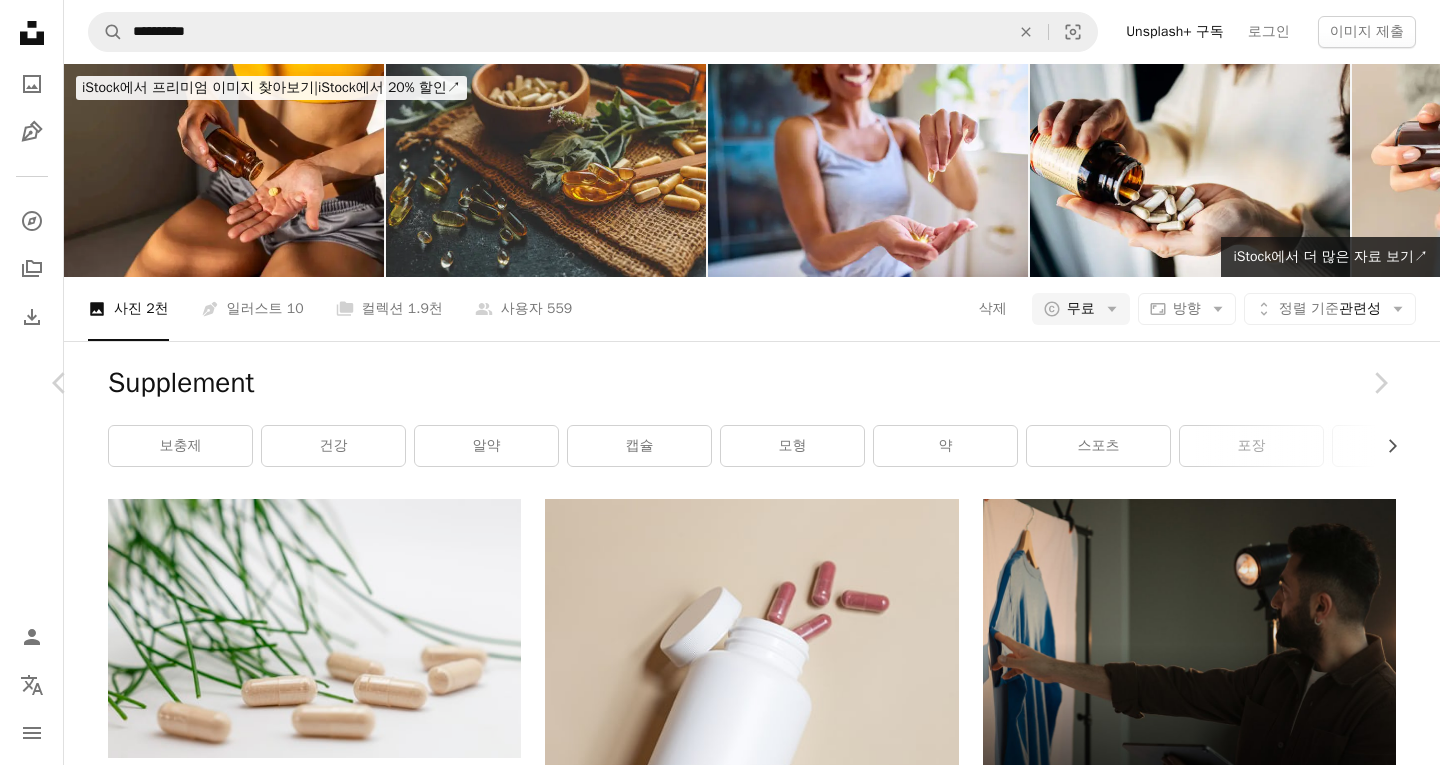 click on "An X shape" at bounding box center [20, 20] 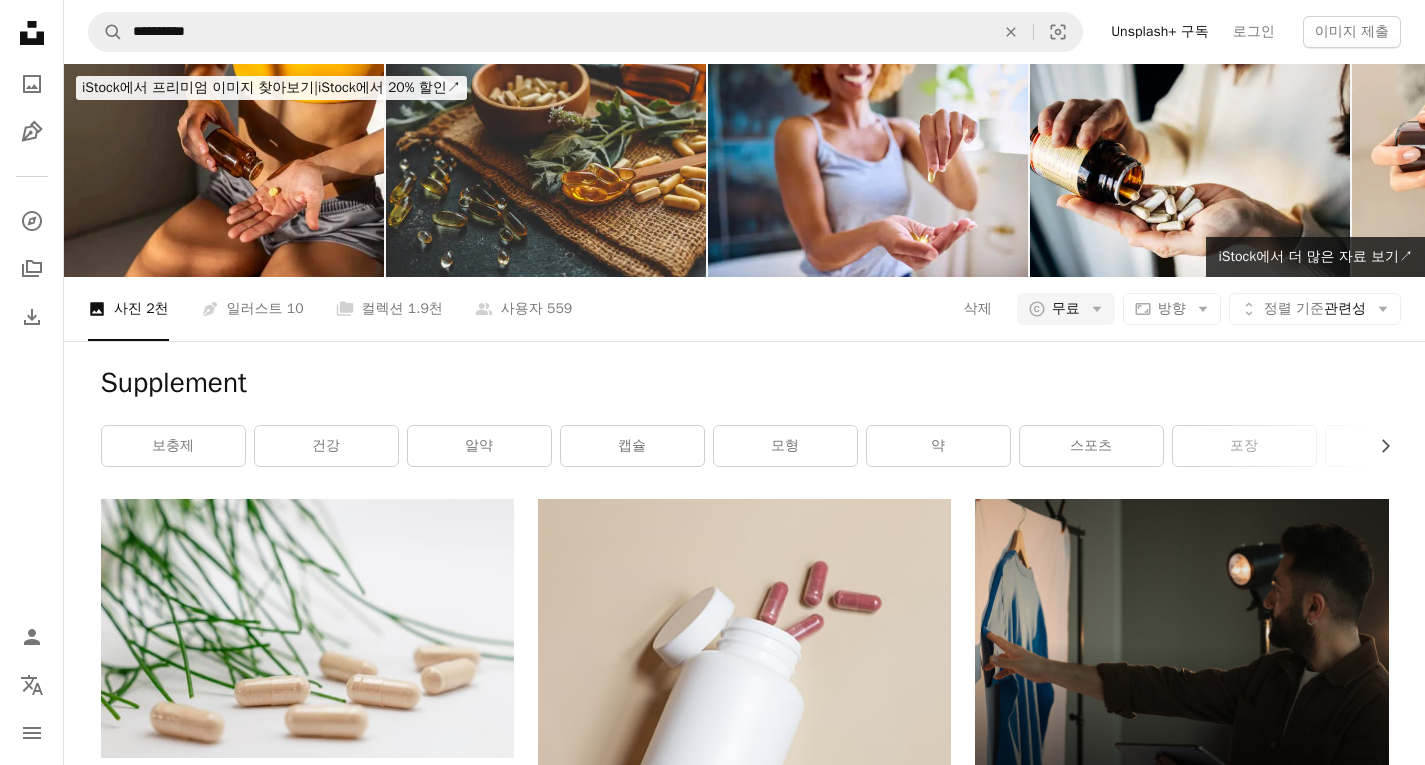 click at bounding box center (744, 7057) 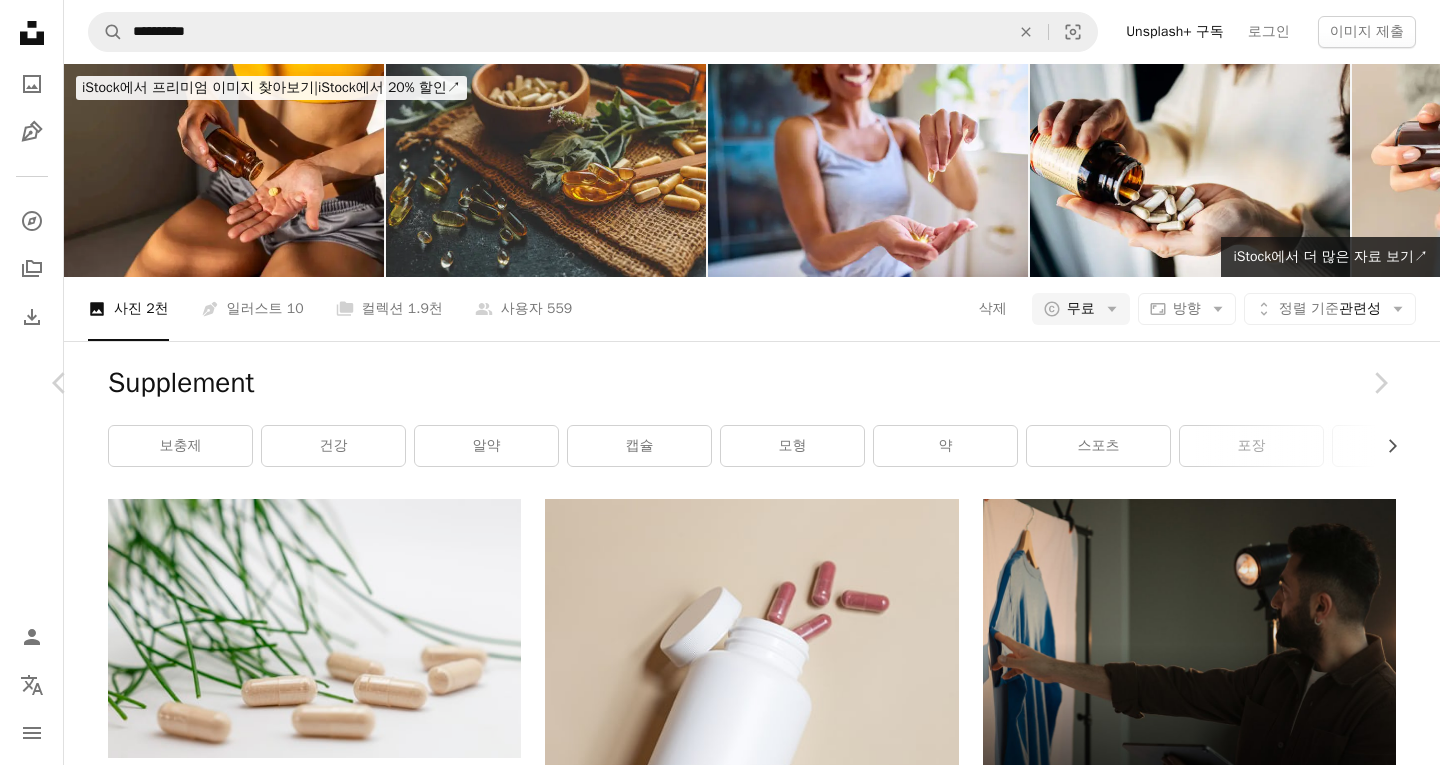 scroll, scrollTop: 1600, scrollLeft: 0, axis: vertical 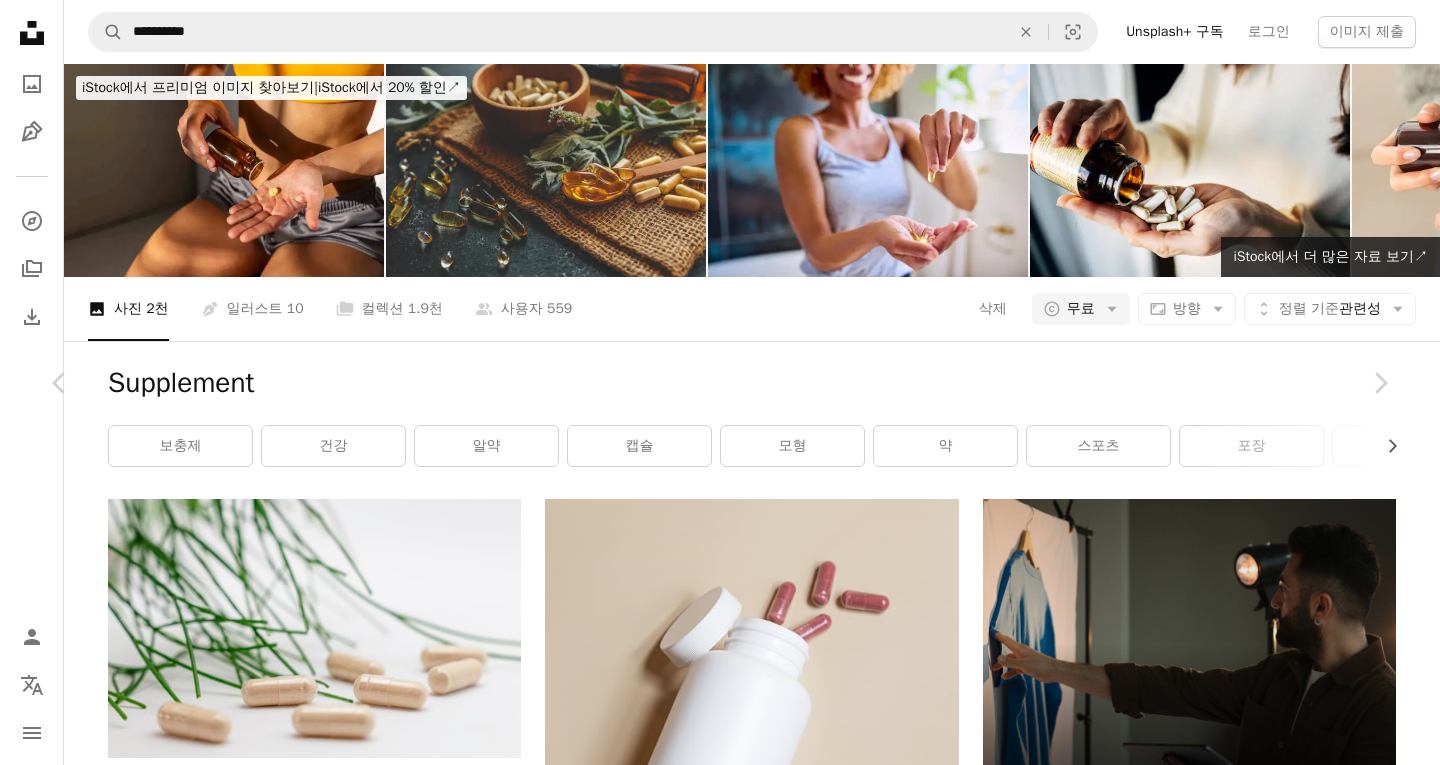 click 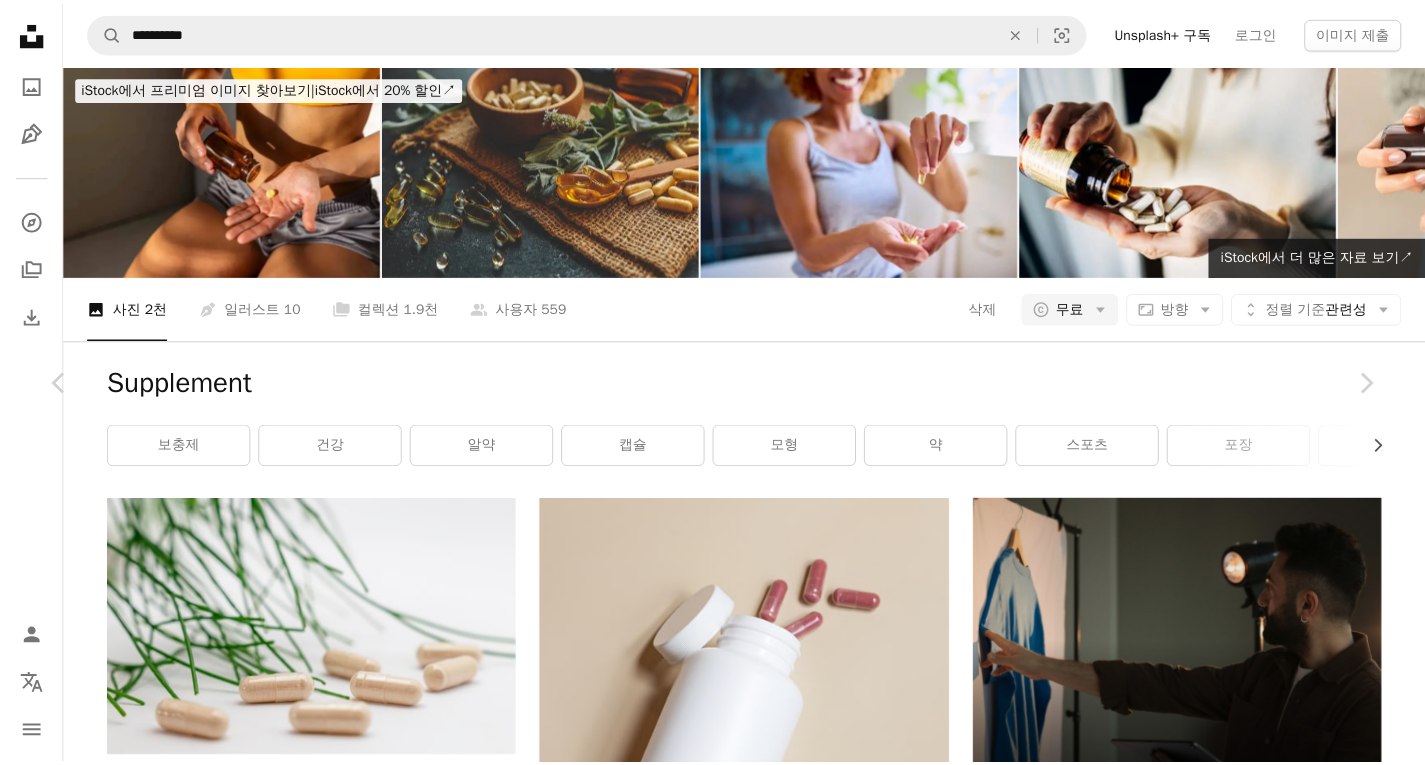 scroll, scrollTop: 1800, scrollLeft: 0, axis: vertical 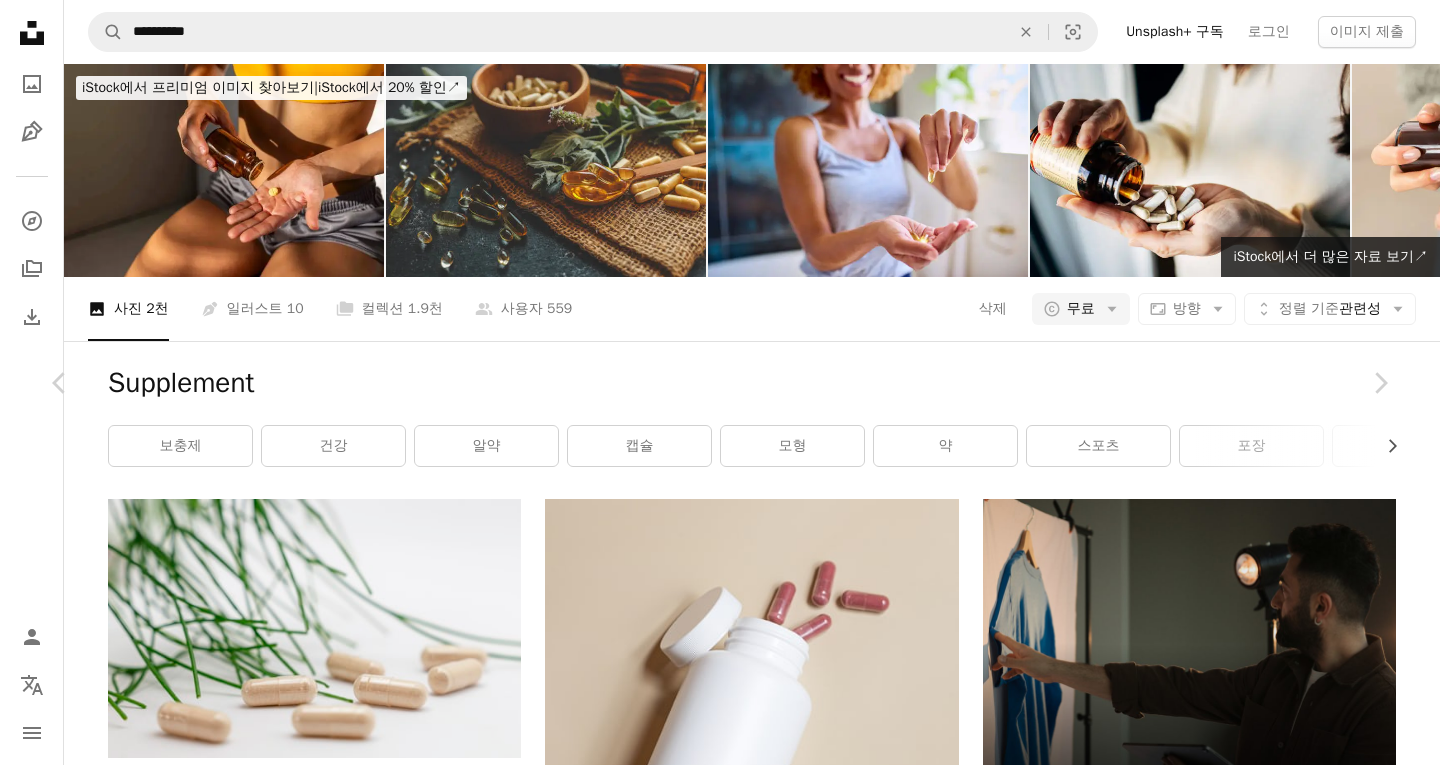 click on "An X shape" at bounding box center (20, 20) 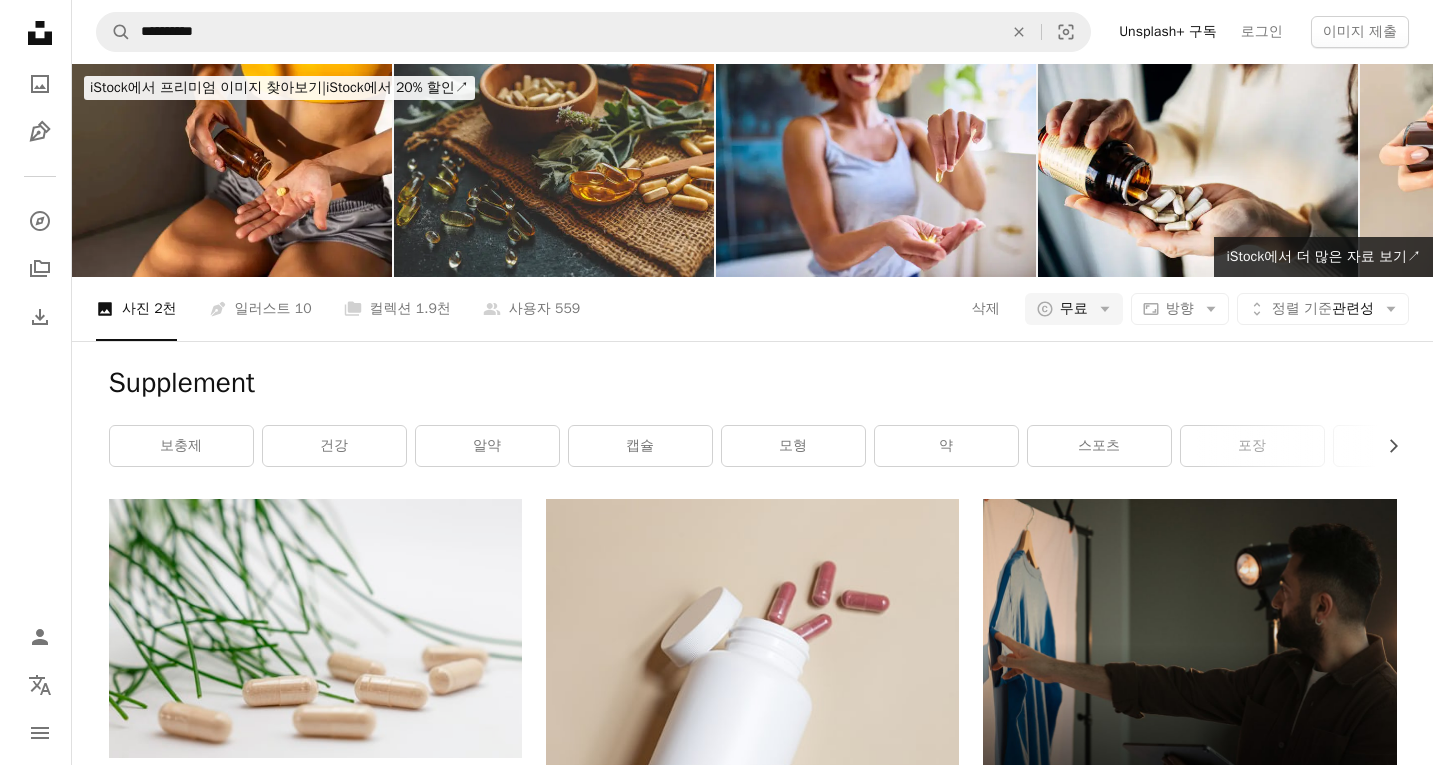 scroll, scrollTop: 6971, scrollLeft: 0, axis: vertical 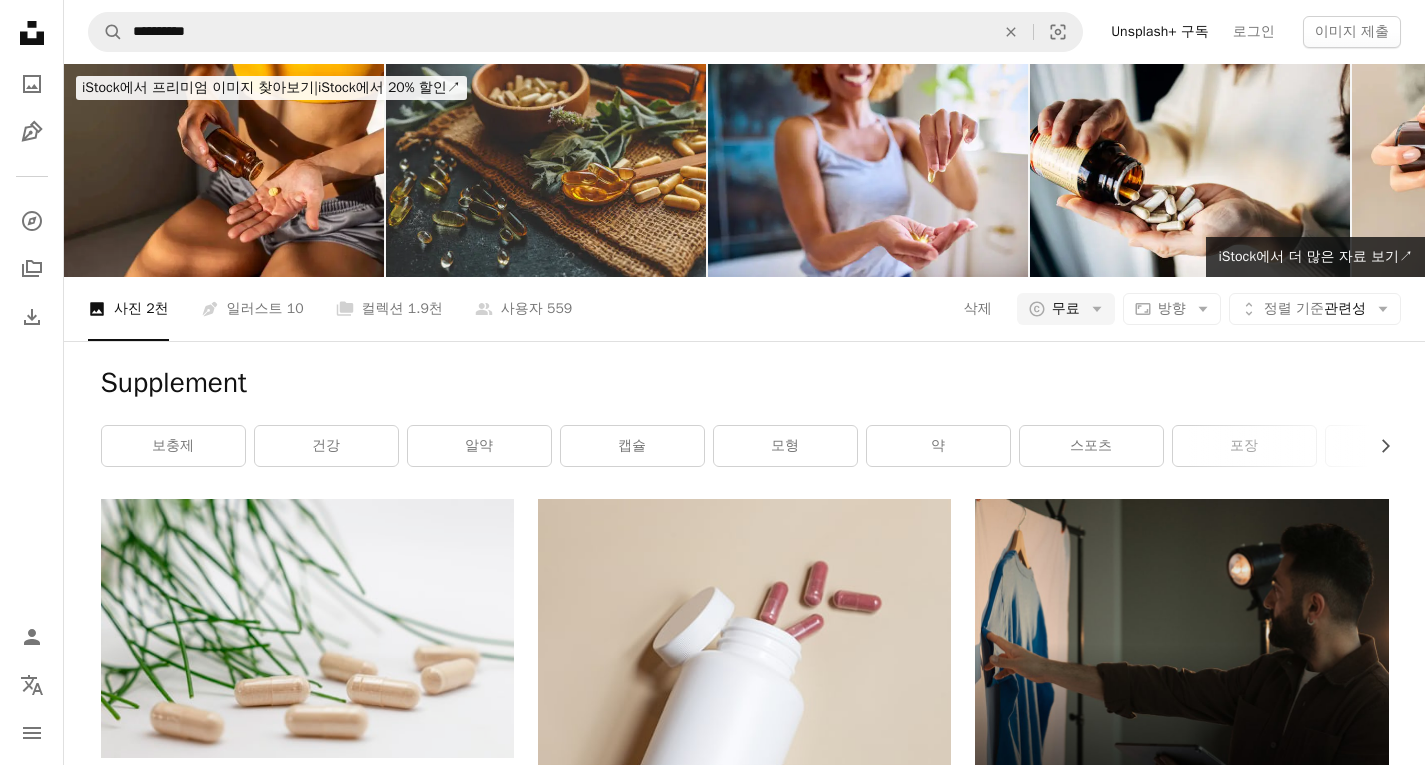 click at bounding box center (744, 7424) 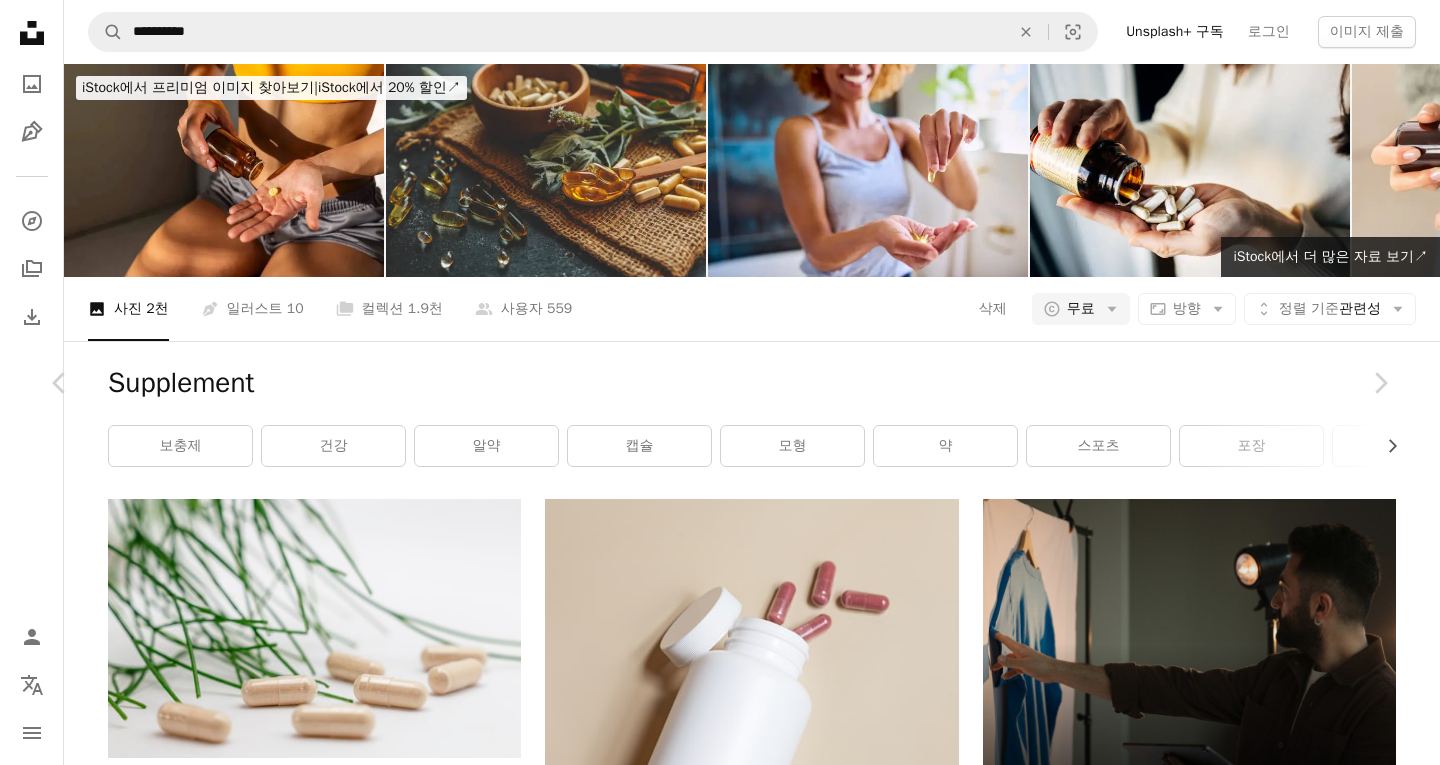 scroll, scrollTop: 1300, scrollLeft: 0, axis: vertical 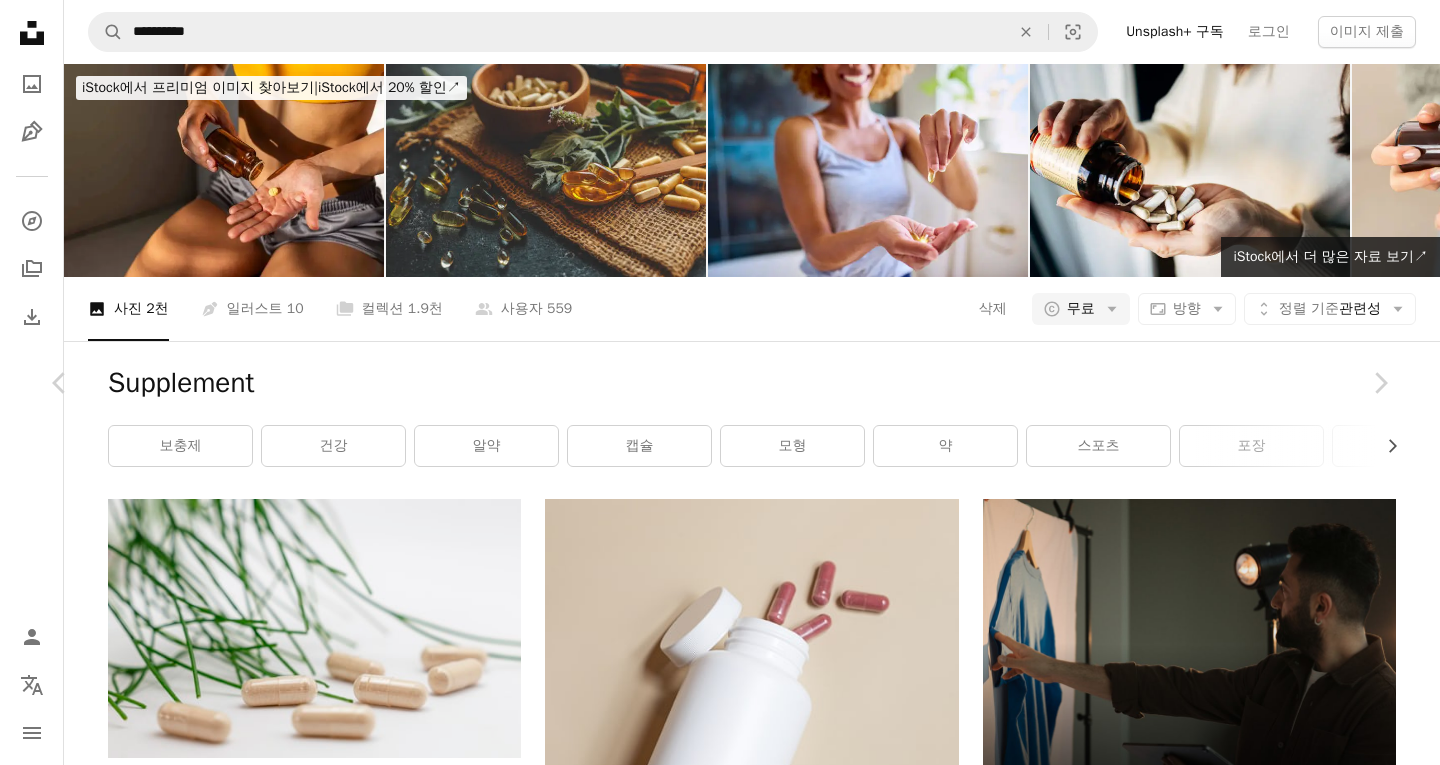 click at bounding box center [325, 11290] 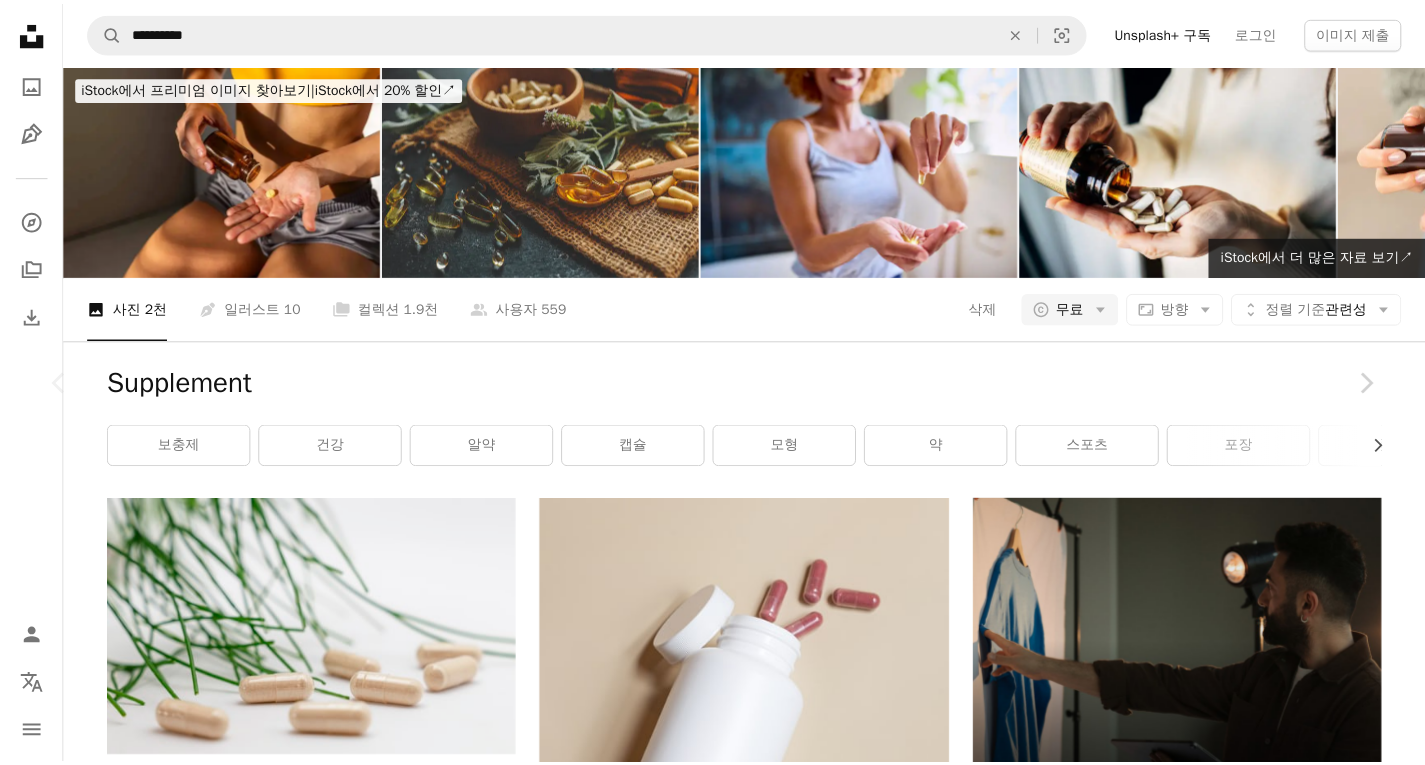 scroll, scrollTop: 0, scrollLeft: 0, axis: both 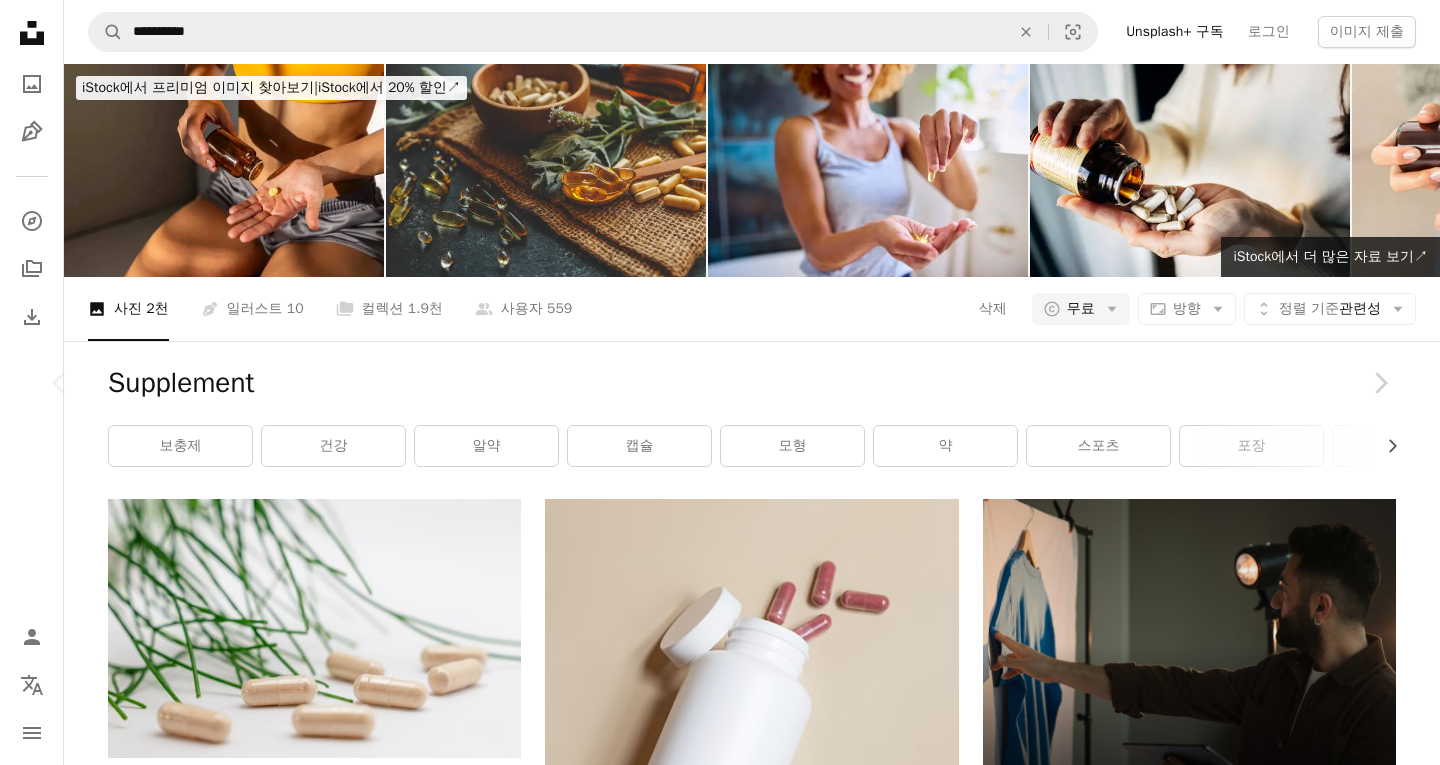 click on "무료 다운로드" at bounding box center (1190, 11077) 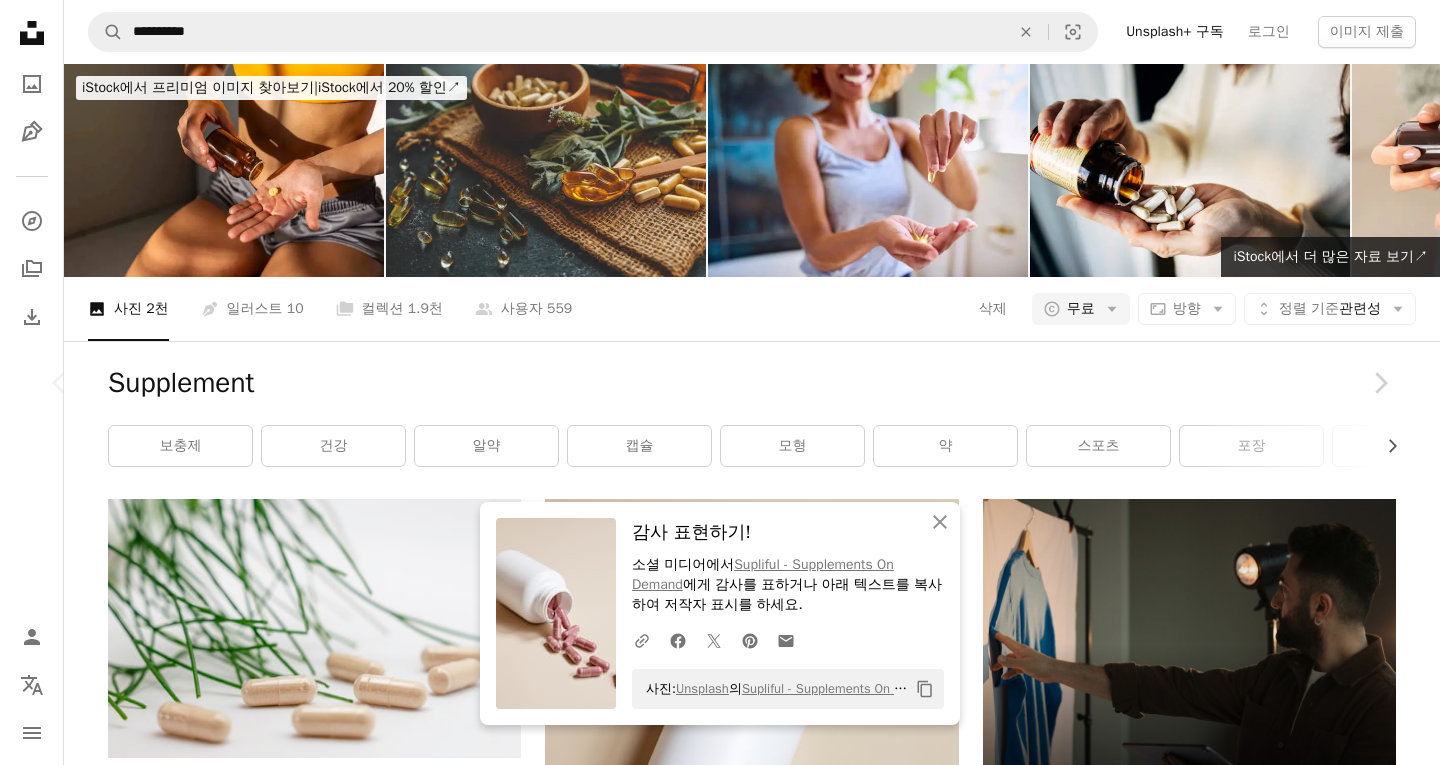 click on "An X shape" at bounding box center (20, 20) 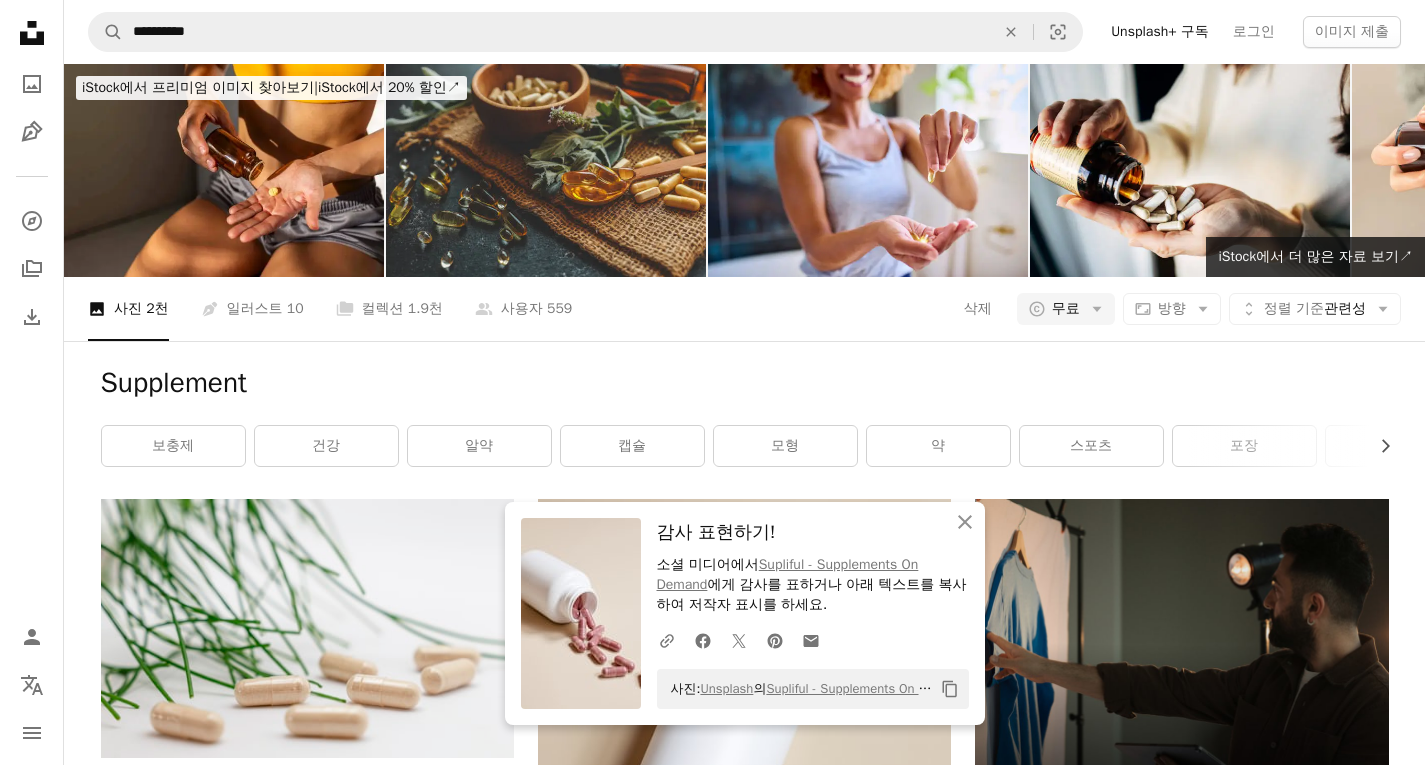 scroll, scrollTop: 7471, scrollLeft: 0, axis: vertical 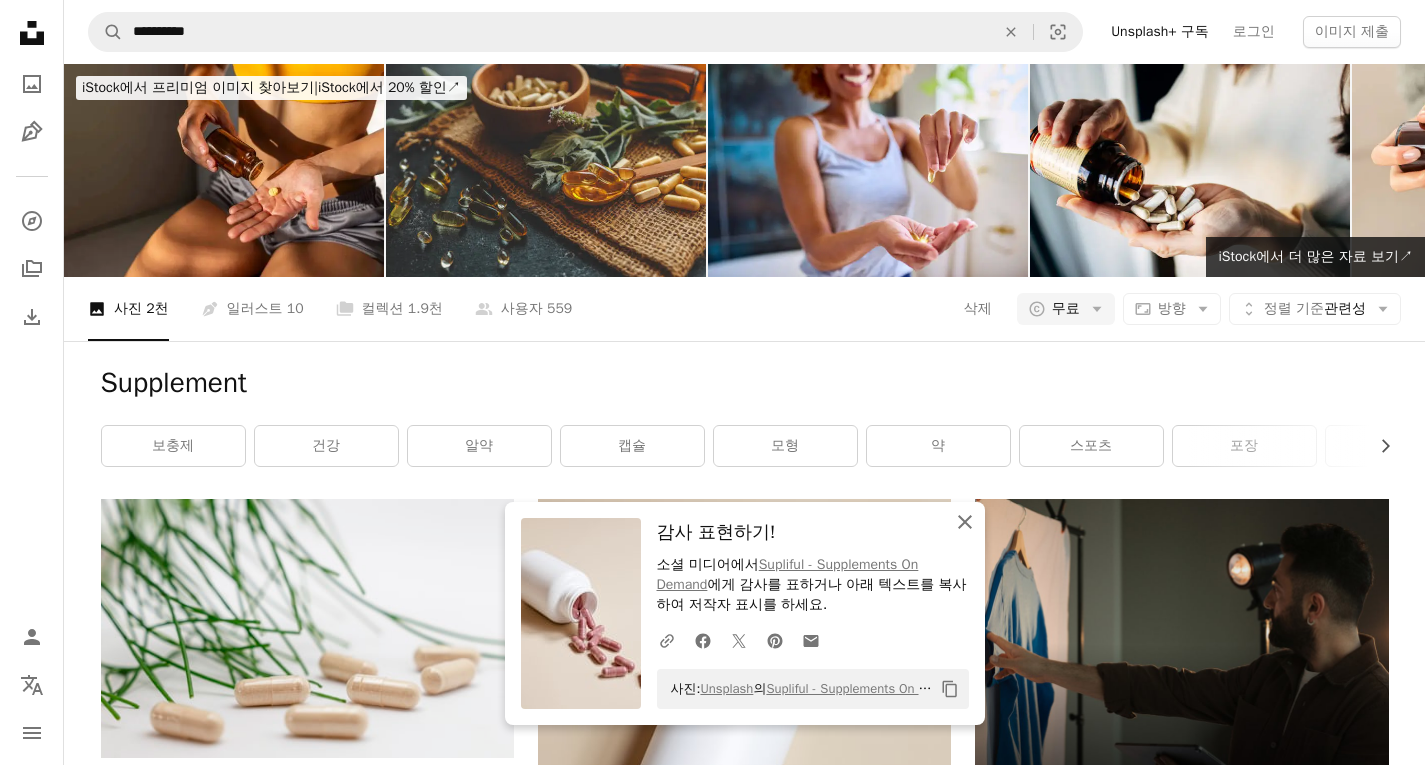 click on "An X shape" 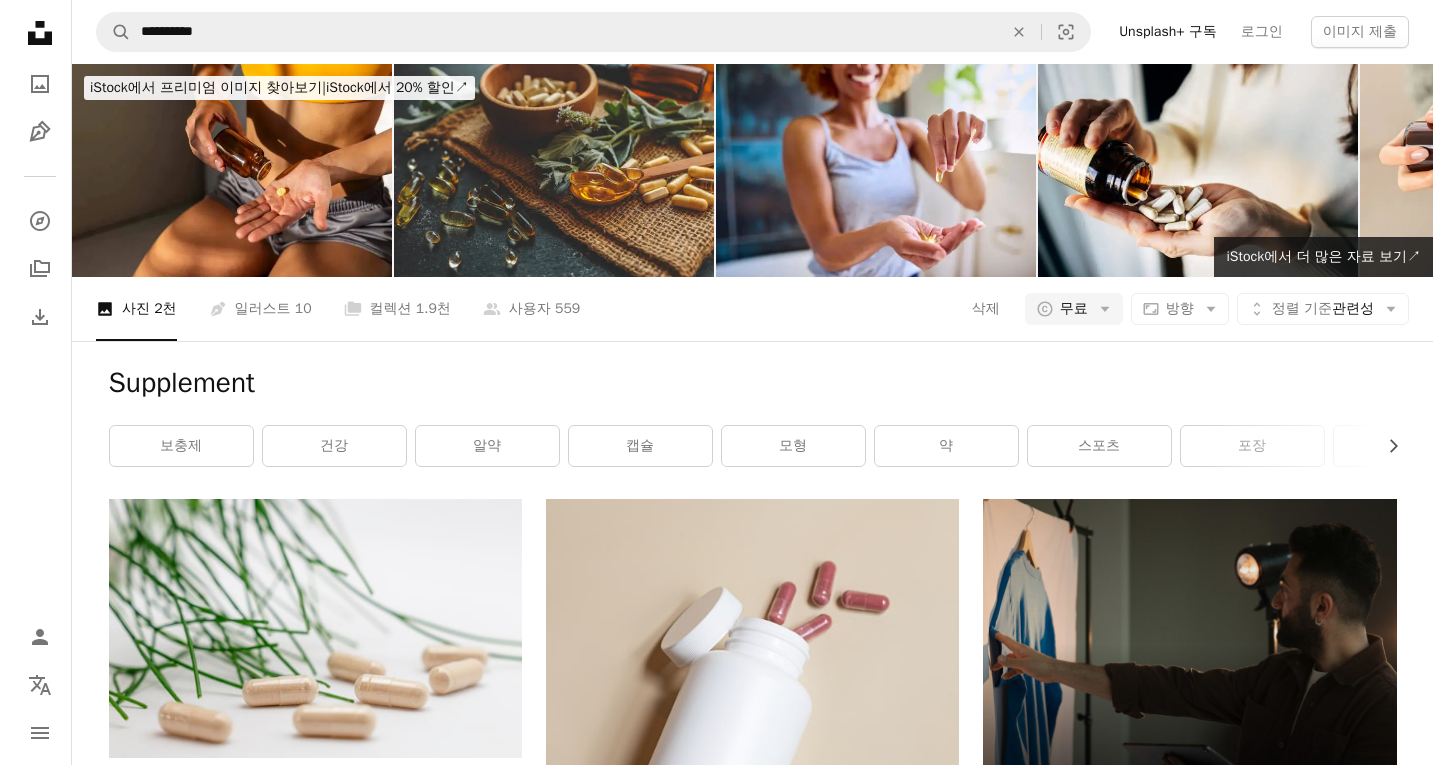 scroll, scrollTop: 7871, scrollLeft: 0, axis: vertical 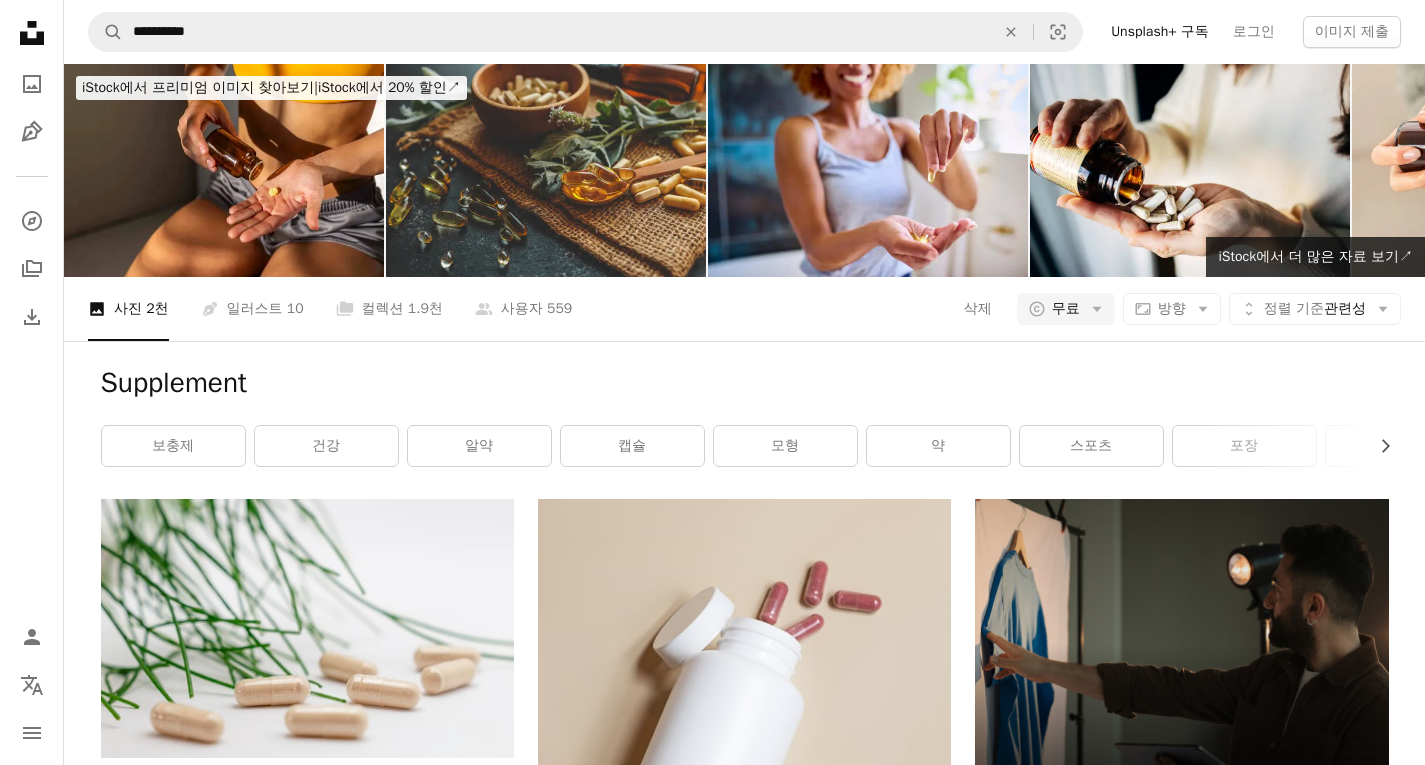 click at bounding box center (307, 8274) 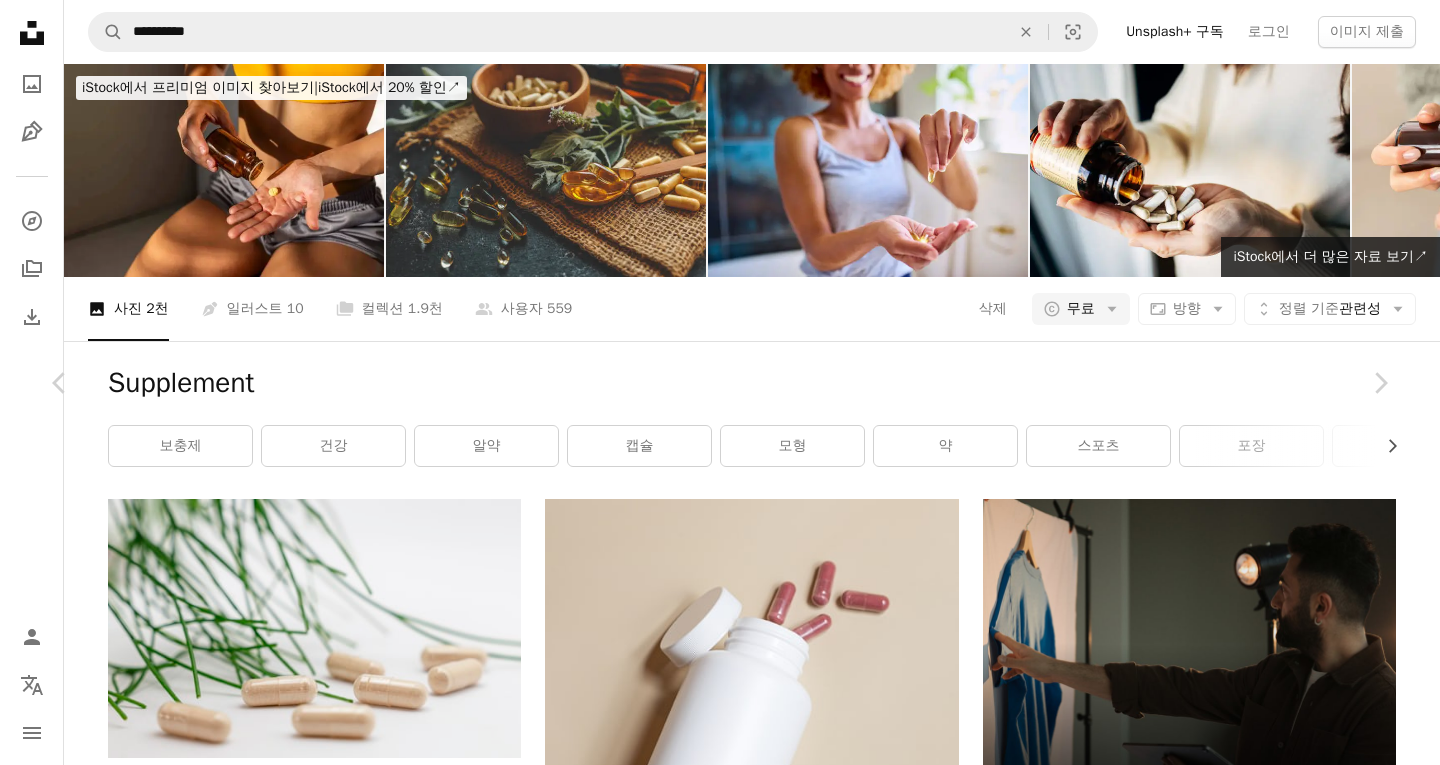 scroll, scrollTop: 2900, scrollLeft: 0, axis: vertical 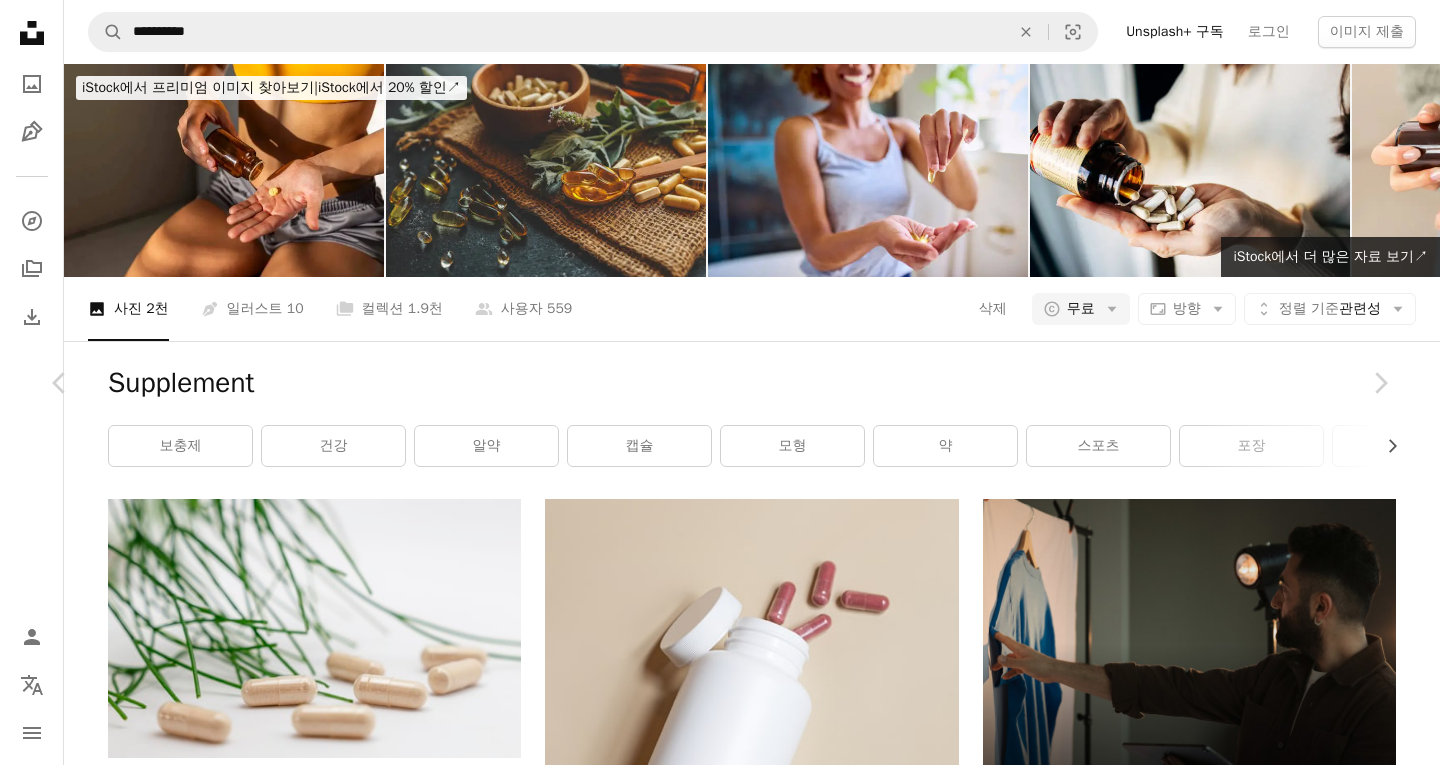 click at bounding box center (1099, 11288) 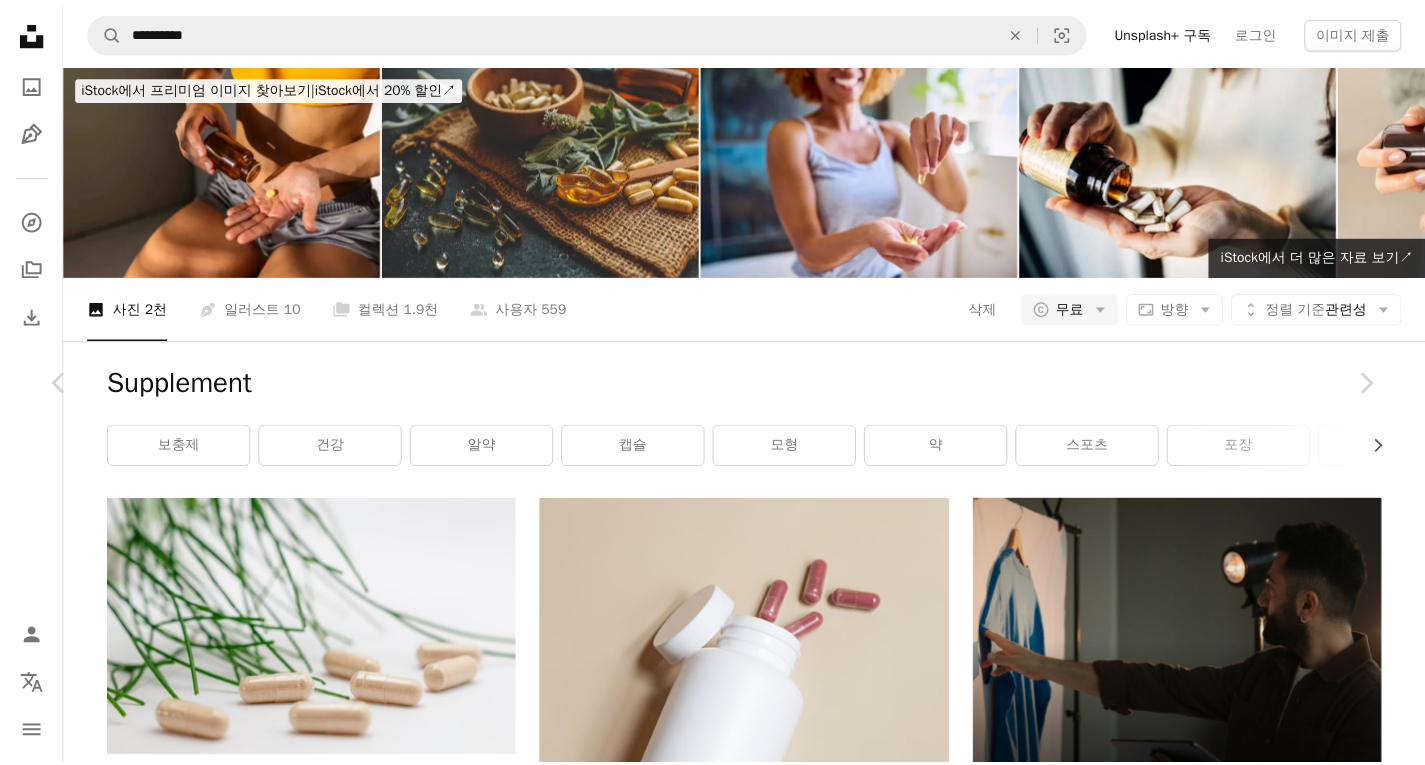 scroll, scrollTop: 0, scrollLeft: 0, axis: both 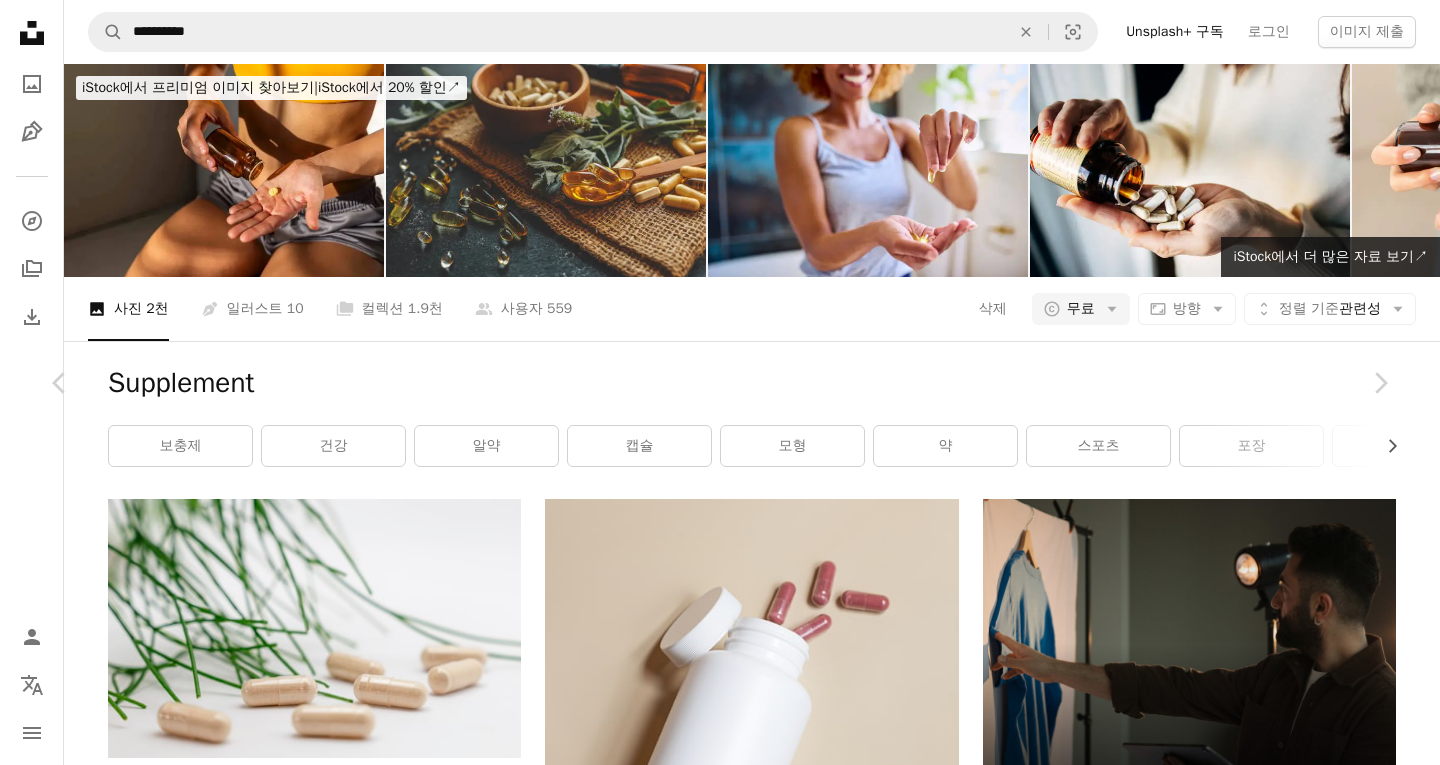 click on "무료 다운로드" at bounding box center [1190, 11077] 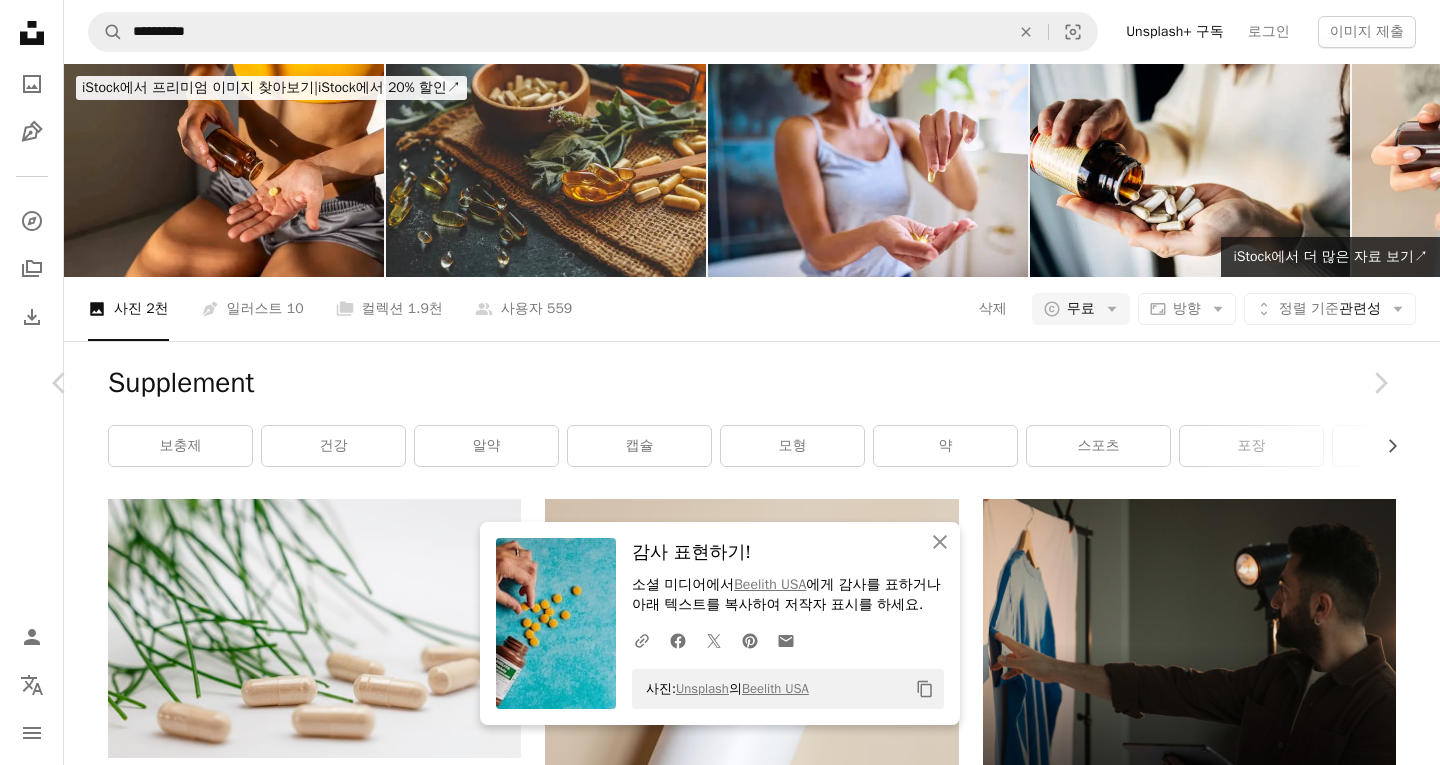 click on "Chevron down" 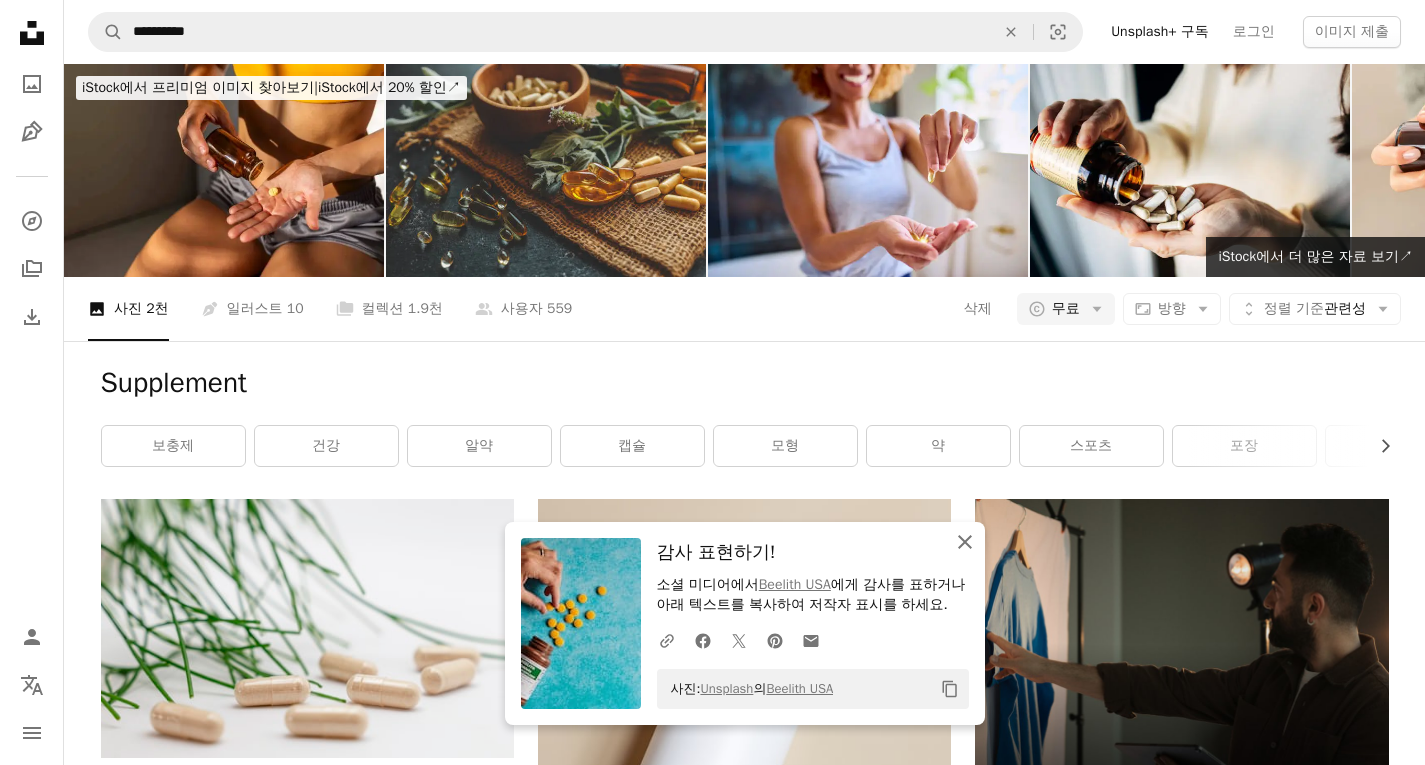 click on "An X shape" 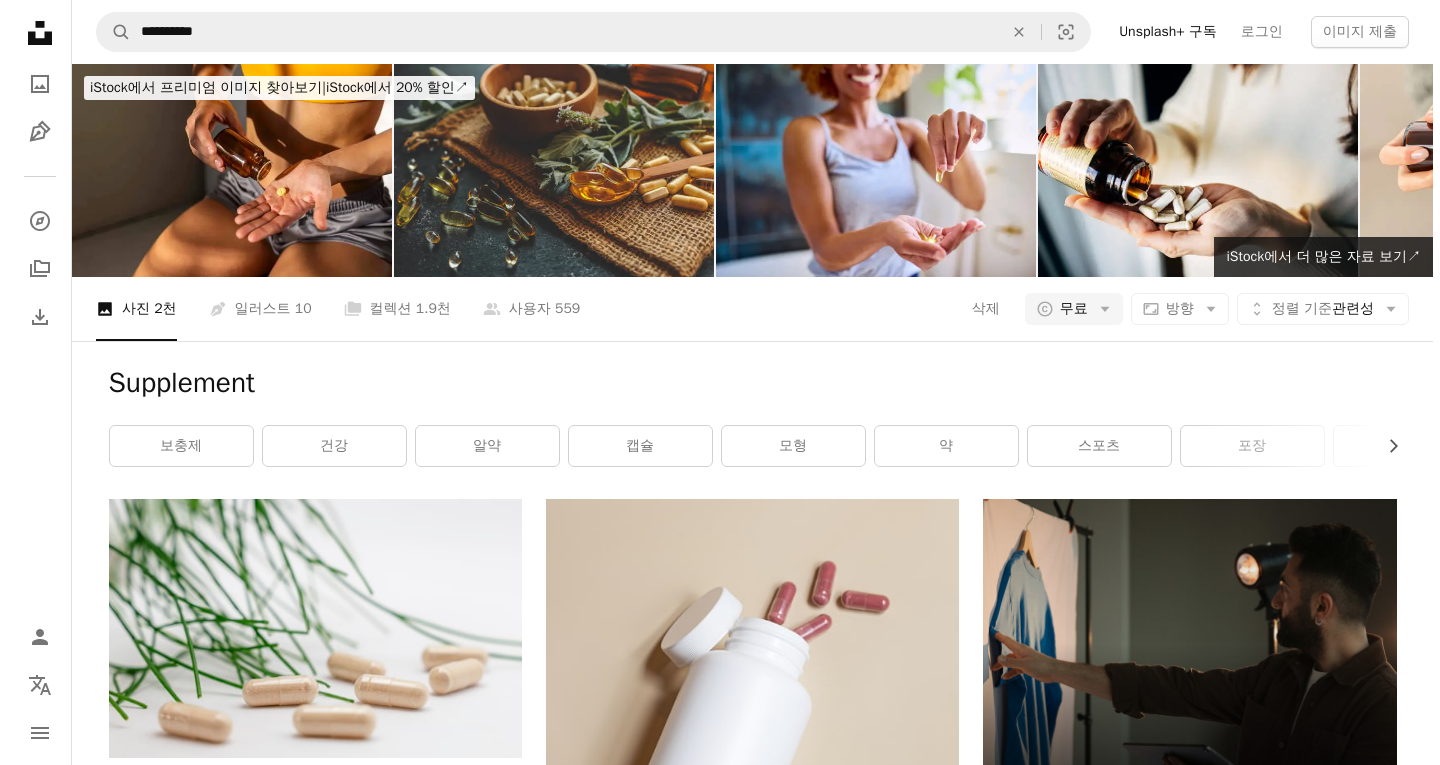 scroll, scrollTop: 8071, scrollLeft: 0, axis: vertical 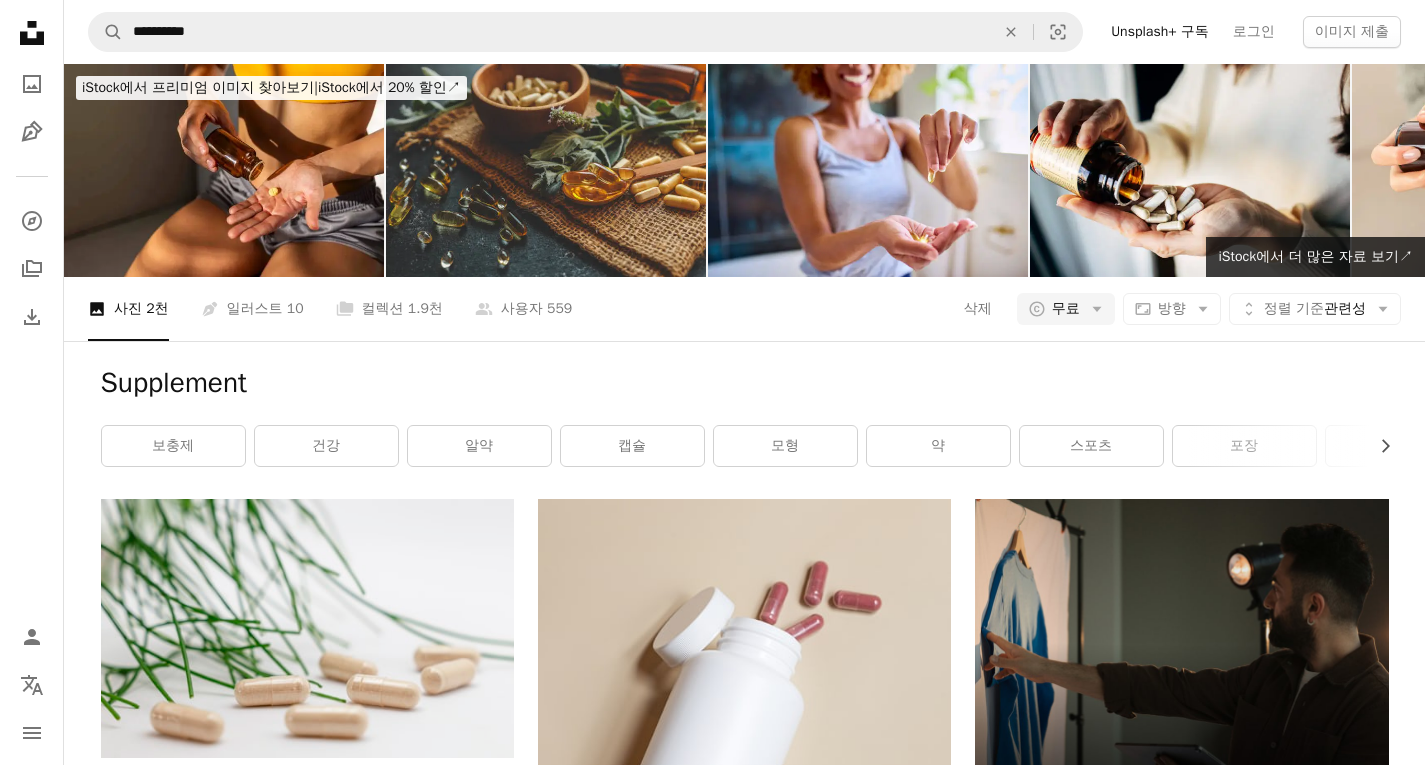 click at bounding box center [744, 8437] 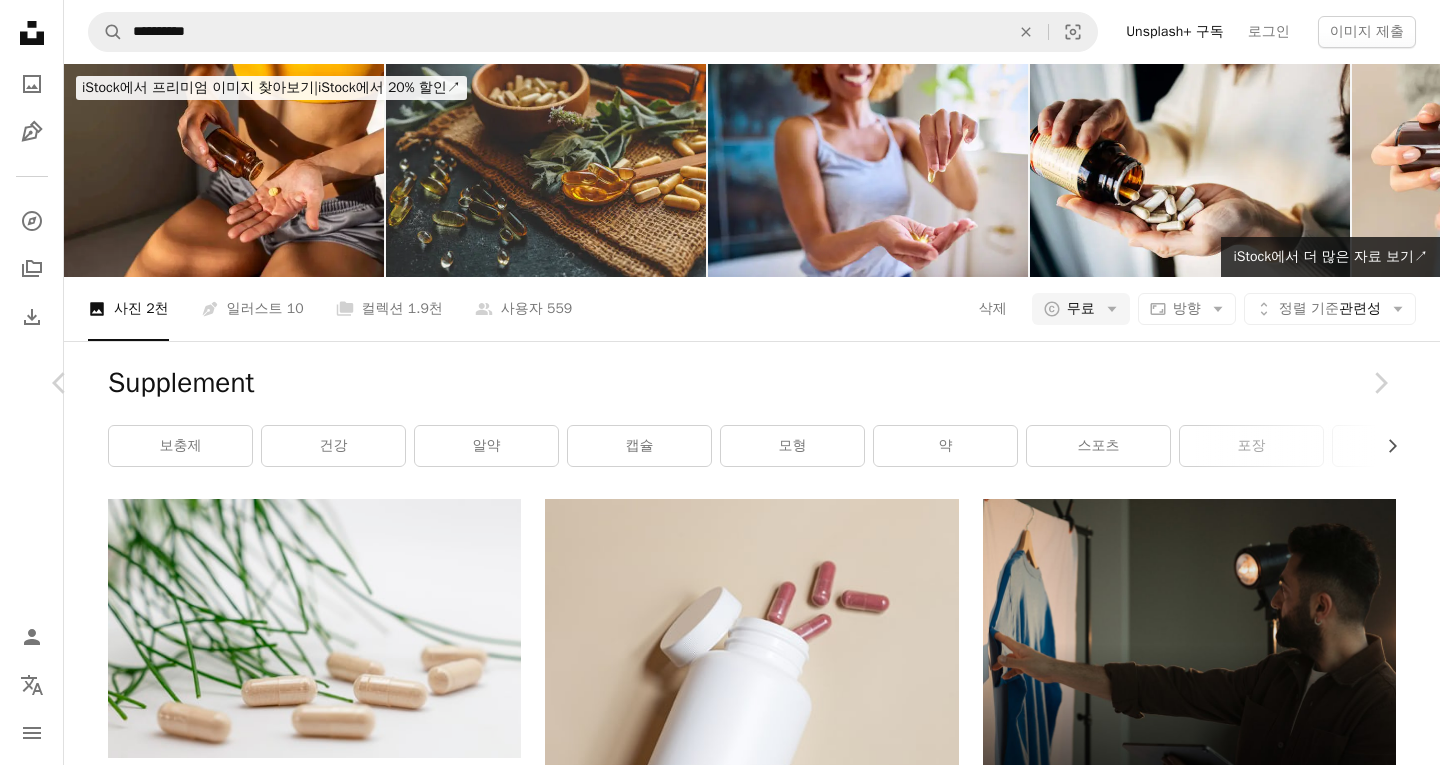 click on "무료 다운로드" at bounding box center [1190, 13627] 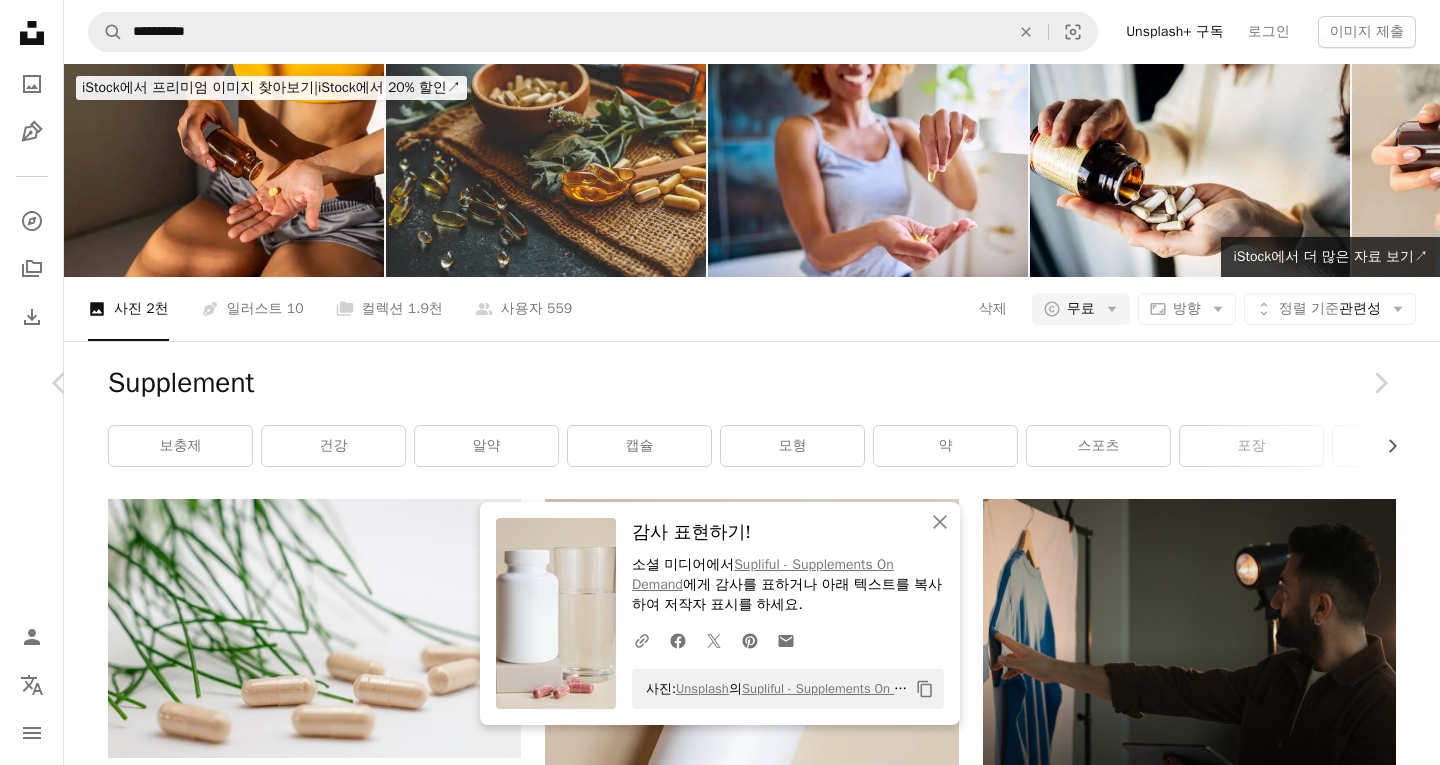 scroll, scrollTop: 600, scrollLeft: 0, axis: vertical 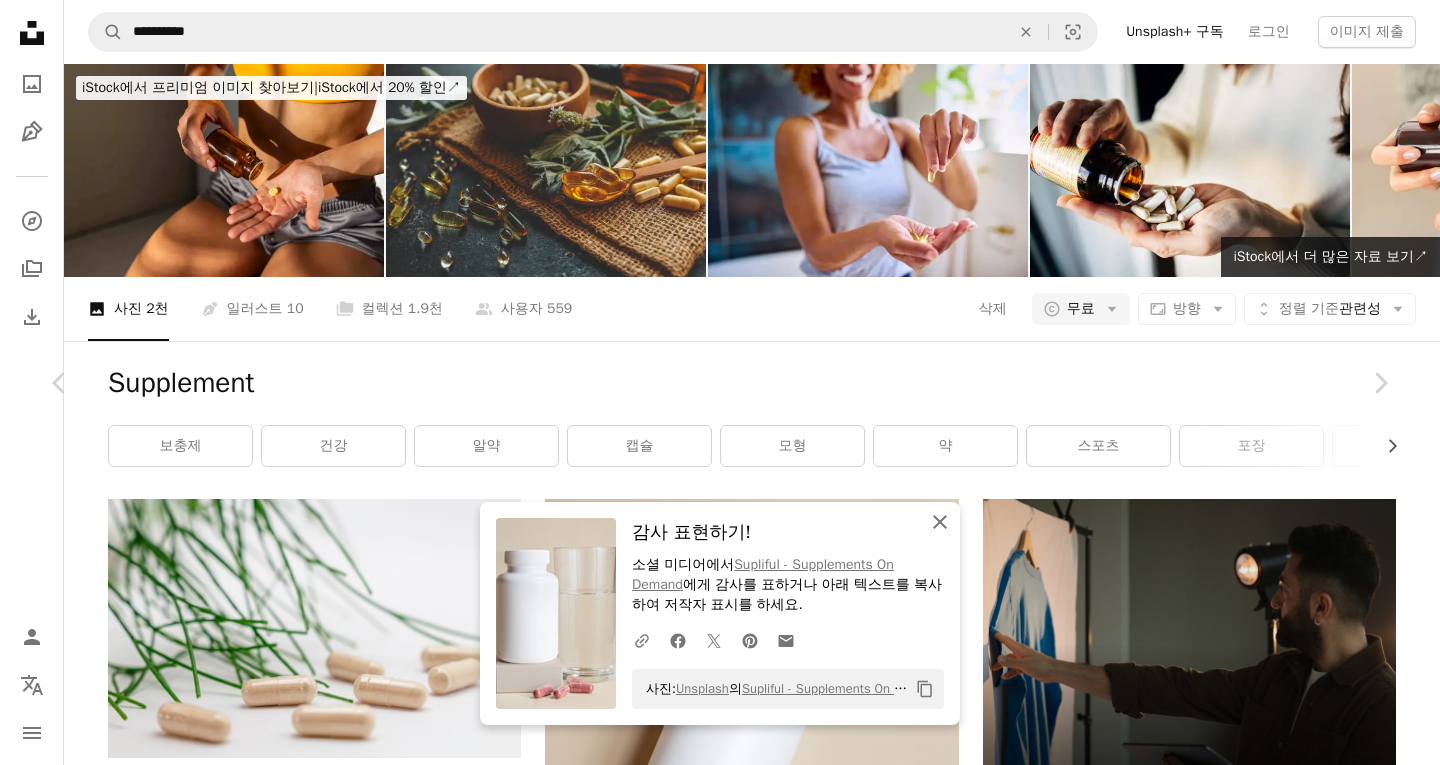 click on "An X shape" 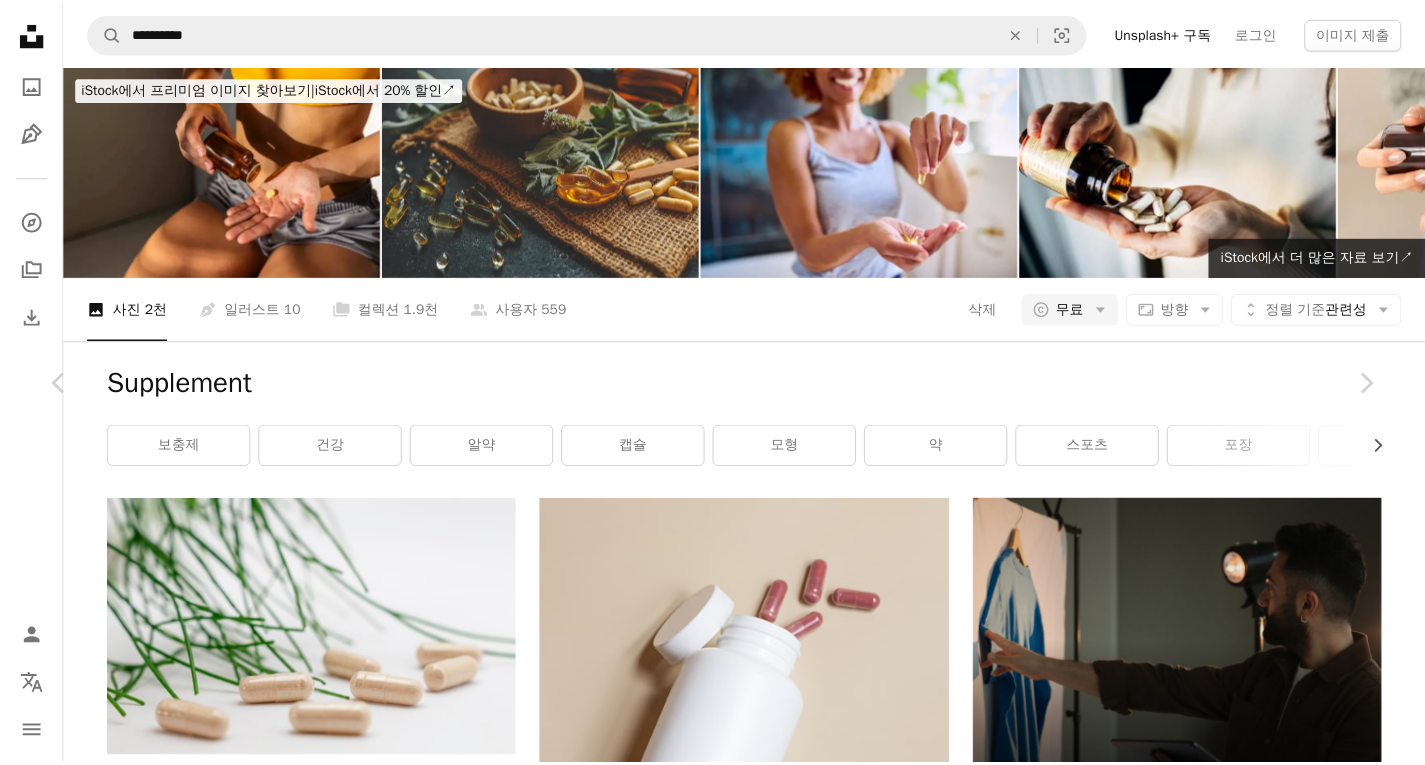 scroll, scrollTop: 2800, scrollLeft: 0, axis: vertical 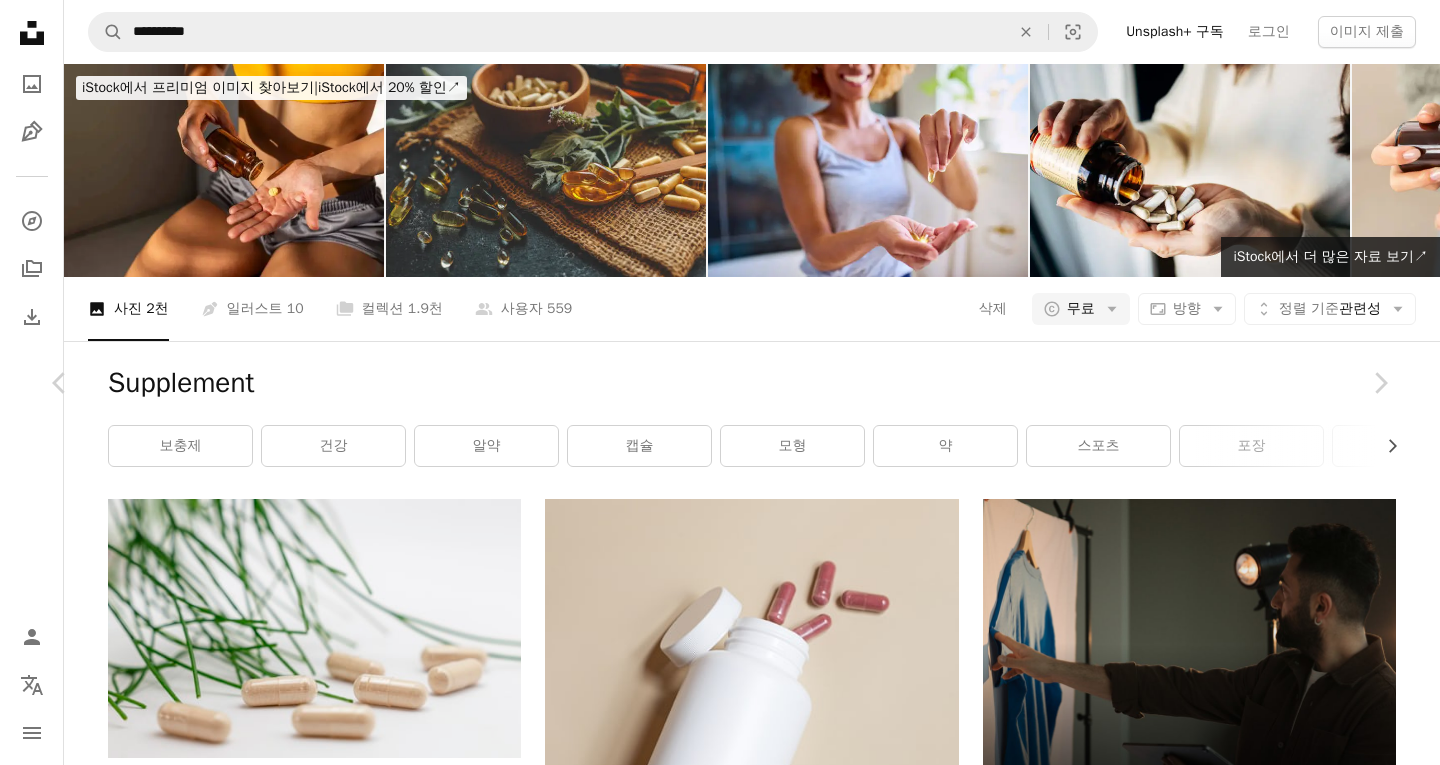 click on "An X shape Chevron left Chevron right Supliful - Supplements On Demand supliful A heart A plus sign 무료 다운로드 Chevron down Zoom in 조회수 121,002 다운로드 1,631 A forward-right arrow 공유 Info icon 정보 More Actions Calendar outlined [DATE] 에 게시됨 Safety Unsplash 라이선스 하에서 무료로 사용 가능 건강 스포츠 약 모형 포장 보충제 패키지 부록 제품 모형 캡슐 스포츠 영양 영양분 스포츠 보조제 보충 포장 하얀 잔 병 약물 치료 알약 셰이 커 HD 배경화면 iStock에서 프리미엄 관련 이미지 찾아보기  |  코드 UNSPLASH20로 20% 할인 혜택 받기 iStock에서 더 많은 자료 보기  ↗ 관련 이미지 A heart A plus sign Supliful - Supplements On Demand Arrow pointing down Plus sign for Unsplash+ A heart A plus sign A. C. Unsplash+ 용 A lock 다운로드 A heart A plus sign Etactics Inc Arrow pointing down A heart A plus sign Etactics Inc Arrow pointing down Plus sign for Unsplash+ A heart 용" at bounding box center [720, 13962] 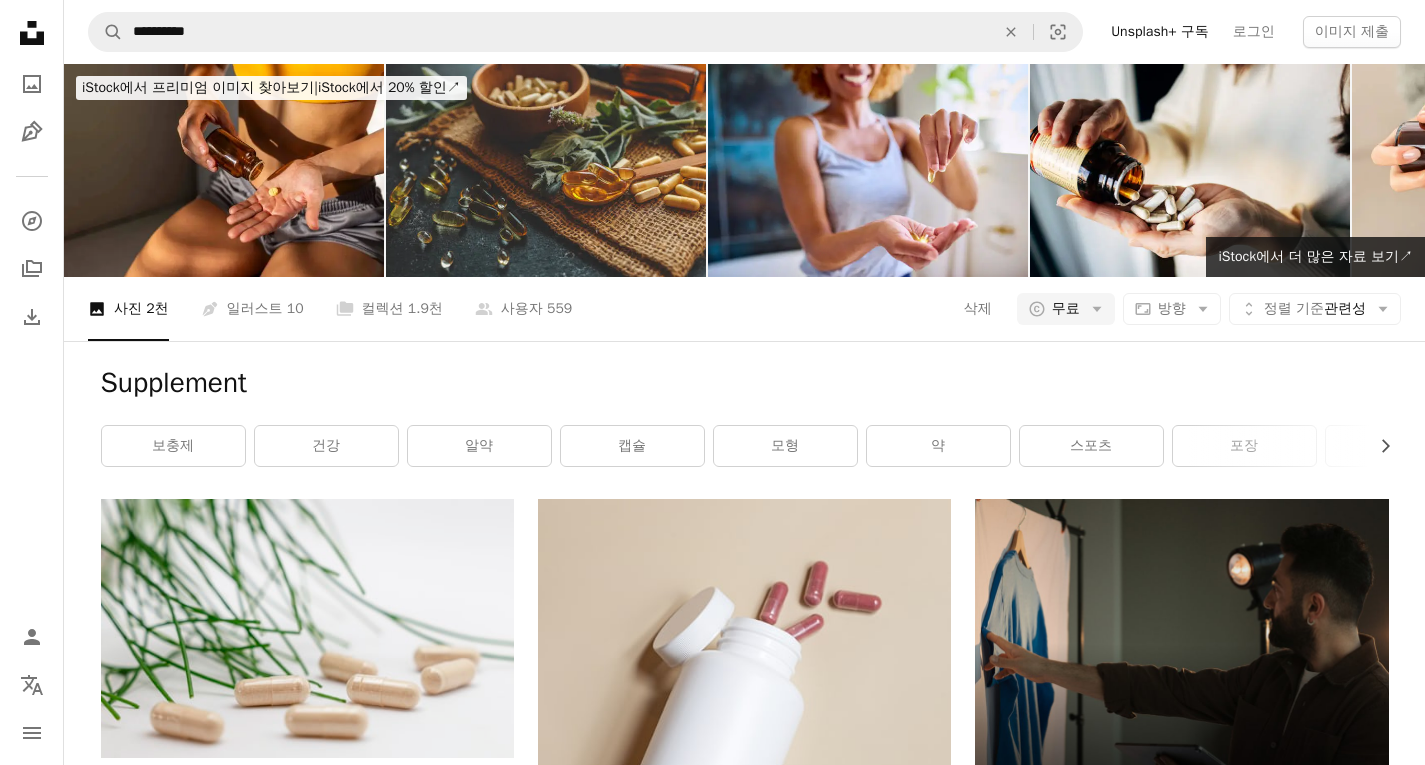 scroll, scrollTop: 10871, scrollLeft: 0, axis: vertical 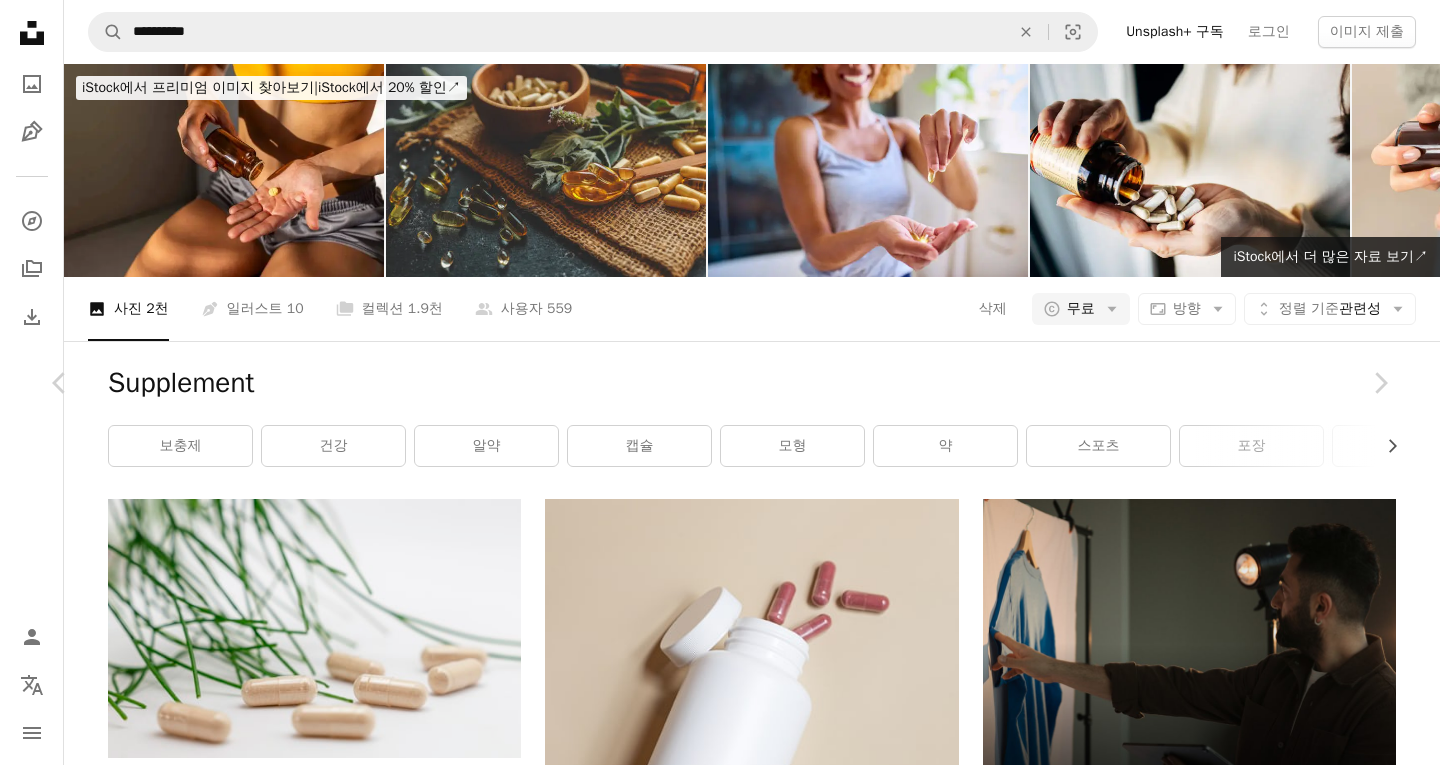 click on "무료 다운로드" at bounding box center [1190, 13627] 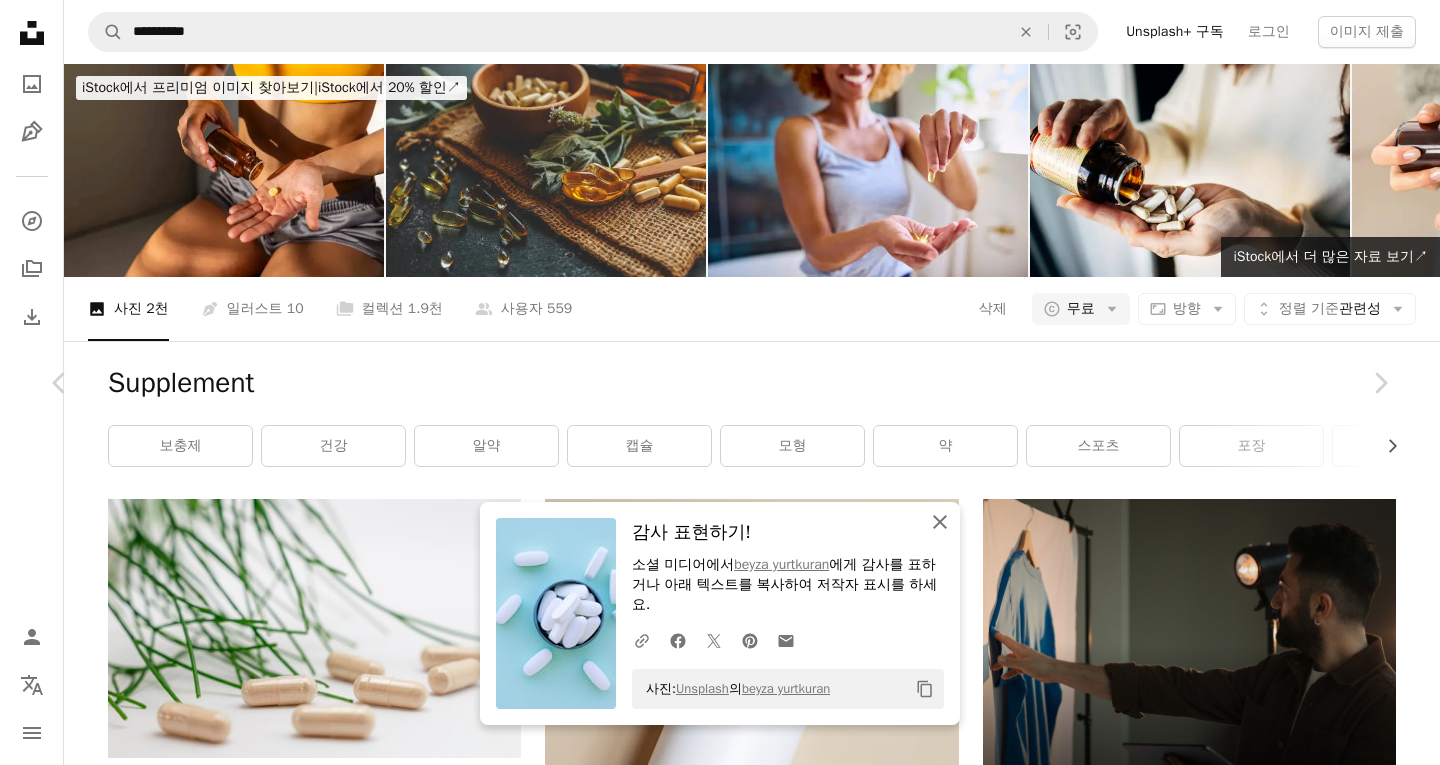 click on "An X shape" 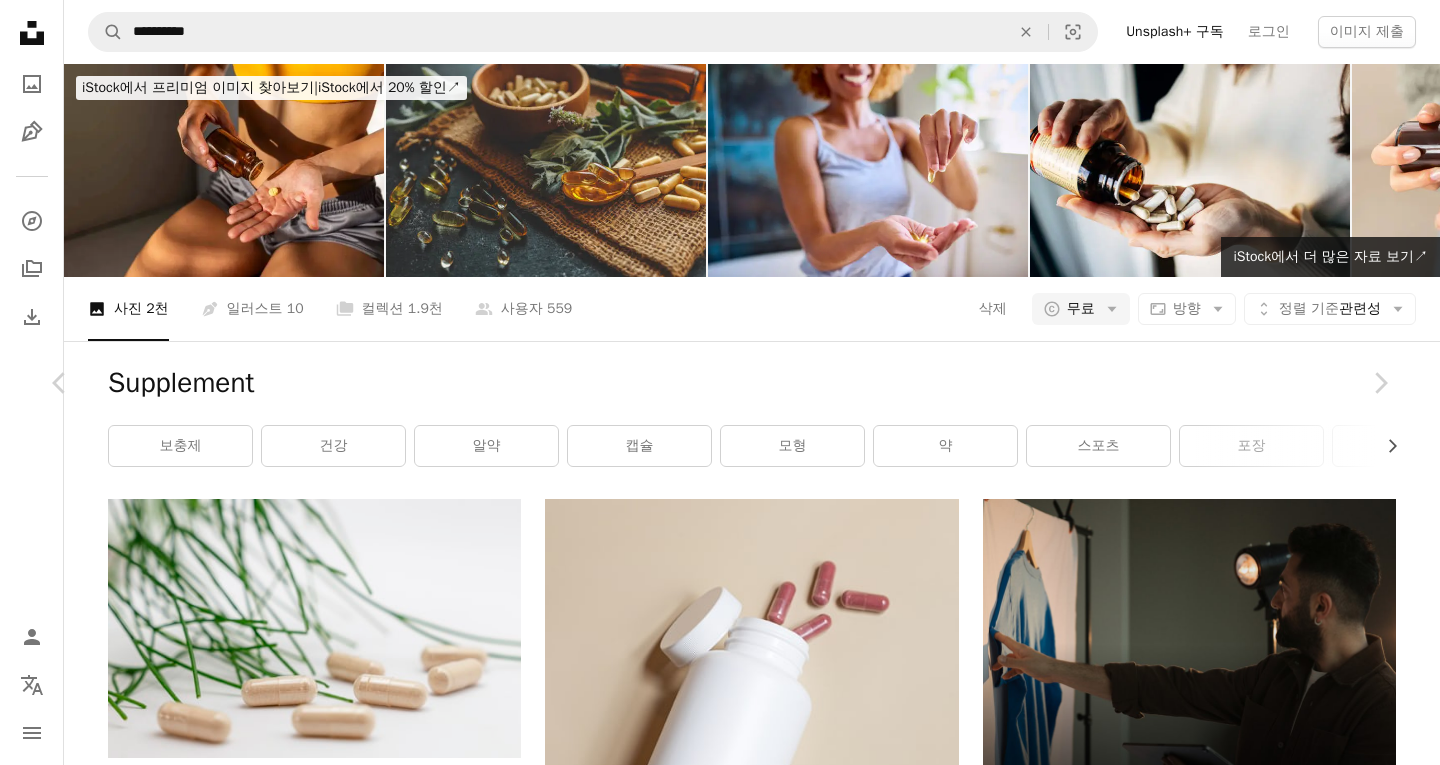 click on "An X shape" at bounding box center [20, 20] 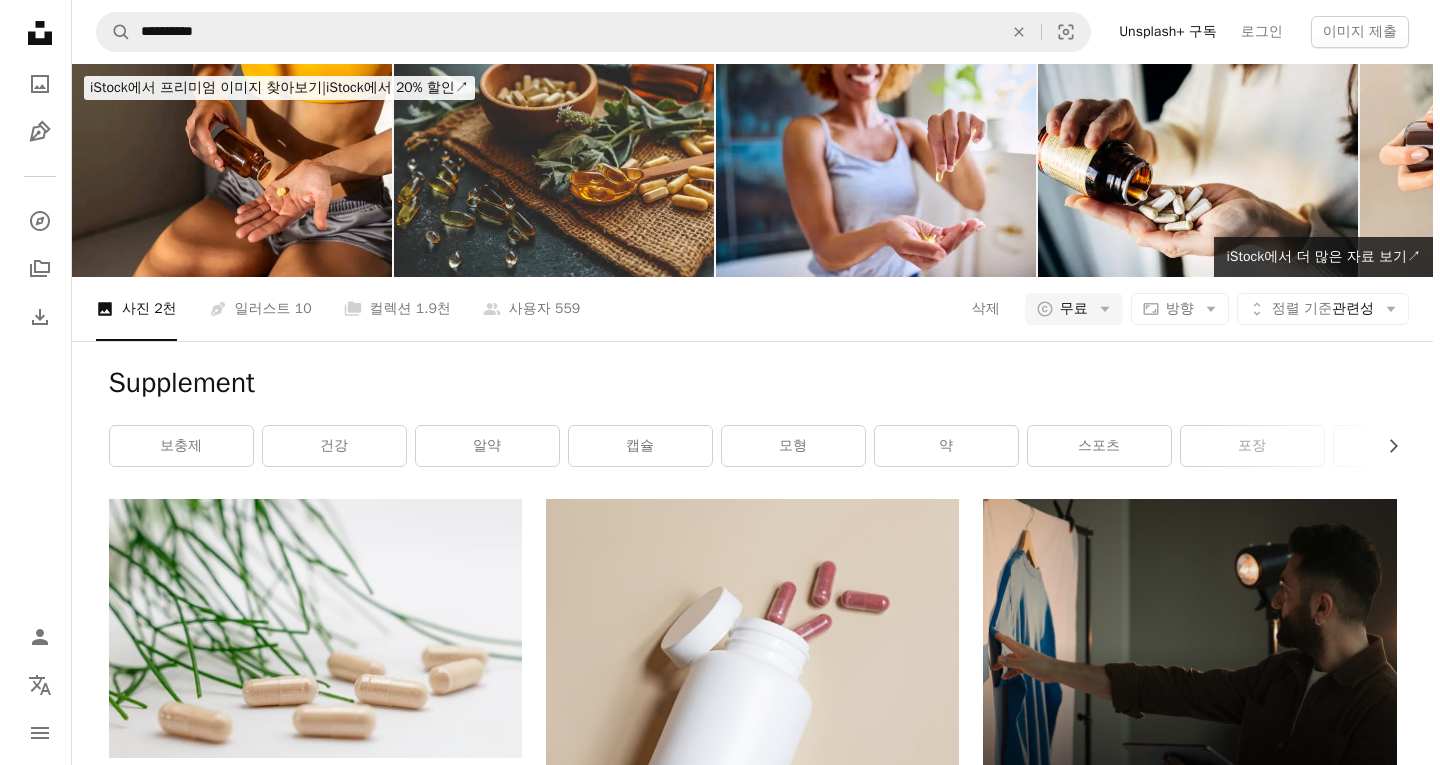 scroll, scrollTop: 11571, scrollLeft: 0, axis: vertical 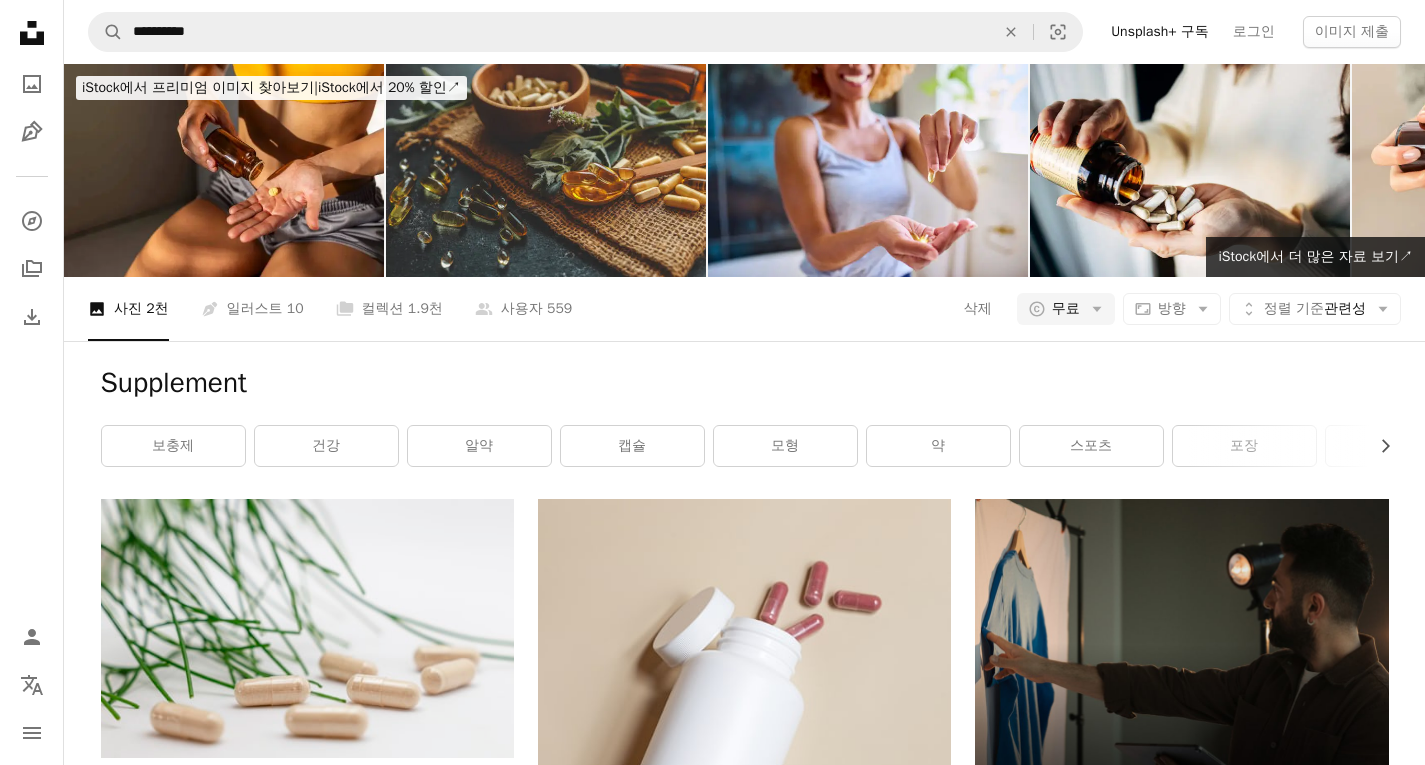 click at bounding box center (1181, 11998) 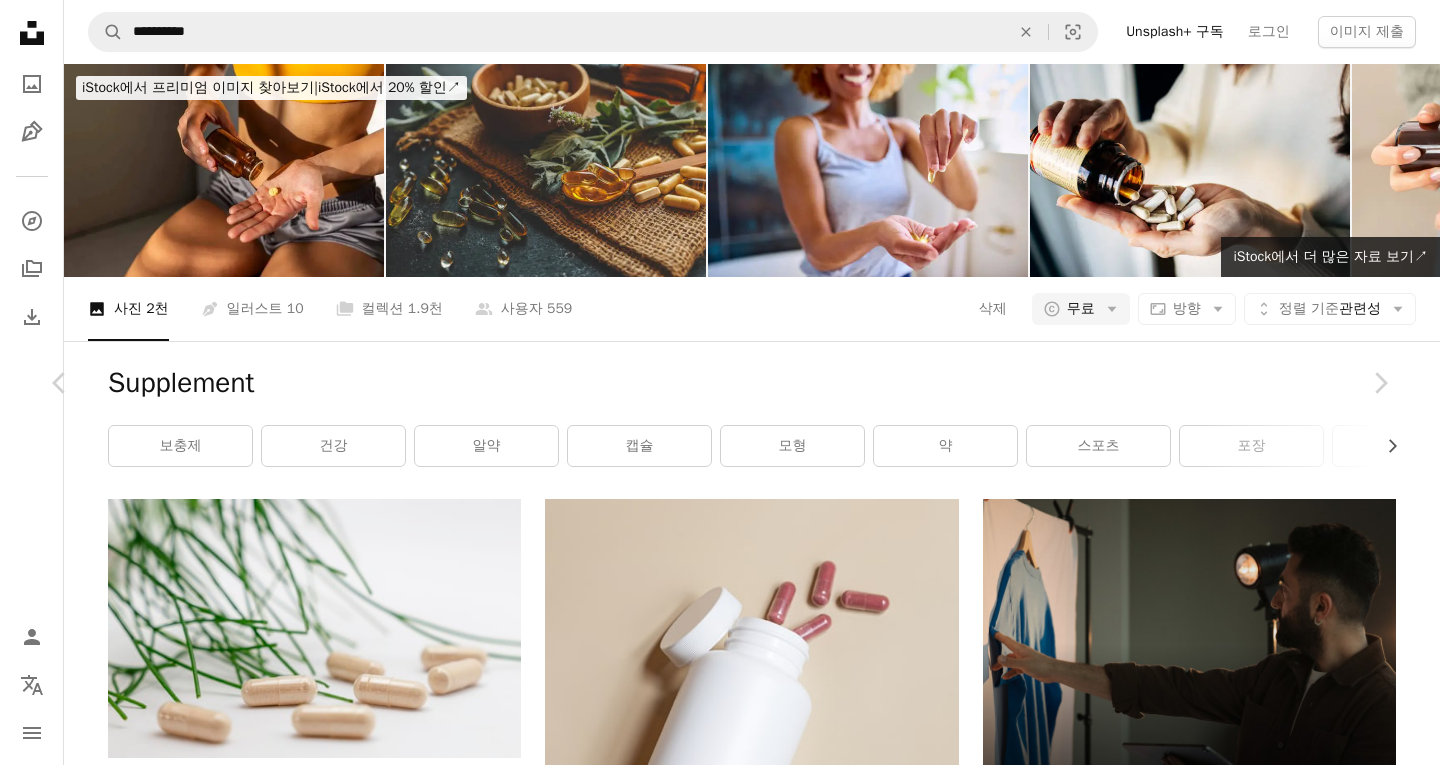 scroll, scrollTop: 1200, scrollLeft: 0, axis: vertical 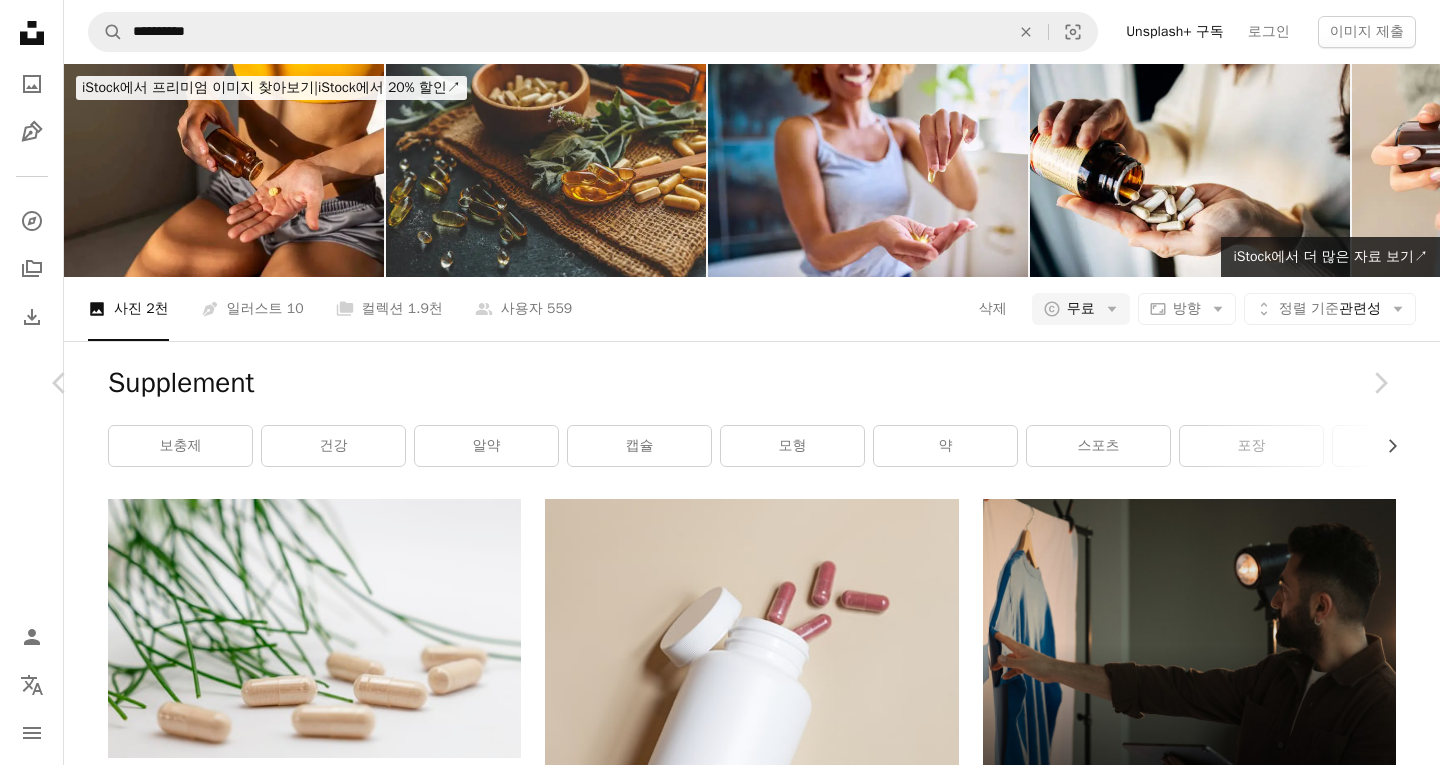 click at bounding box center (712, 16698) 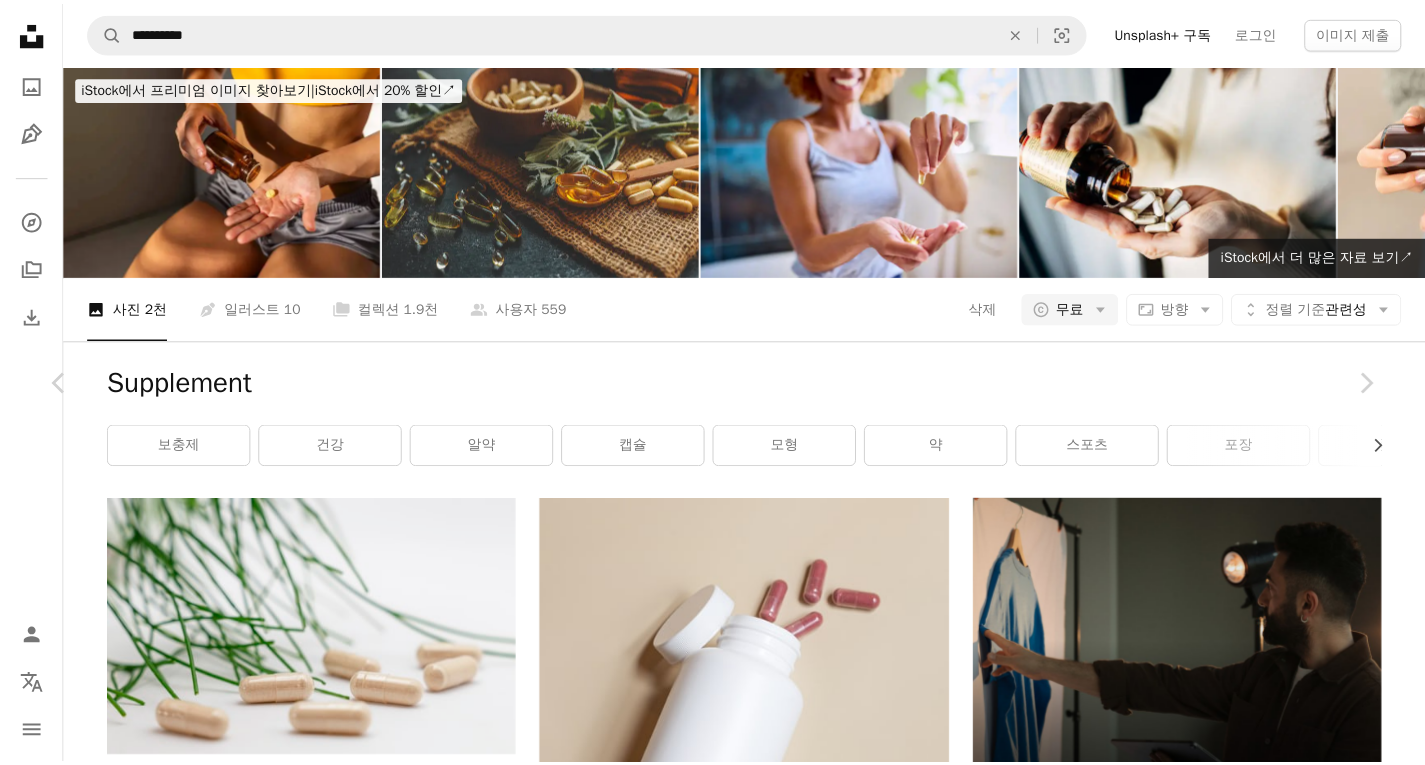 scroll, scrollTop: 100, scrollLeft: 0, axis: vertical 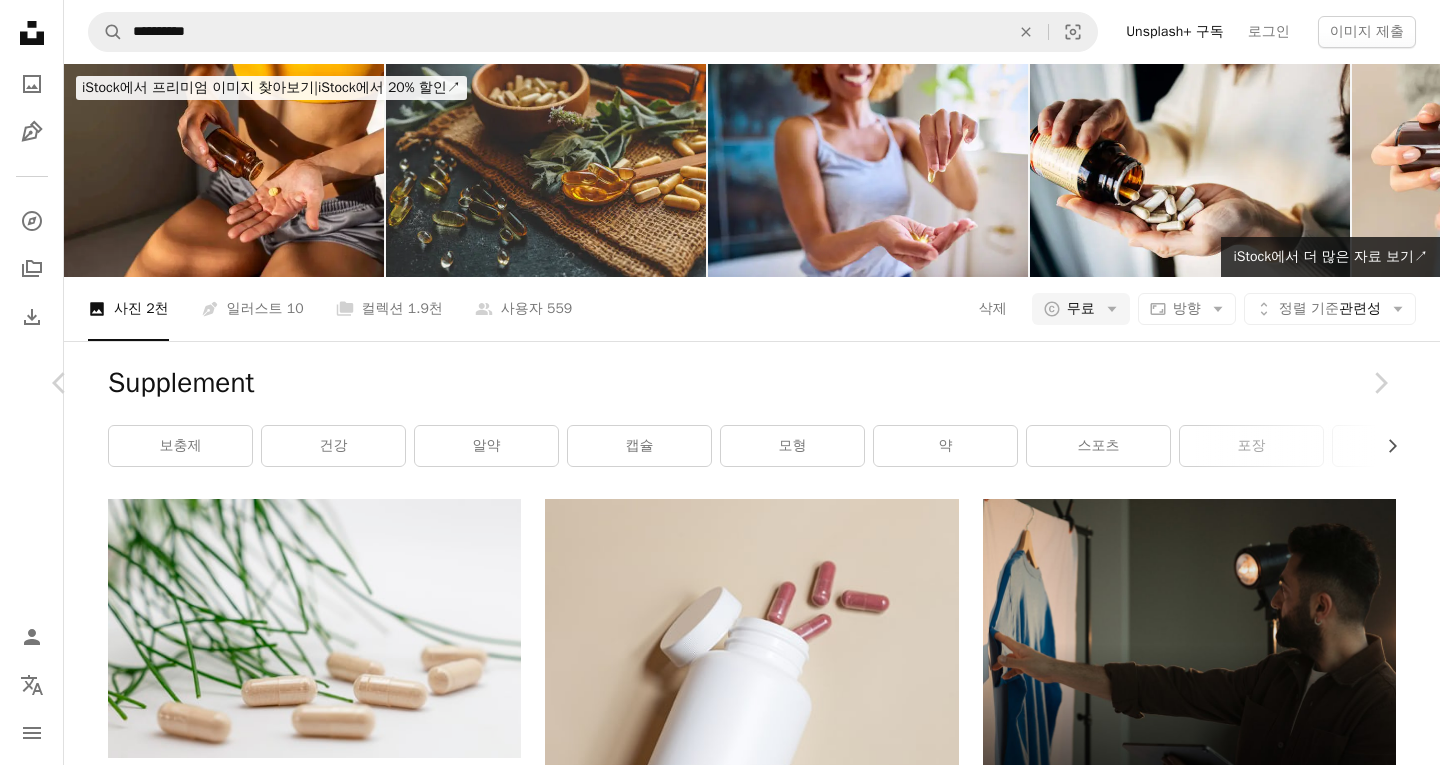 click on "무료 다운로드" at bounding box center (1190, 16339) 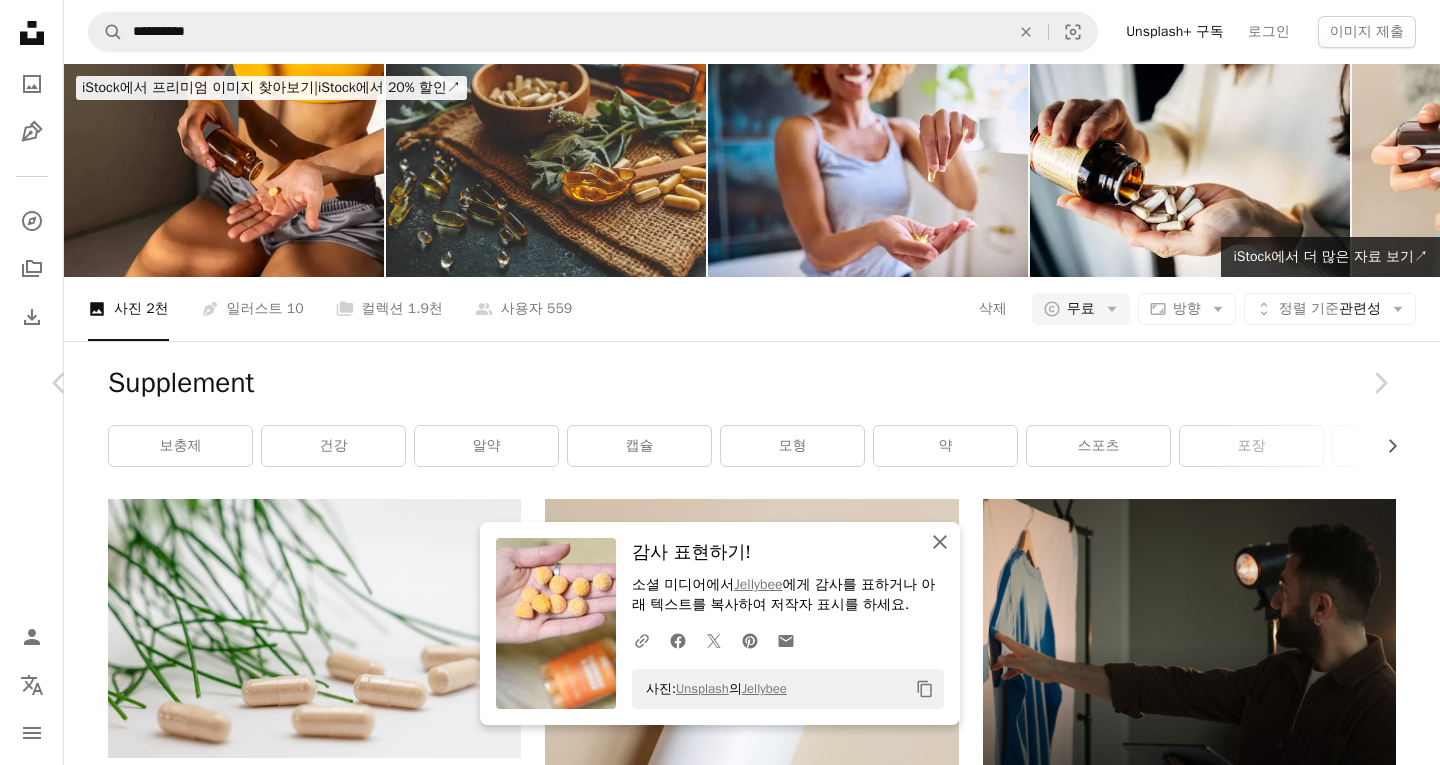 click on "An X shape" 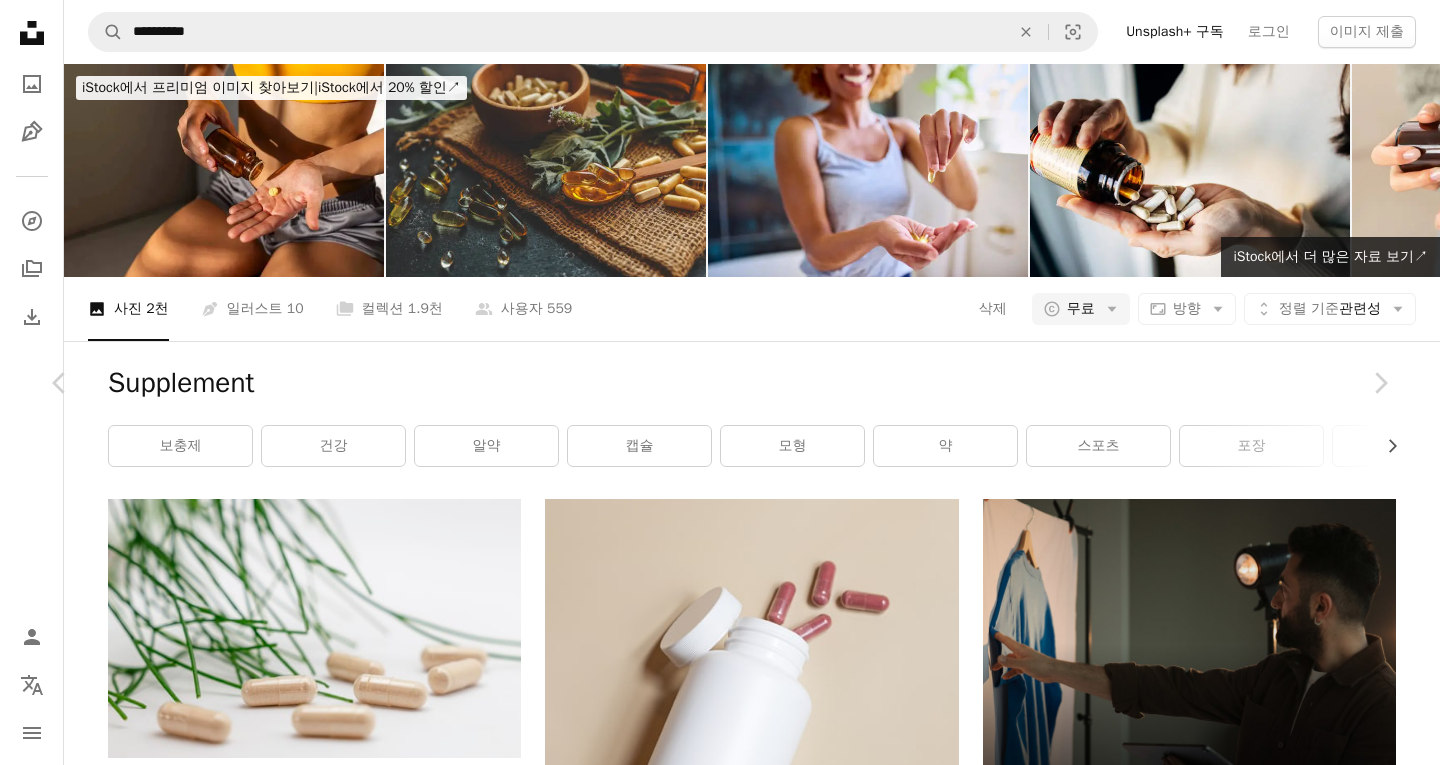 click on "An X shape" at bounding box center (20, 20) 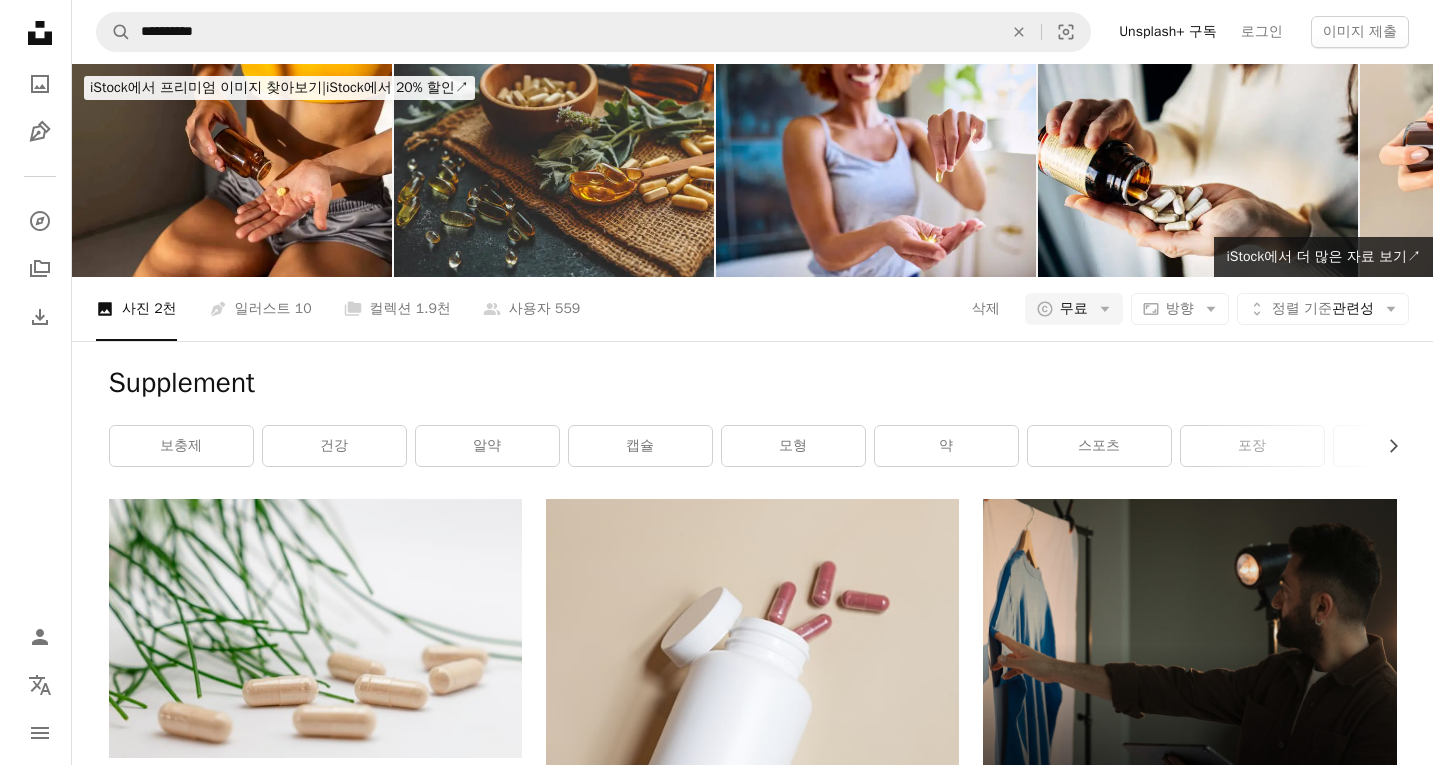 scroll, scrollTop: 12471, scrollLeft: 0, axis: vertical 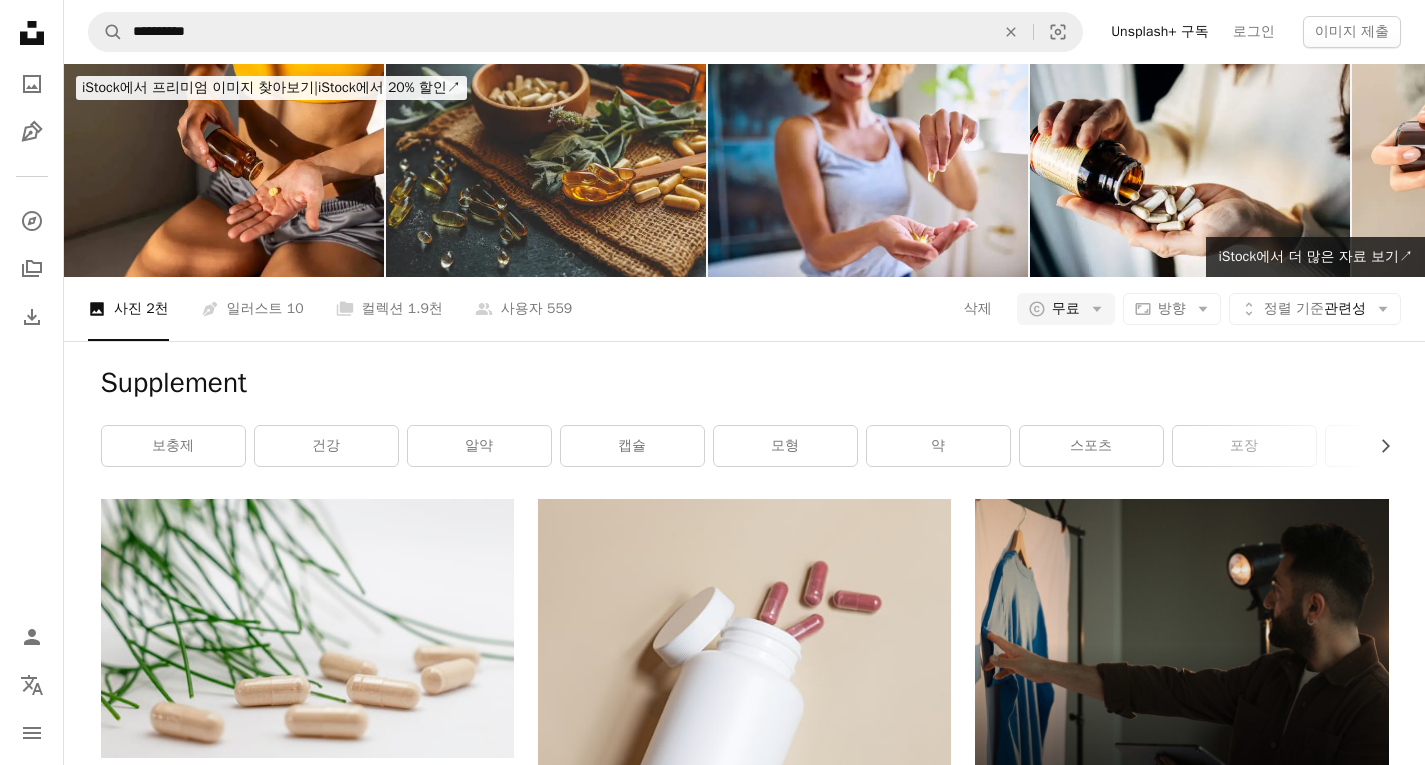 click at bounding box center [307, 12940] 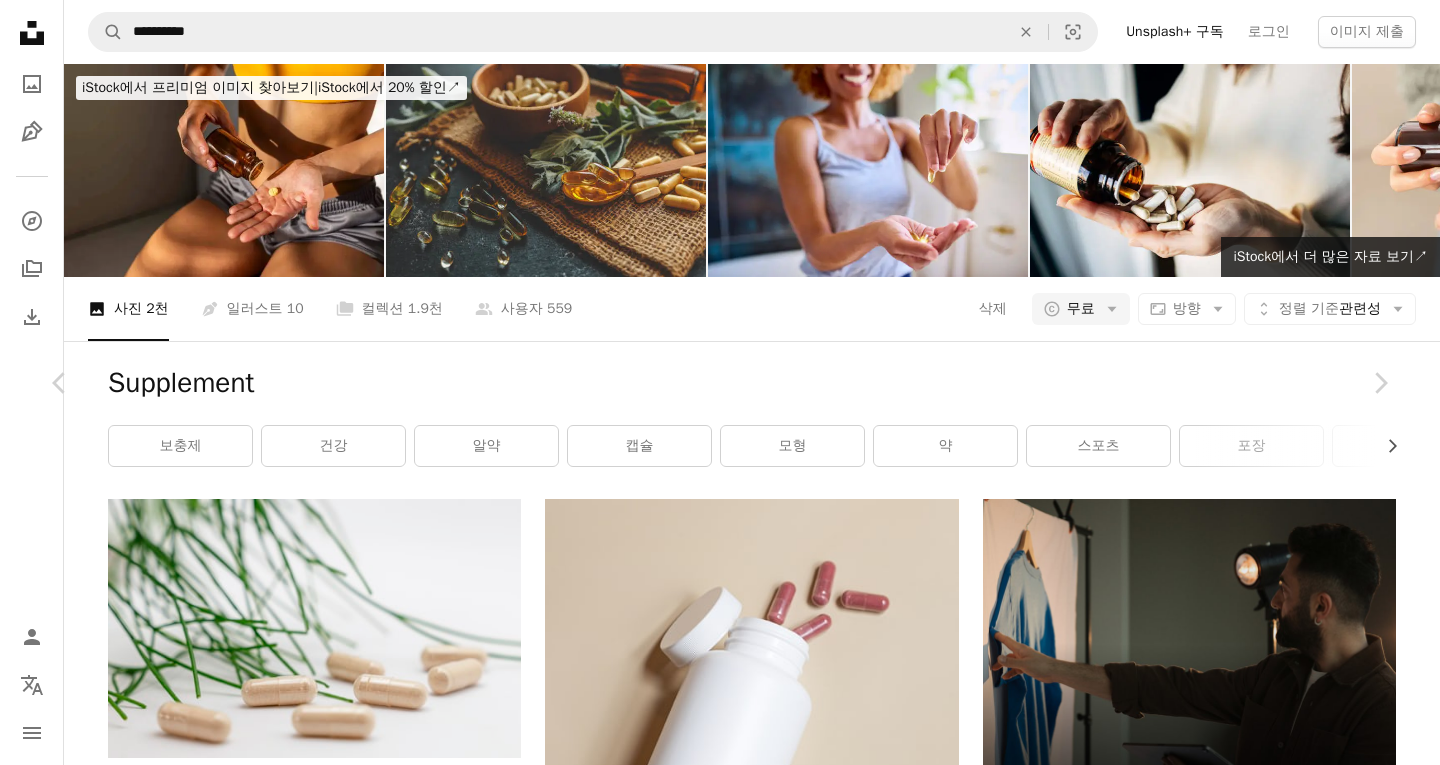 click on "무료 다운로드" at bounding box center (1190, 16355) 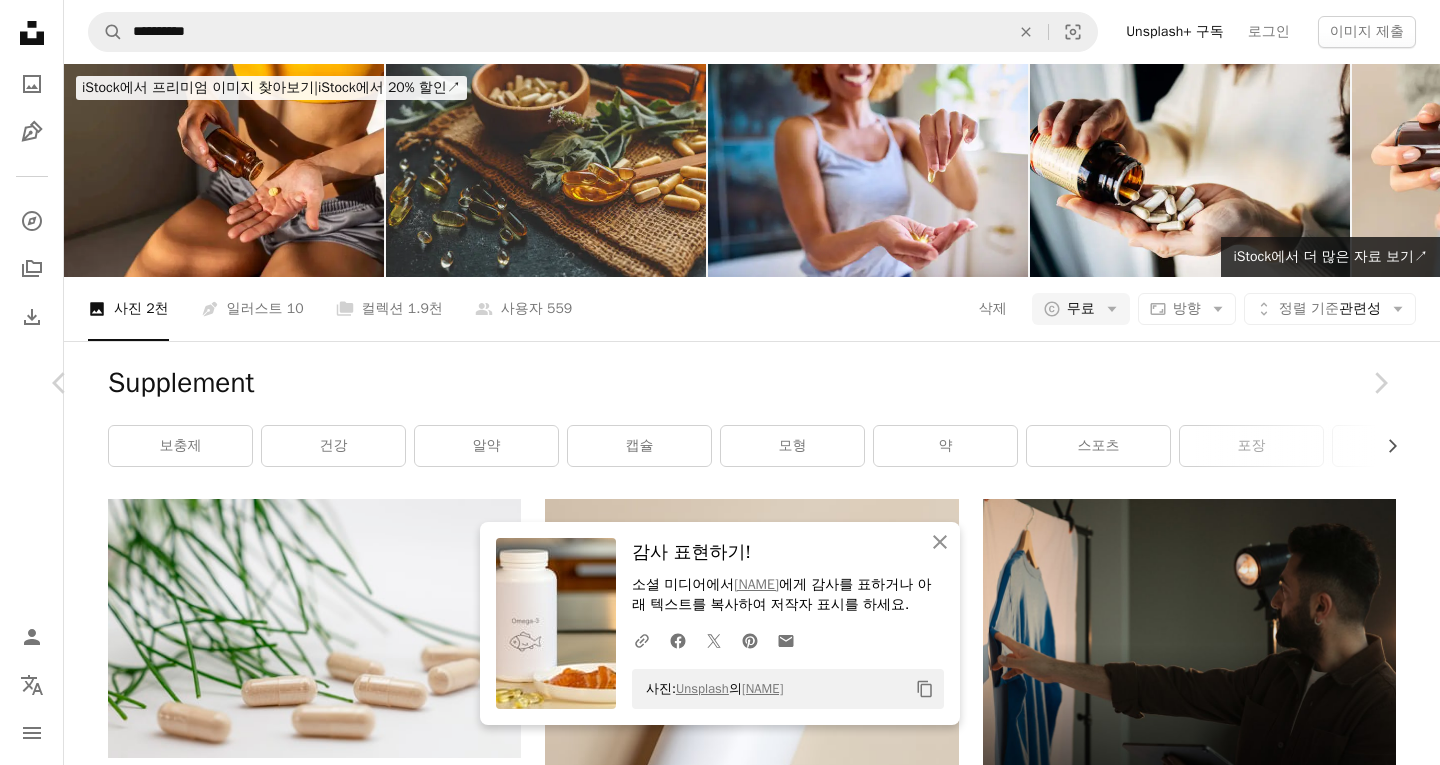 click on "Zoom in" at bounding box center (712, 16691) 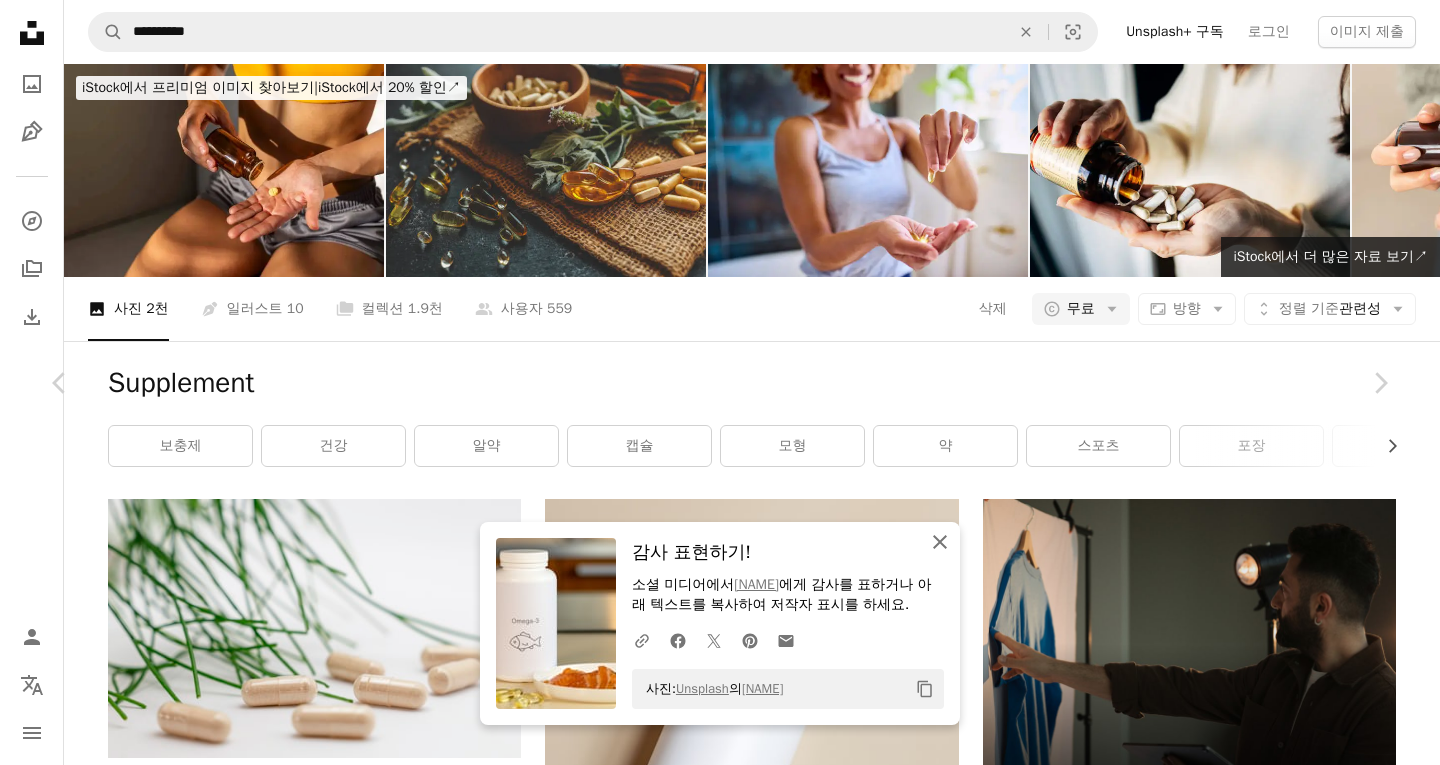 click on "An X shape" 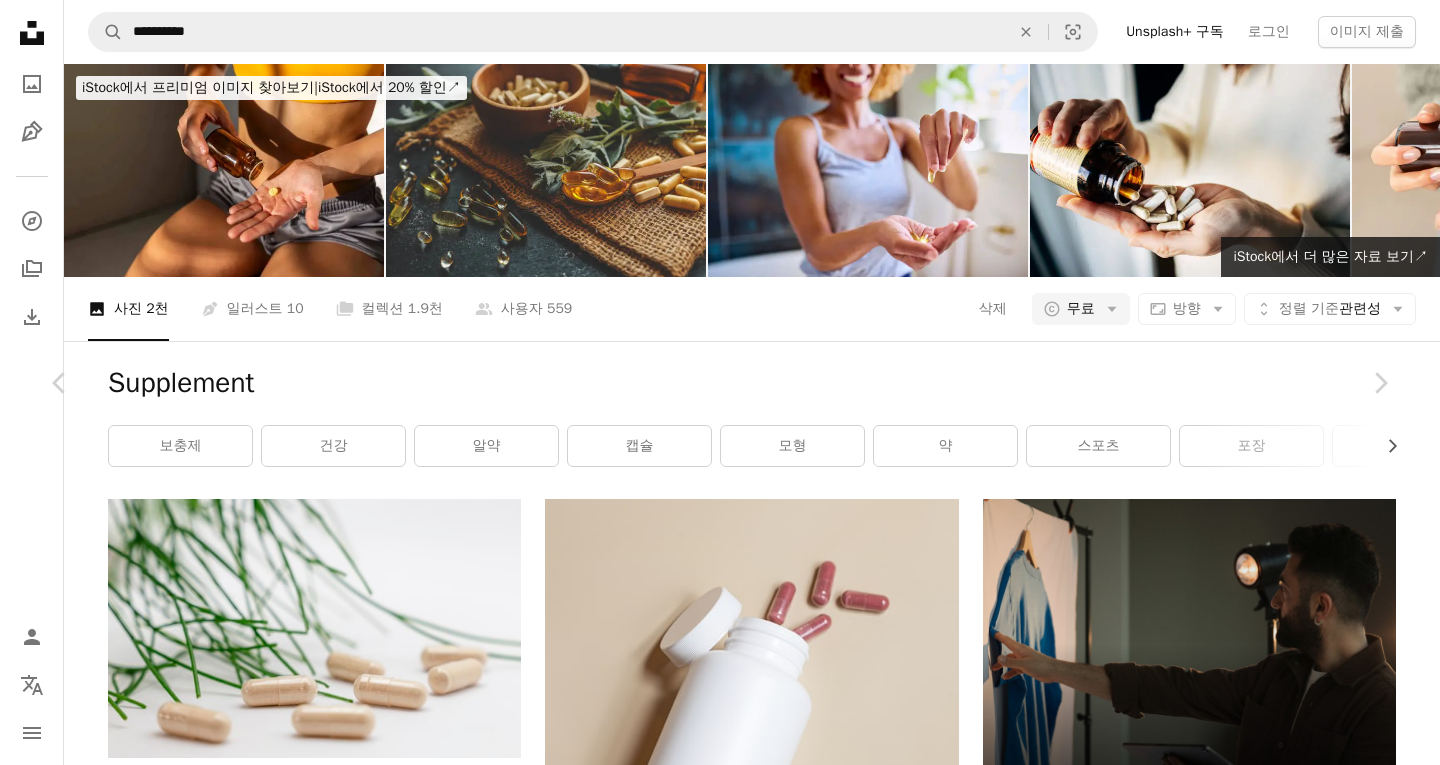 click at bounding box center [712, 16445] 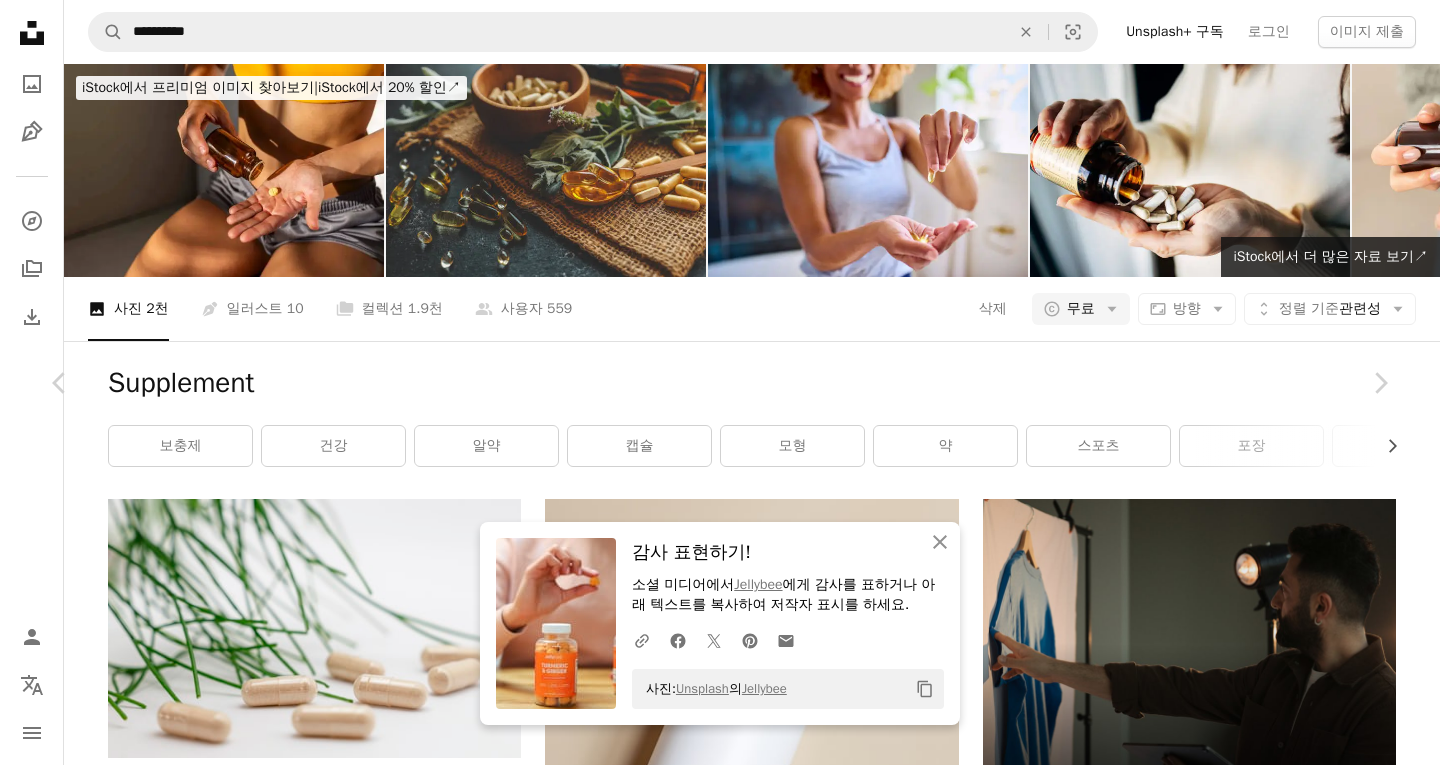 scroll, scrollTop: 1300, scrollLeft: 0, axis: vertical 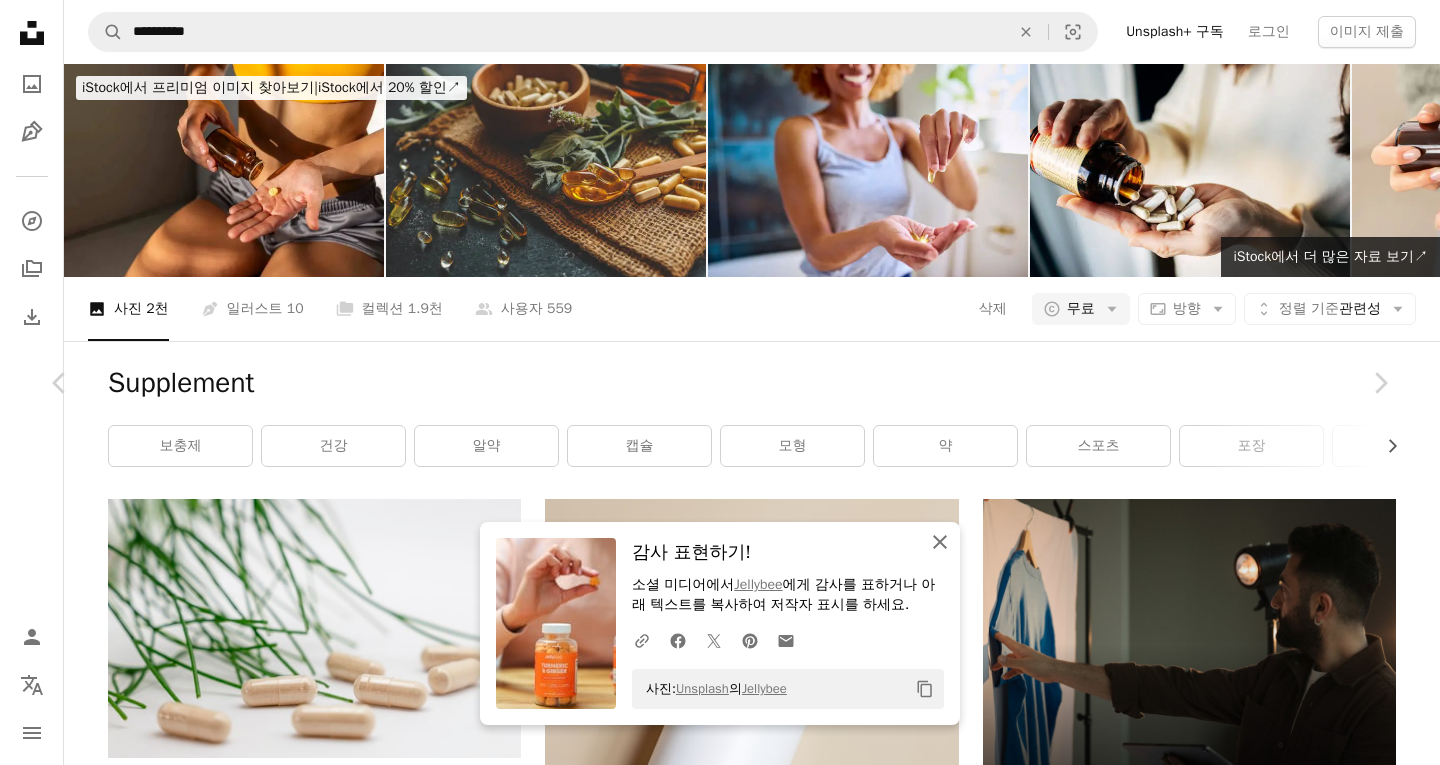 click 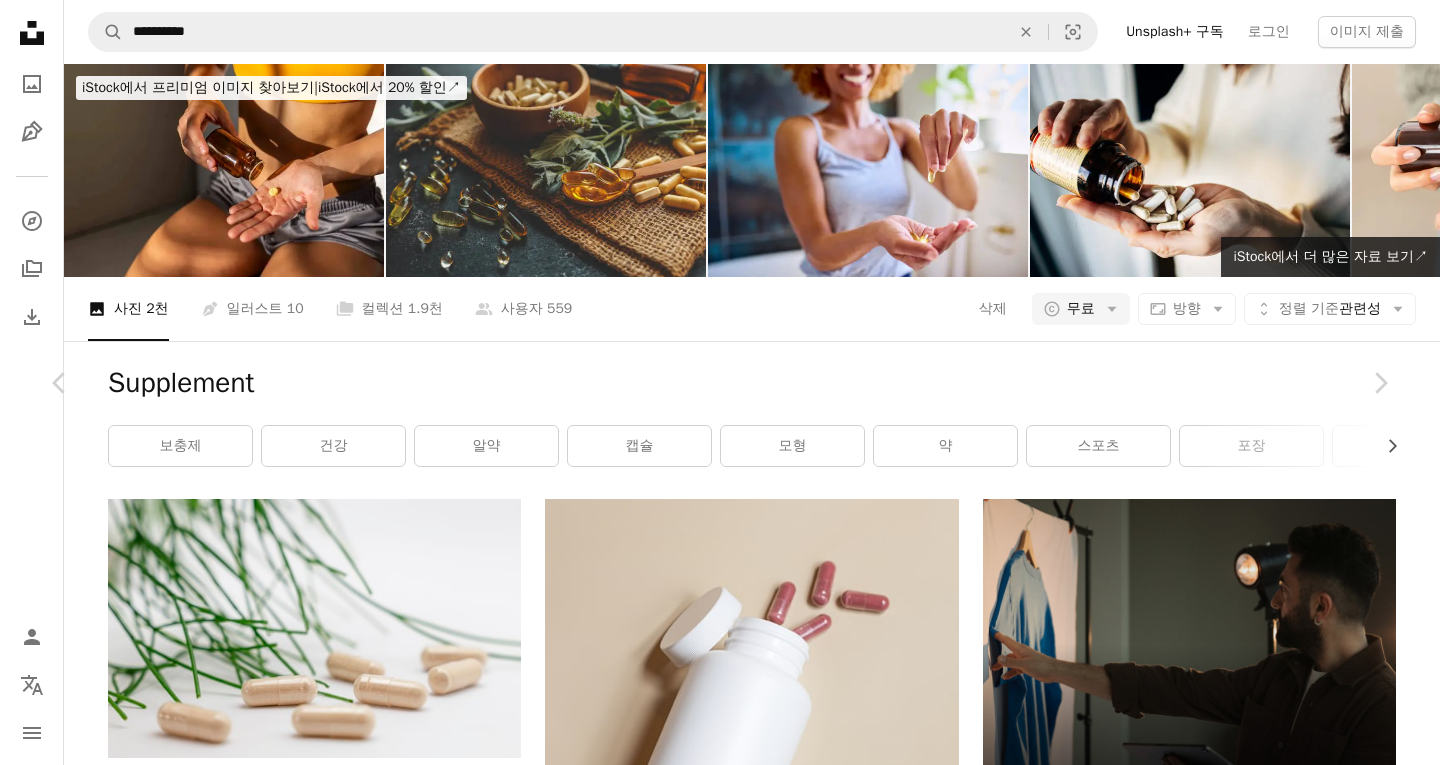 click at bounding box center [712, 16625] 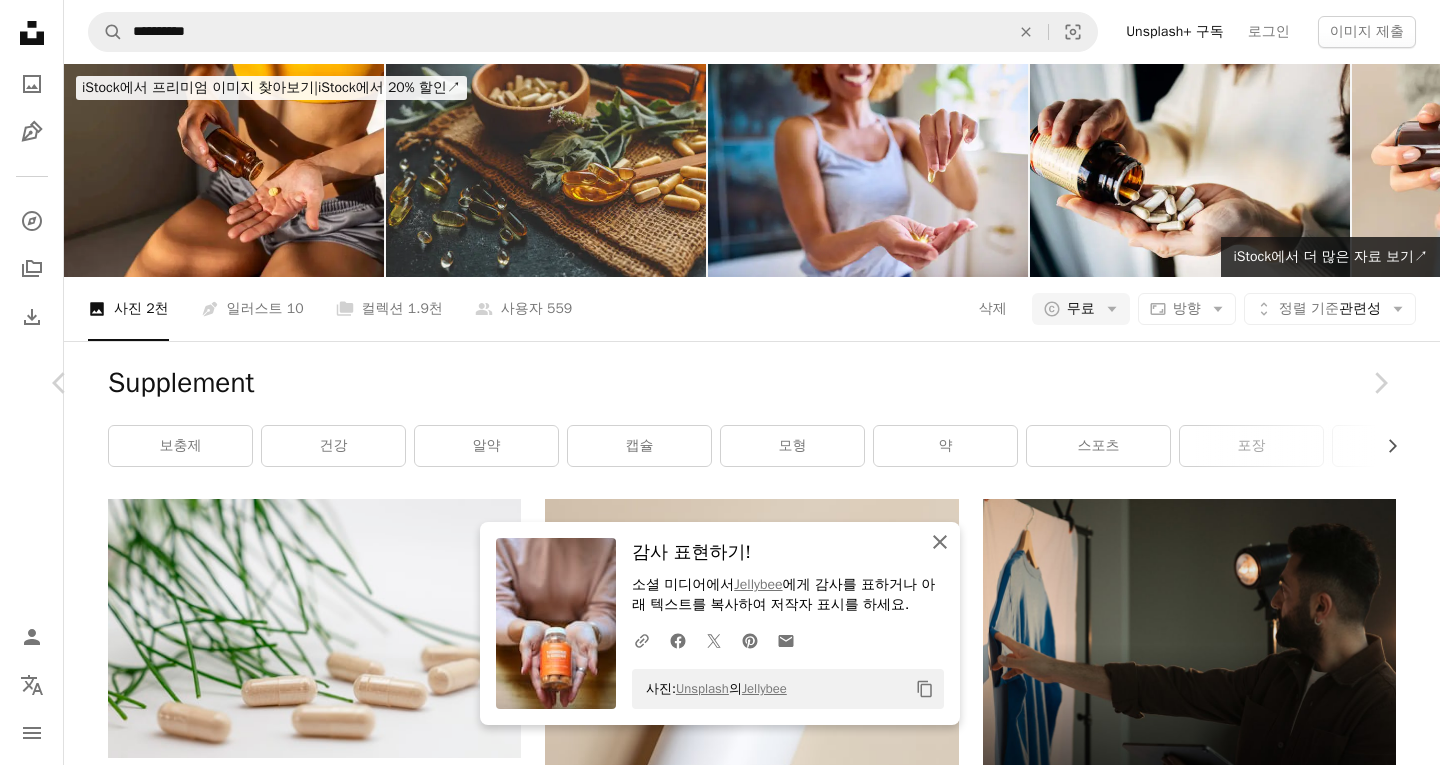 click on "An X shape" 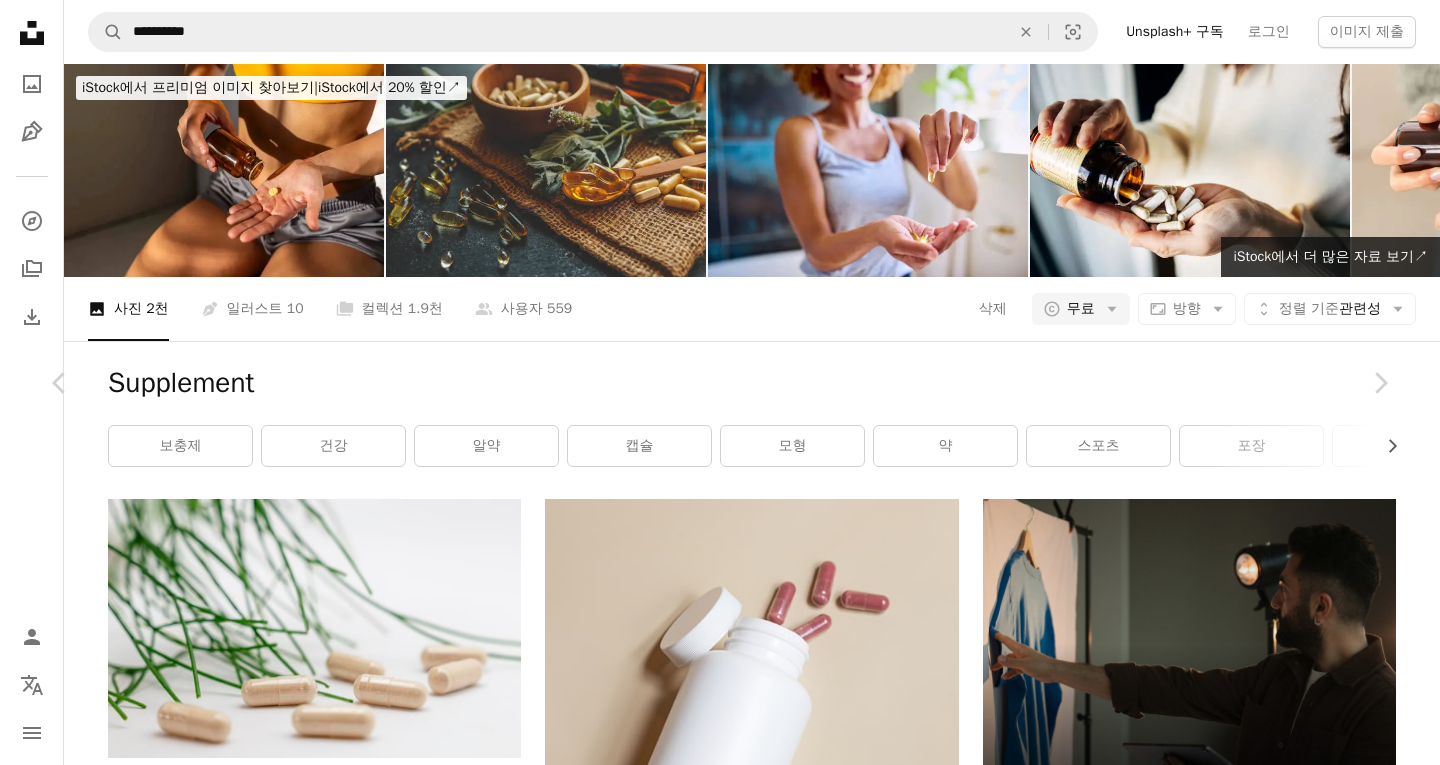 scroll, scrollTop: 2800, scrollLeft: 0, axis: vertical 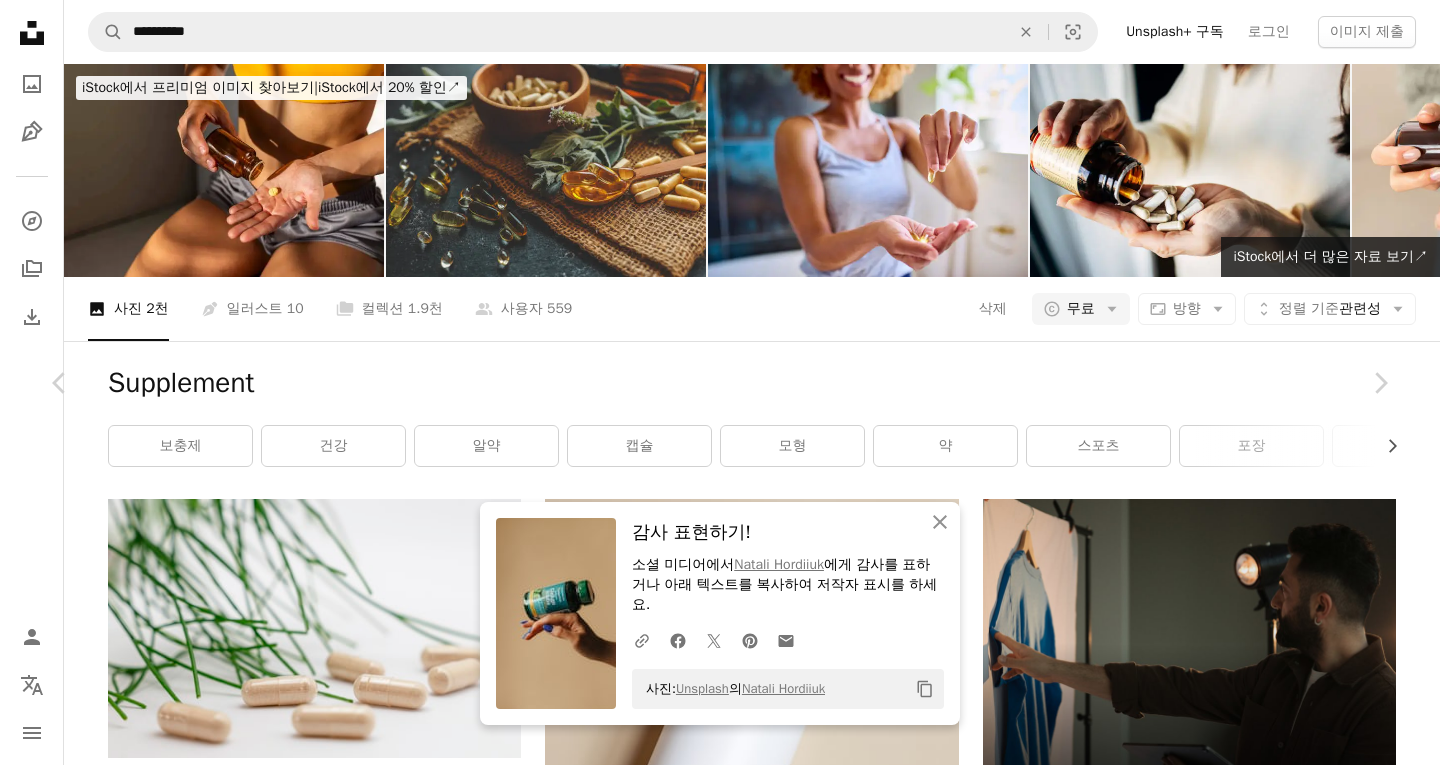 click on "An X shape" at bounding box center [20, 20] 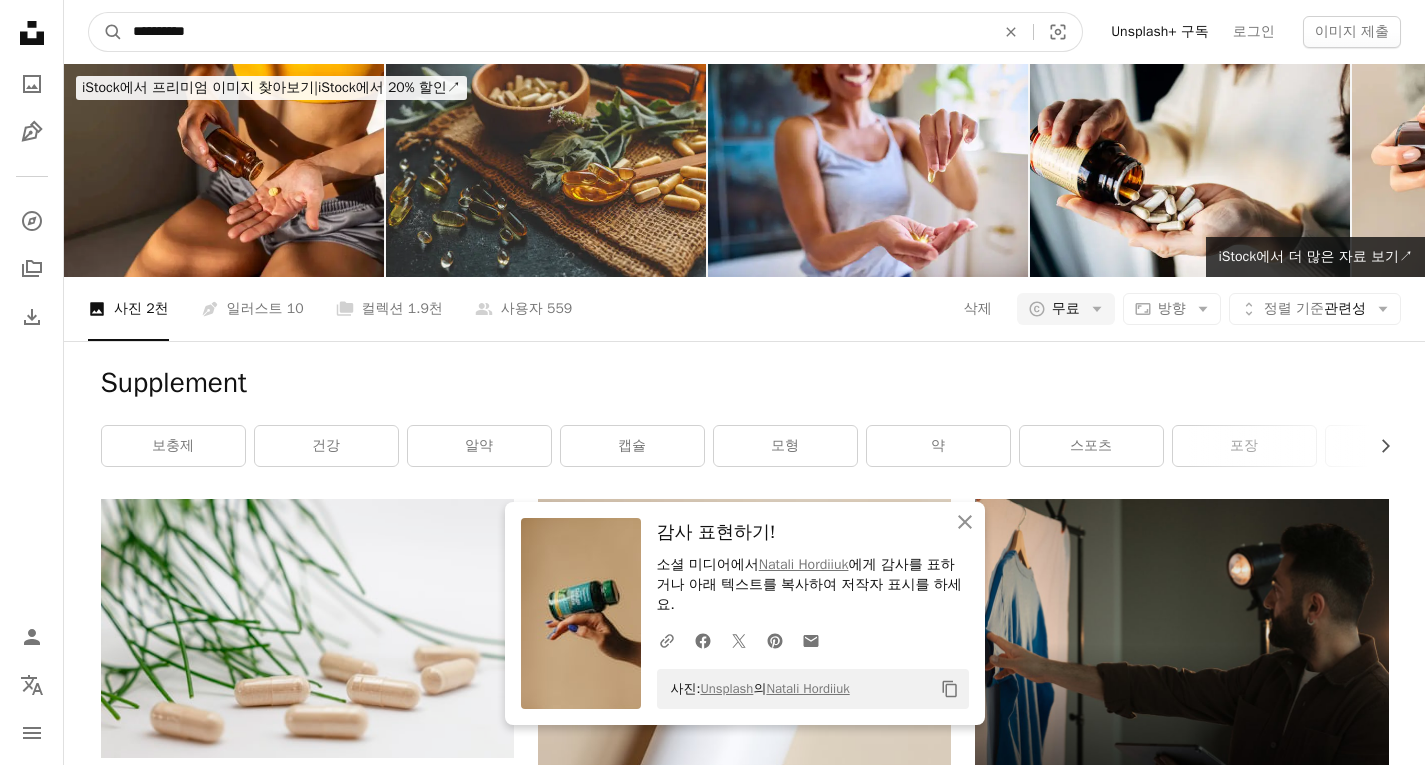 drag, startPoint x: 243, startPoint y: 32, endPoint x: 0, endPoint y: 85, distance: 248.71269 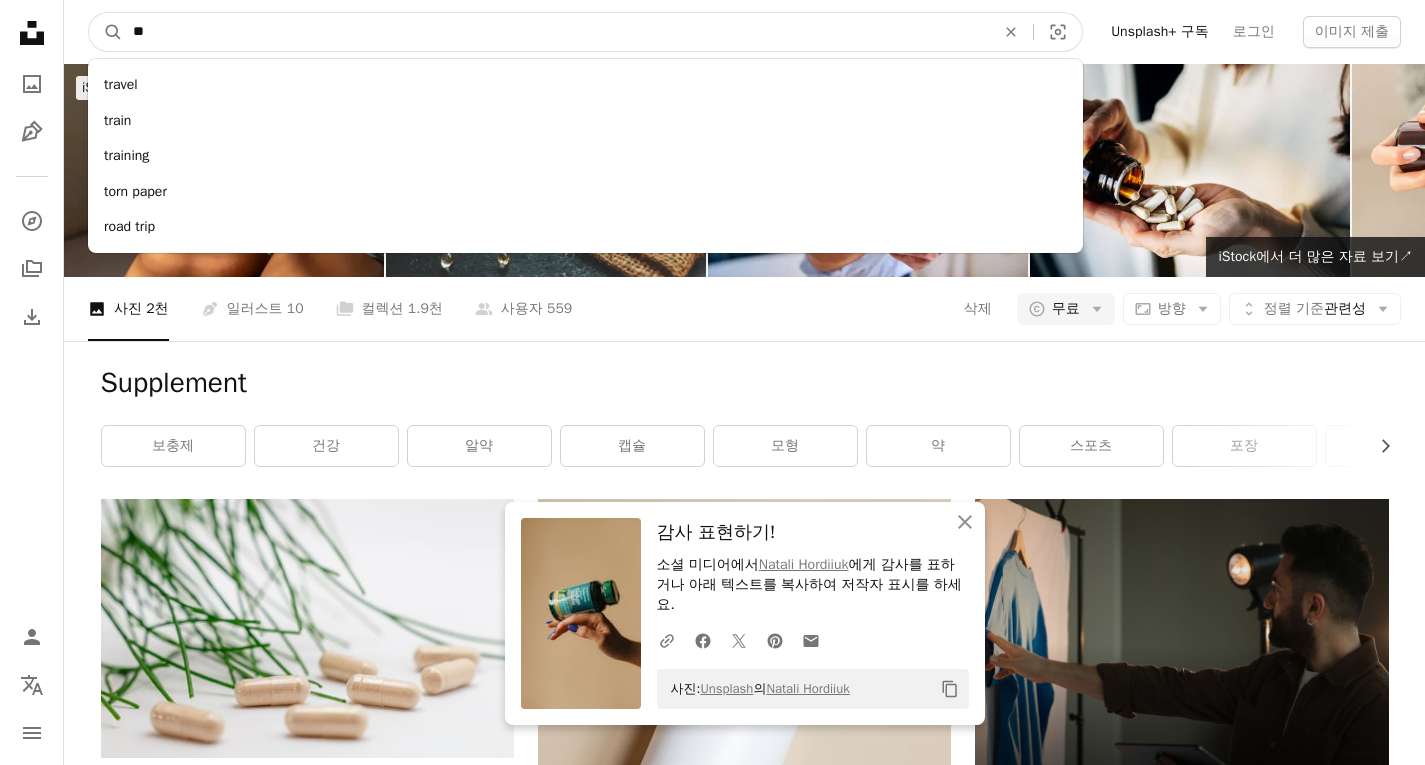type on "*" 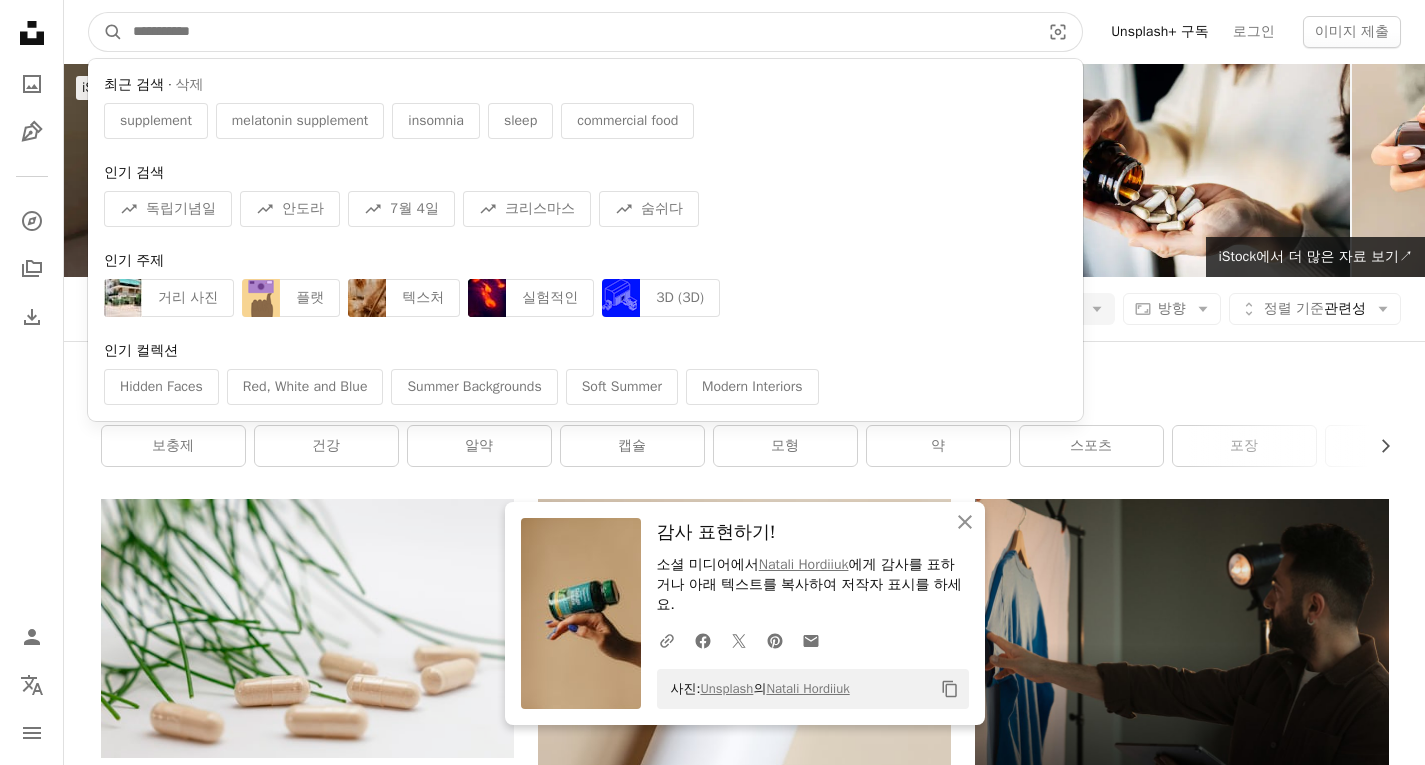 type on "*" 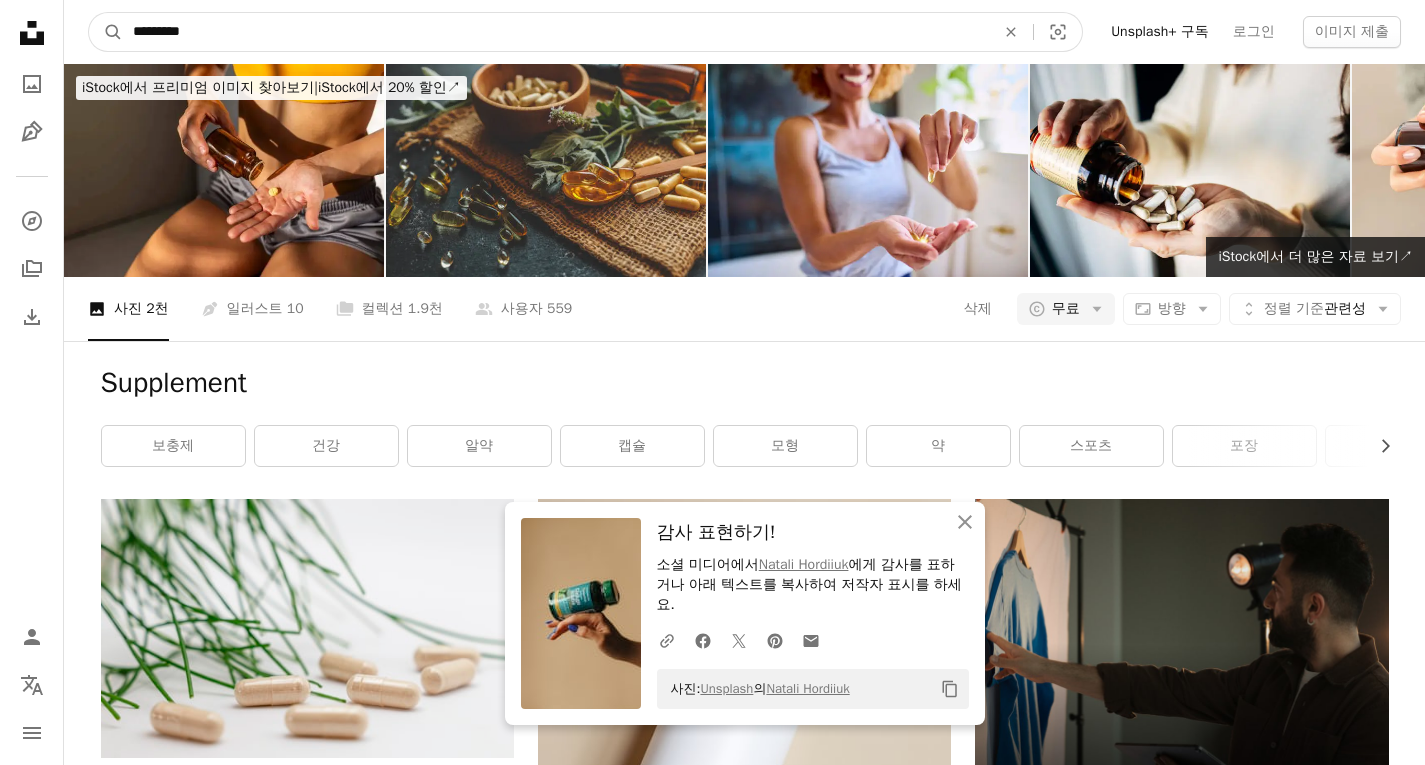 type on "**********" 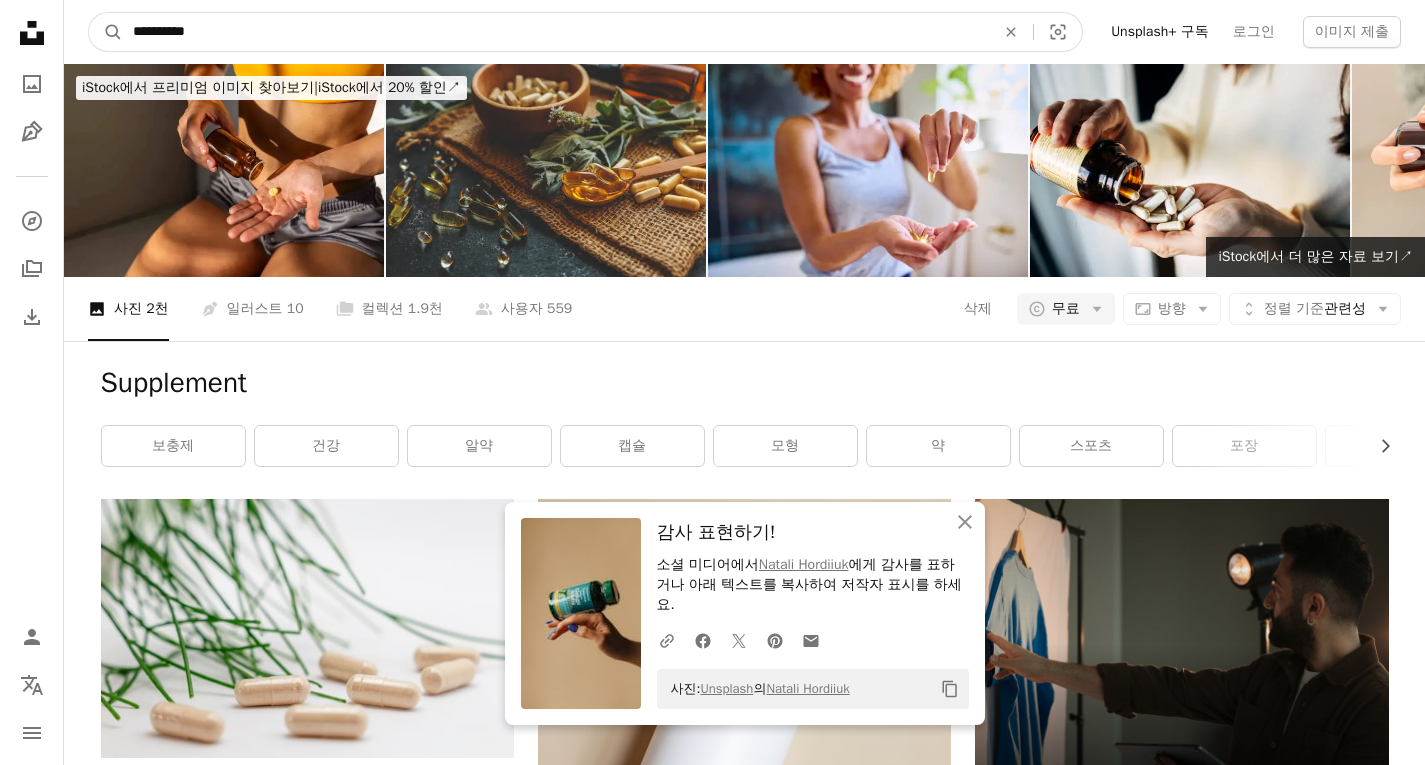 click on "A magnifying glass" at bounding box center (106, 32) 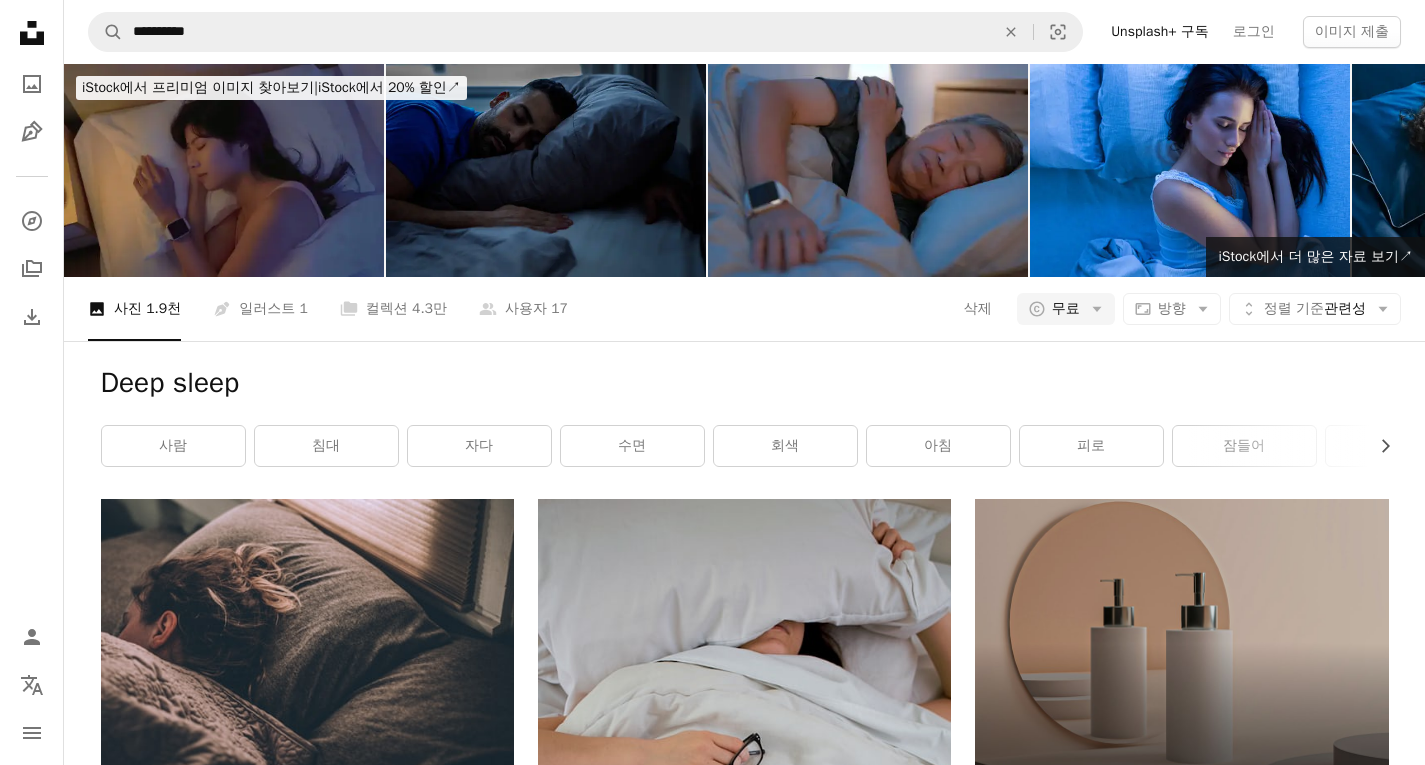 scroll, scrollTop: 700, scrollLeft: 0, axis: vertical 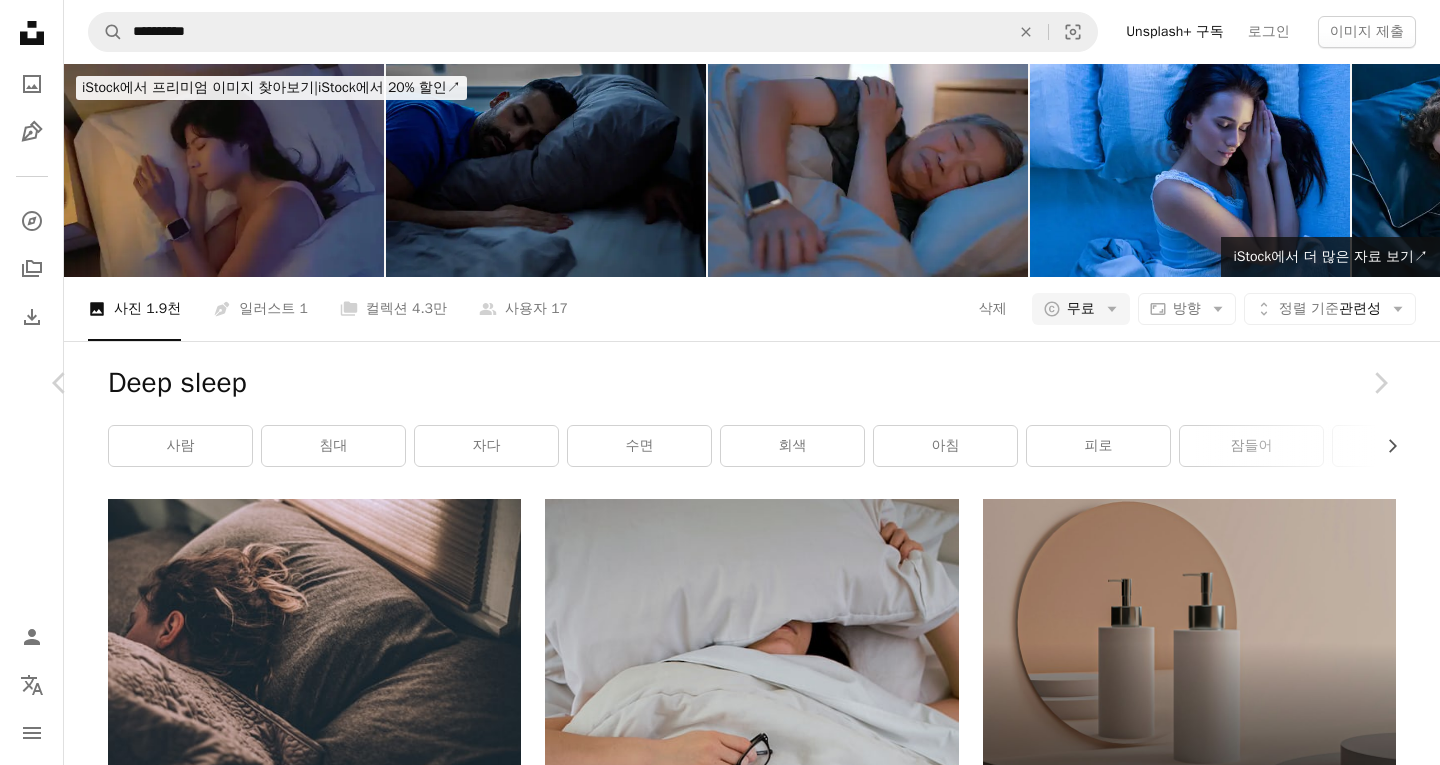 click on "무료 다운로드" at bounding box center [1190, 4427] 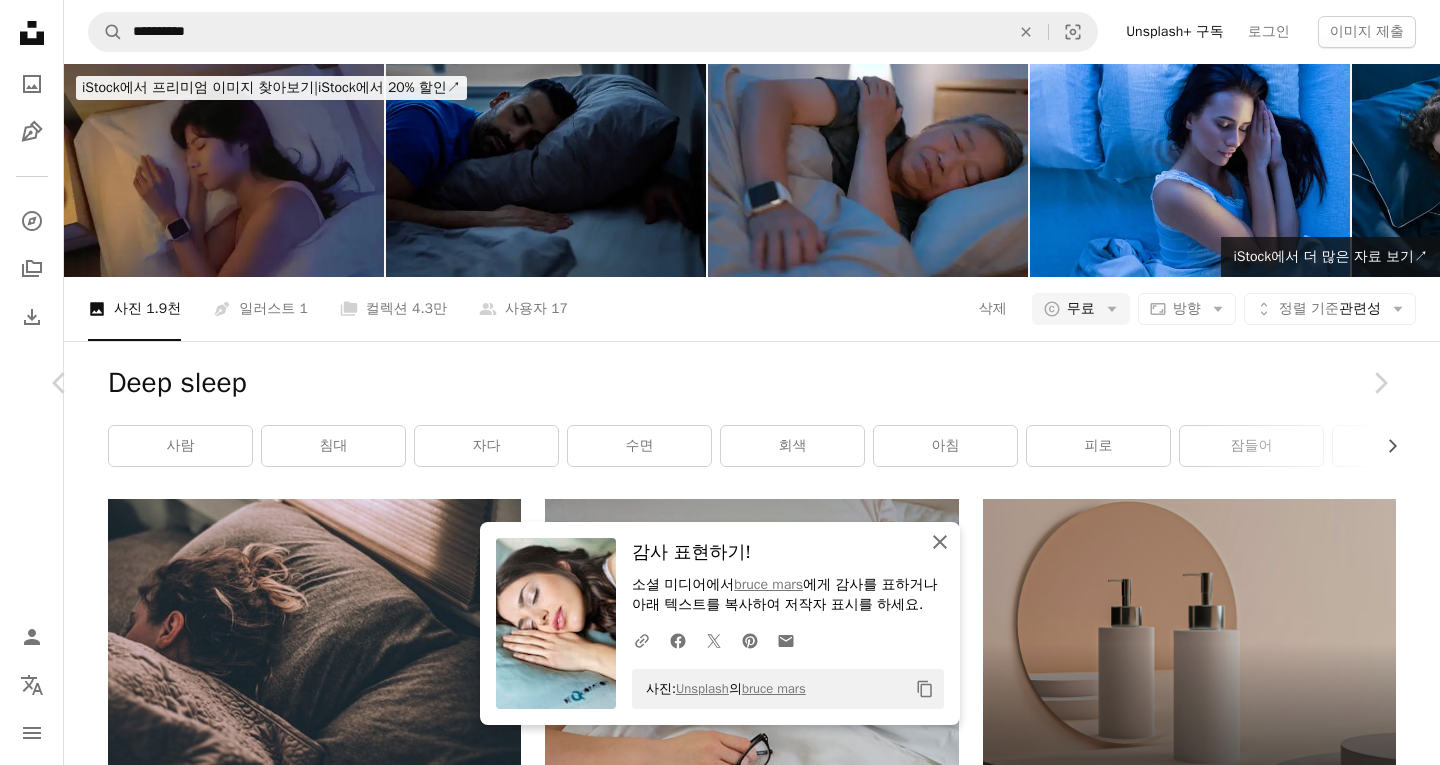 click on "An X shape 닫기" at bounding box center [940, 542] 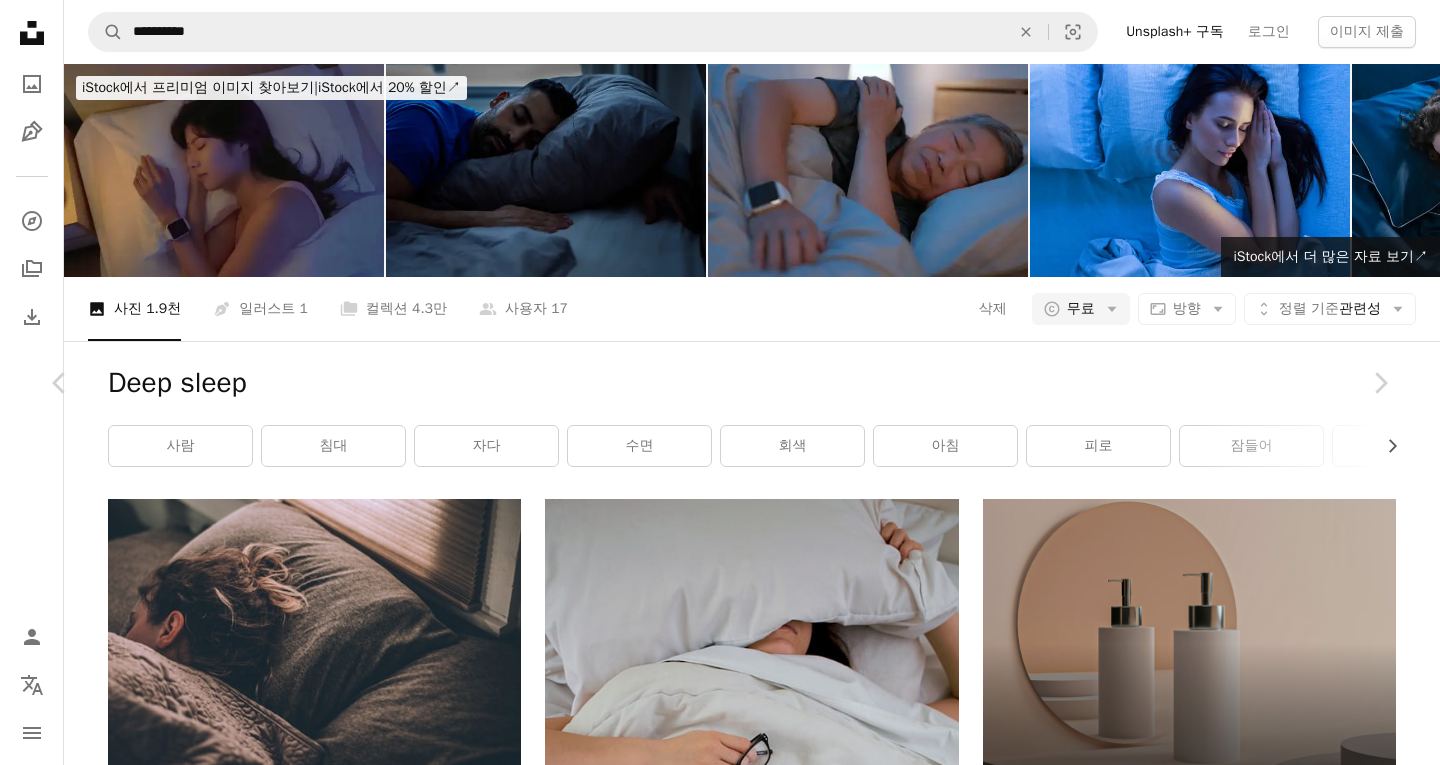 click on "An X shape" at bounding box center [20, 20] 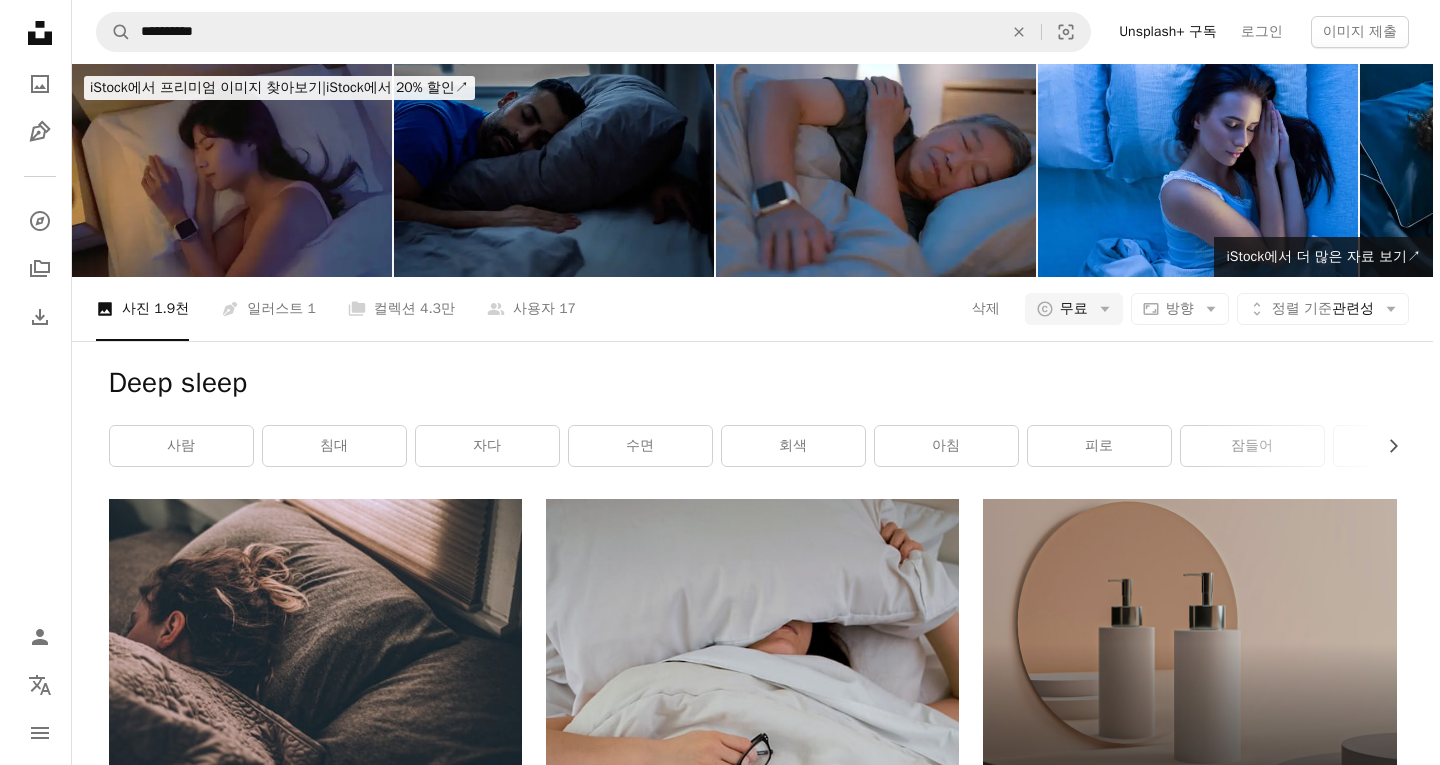 scroll, scrollTop: 1000, scrollLeft: 0, axis: vertical 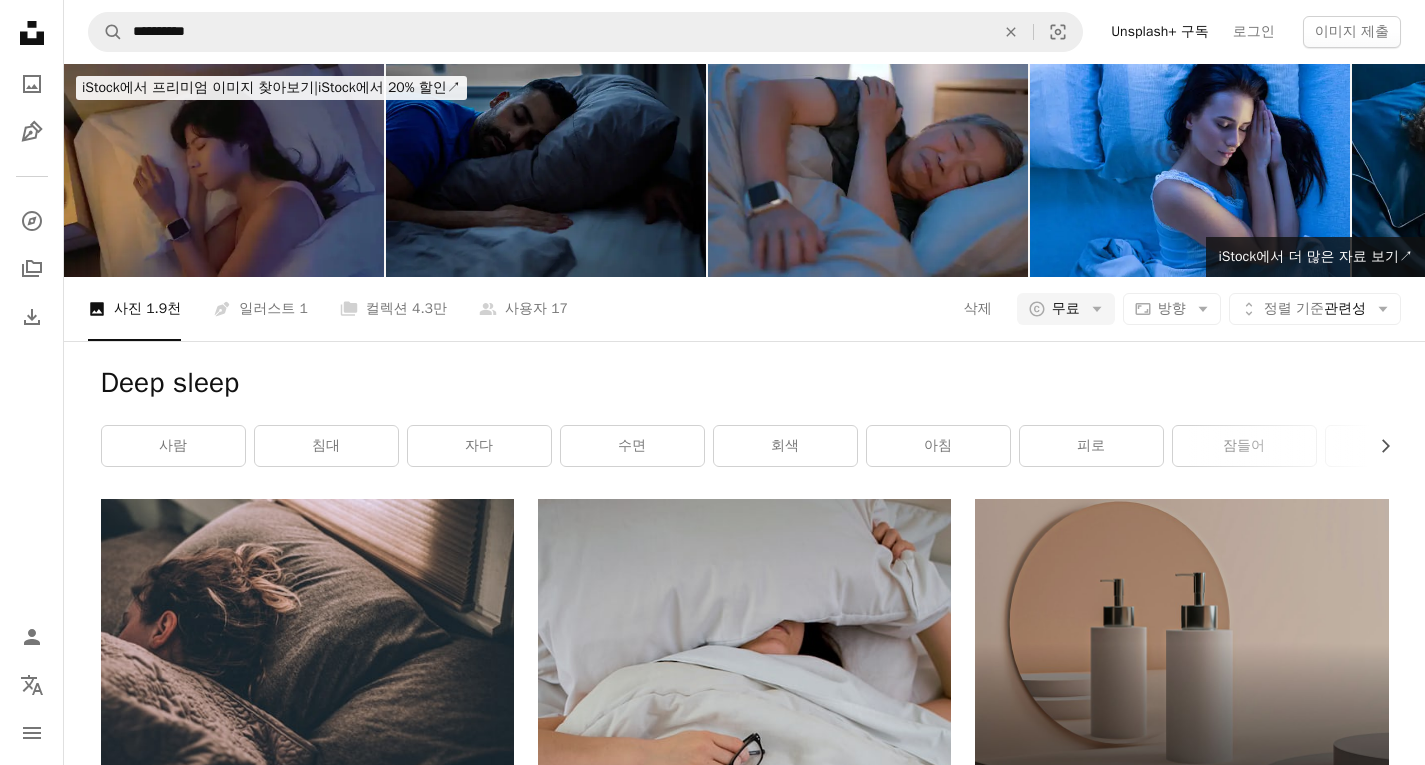 click at bounding box center [744, 1326] 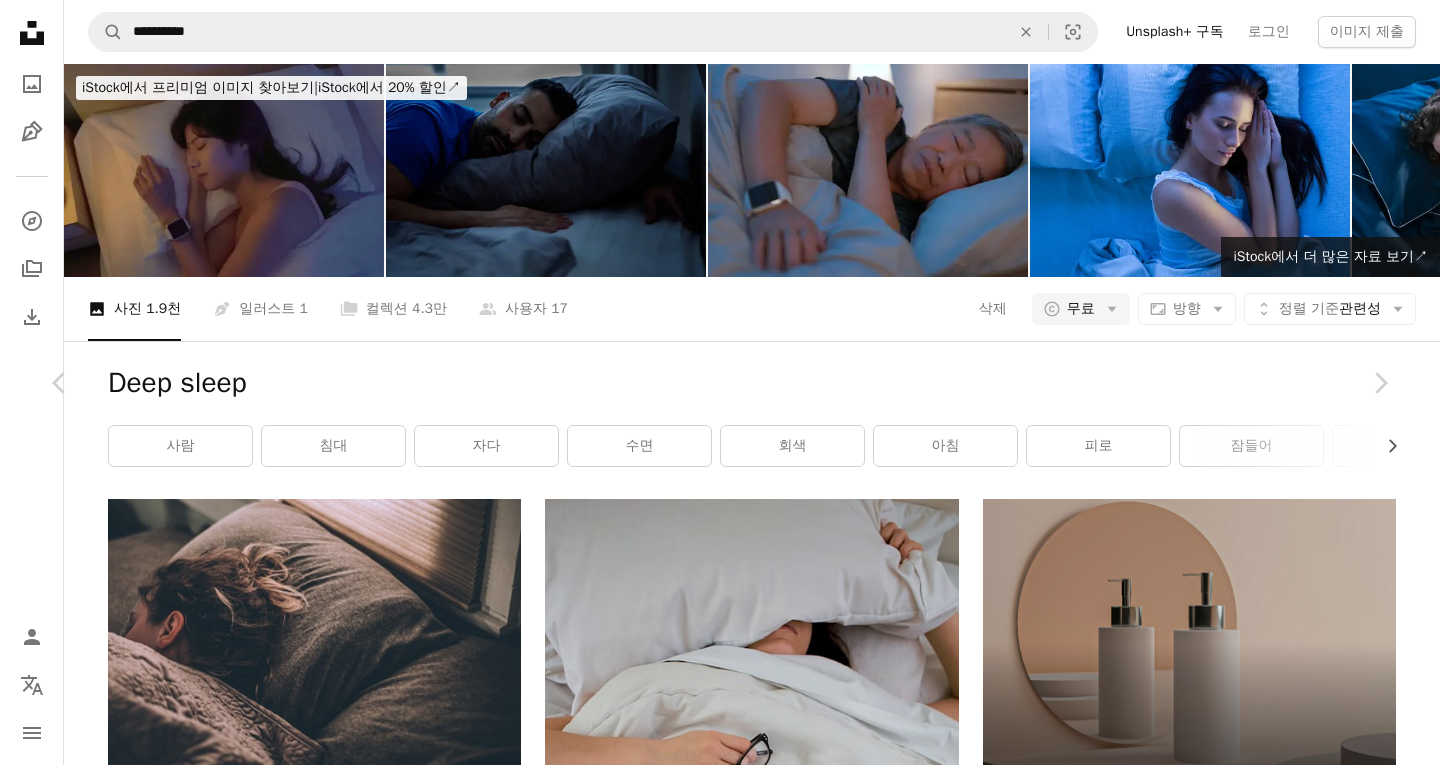 click on "무료 다운로드" at bounding box center [1190, 4427] 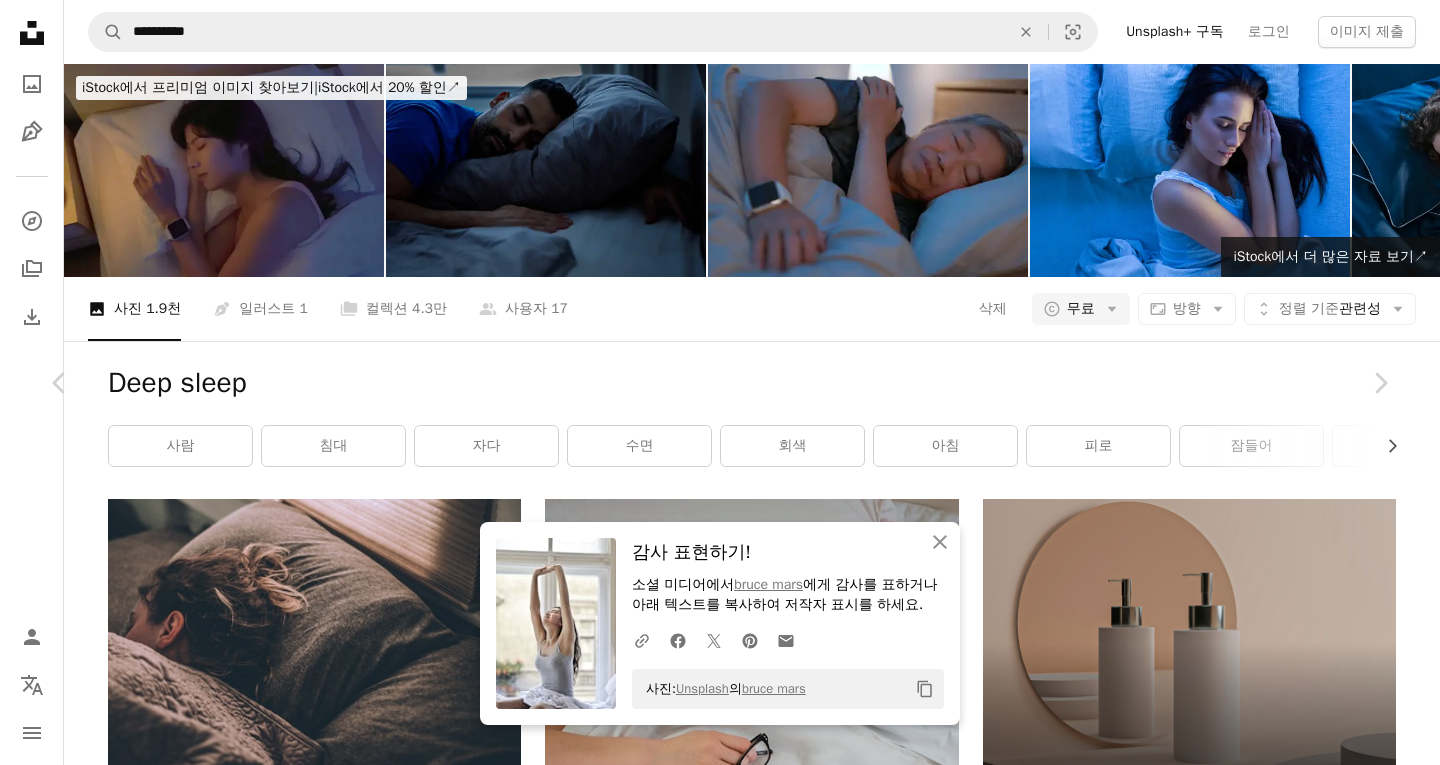 scroll, scrollTop: 900, scrollLeft: 0, axis: vertical 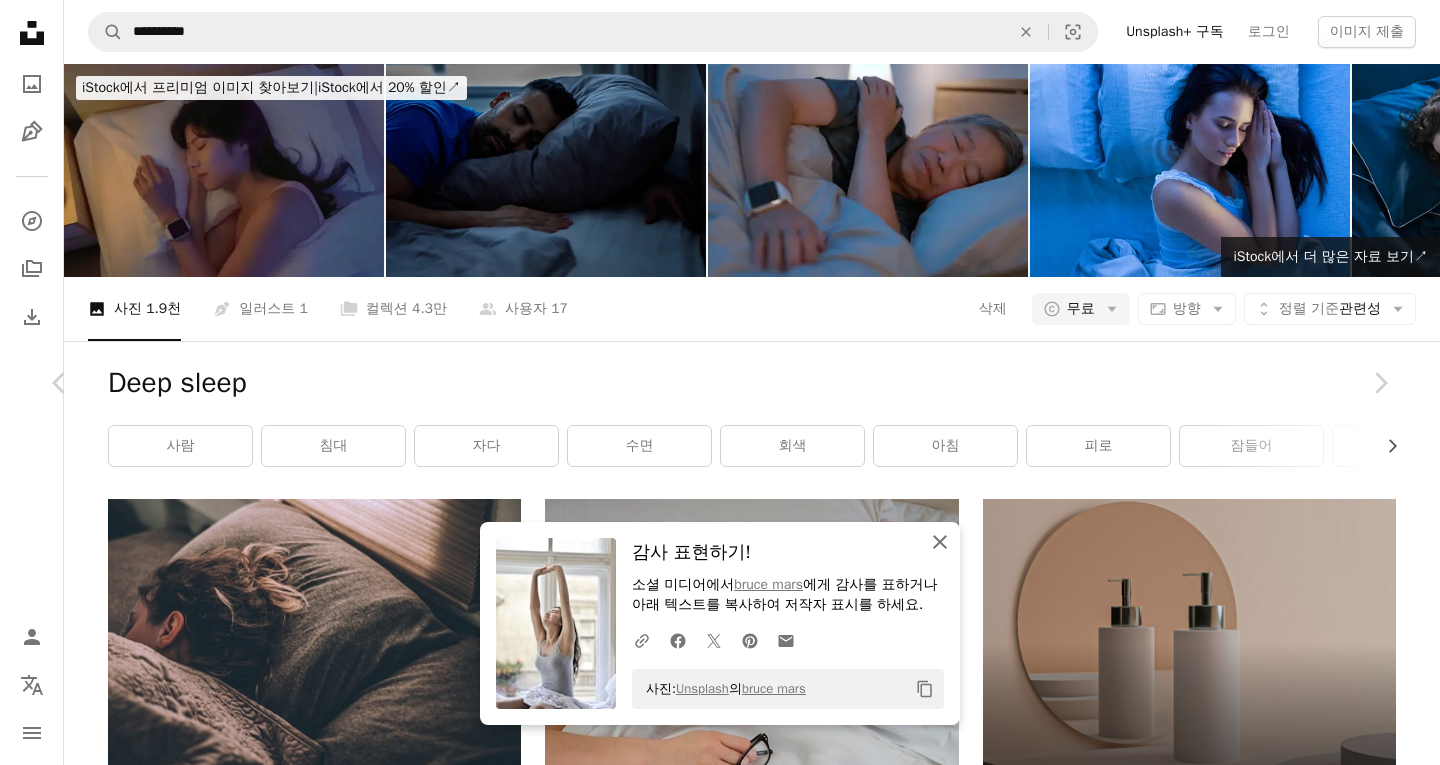 click on "An X shape" 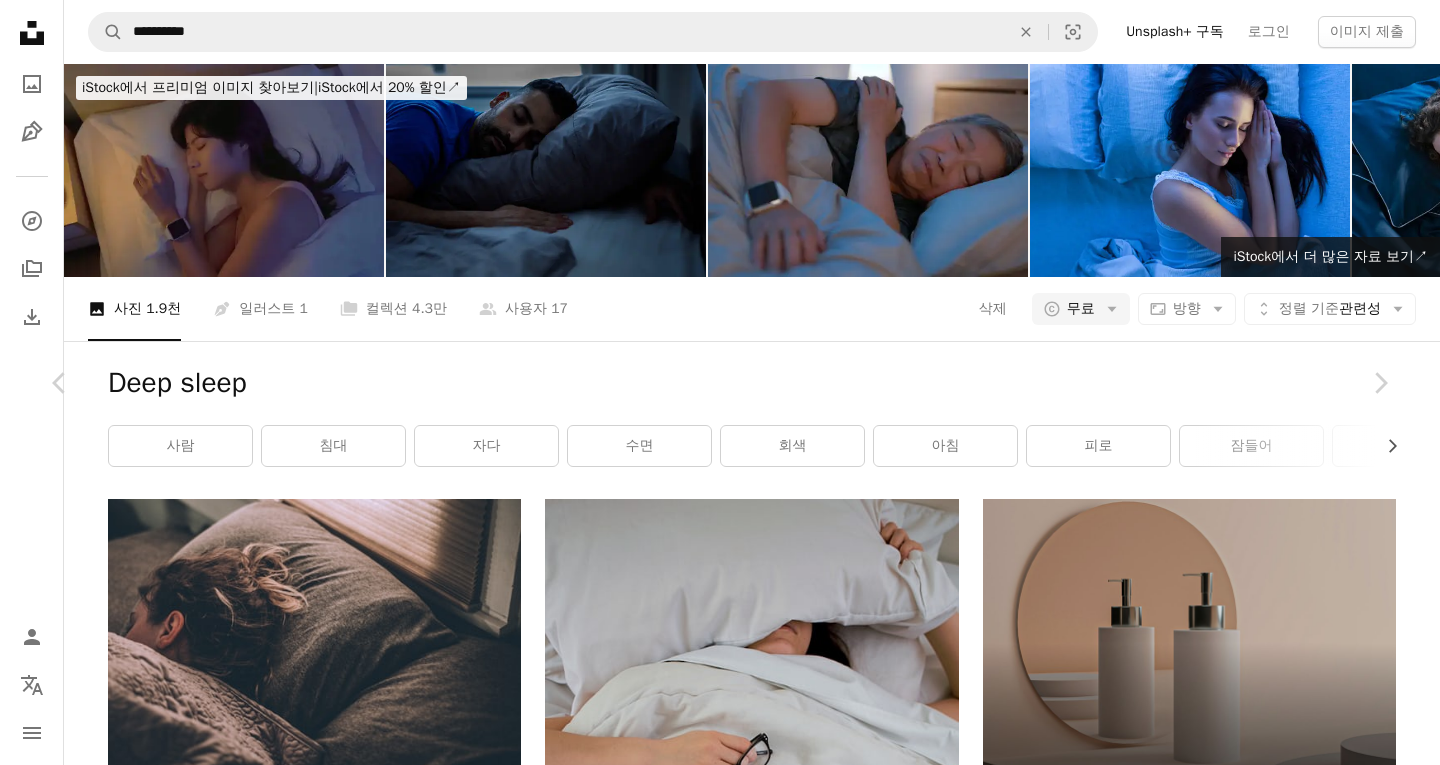 scroll, scrollTop: 1900, scrollLeft: 0, axis: vertical 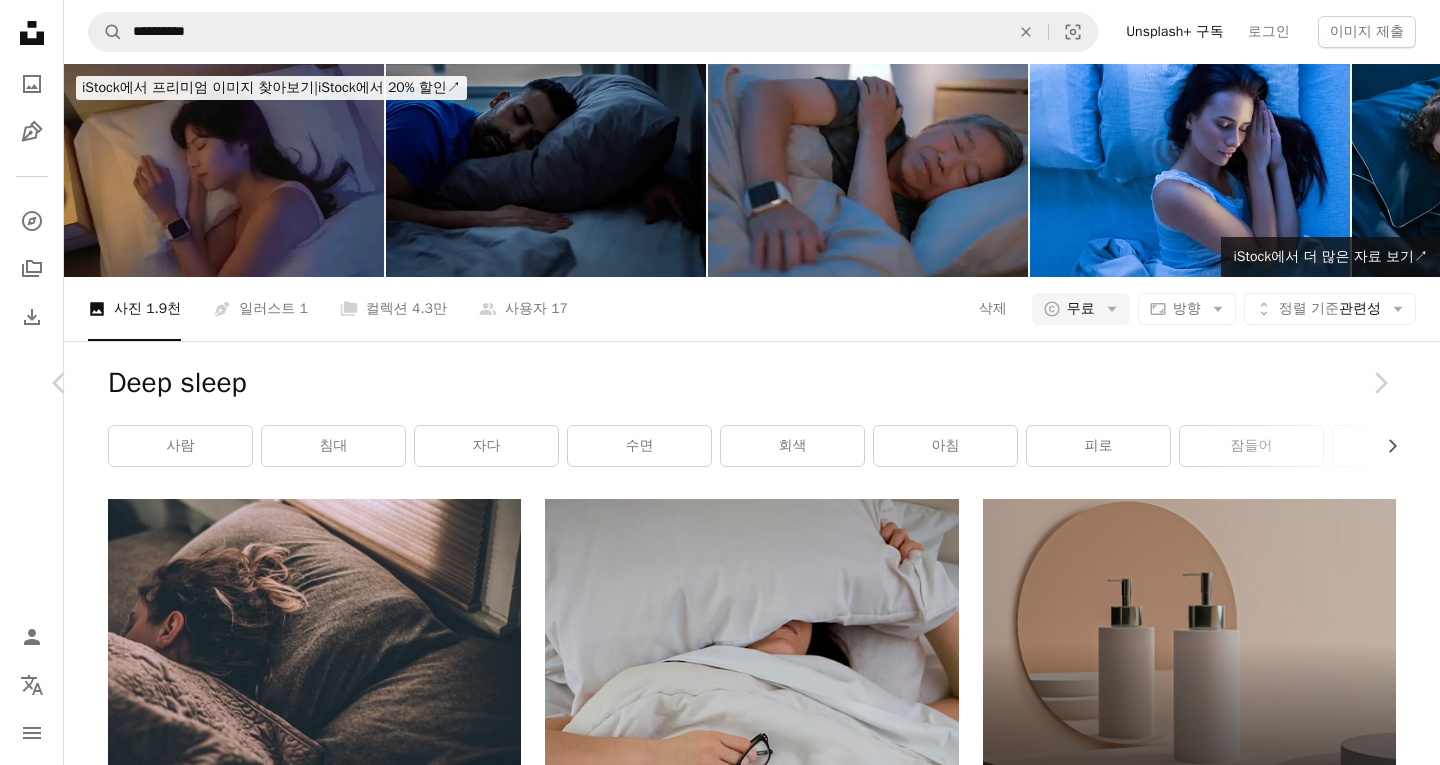 click on "An X shape" at bounding box center [20, 20] 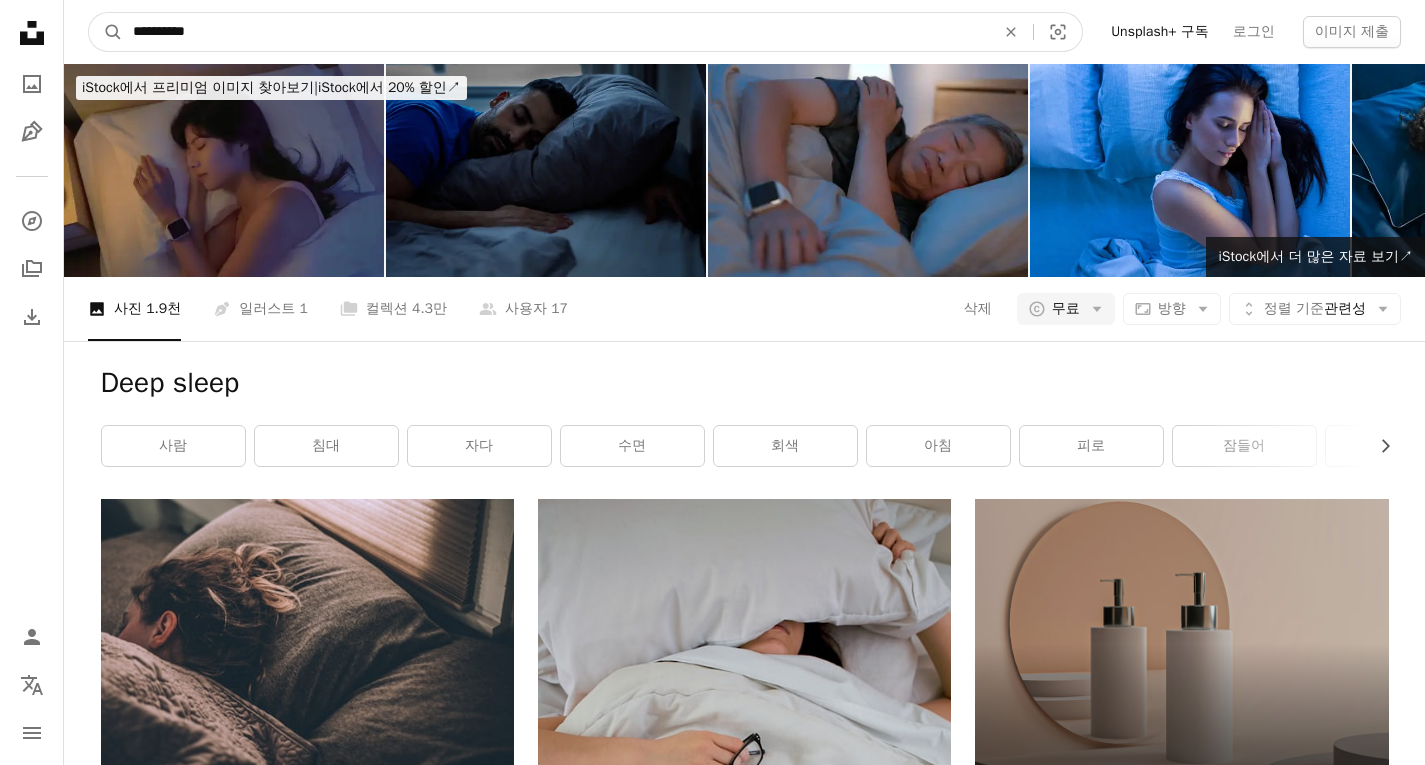 drag, startPoint x: 246, startPoint y: 13, endPoint x: 0, endPoint y: 104, distance: 262.2918 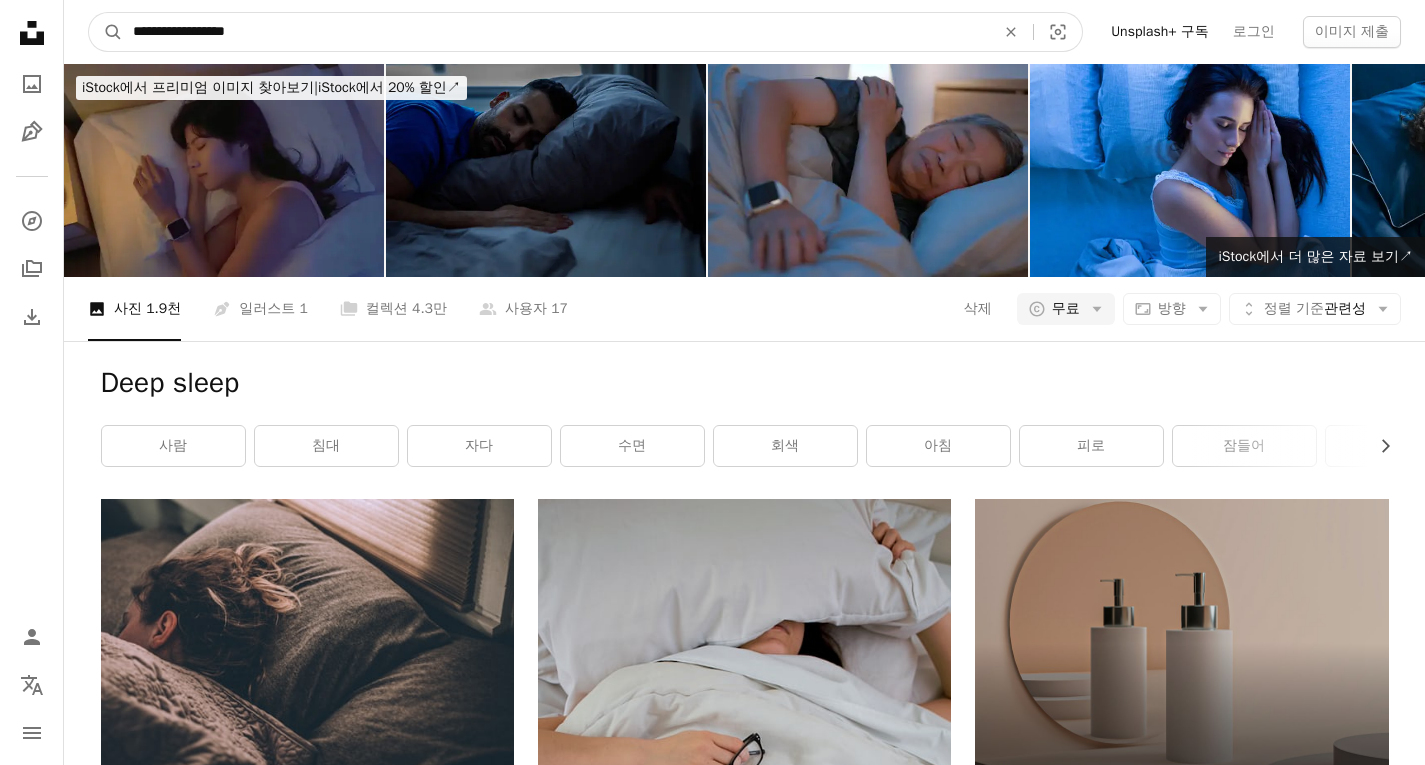 type on "**********" 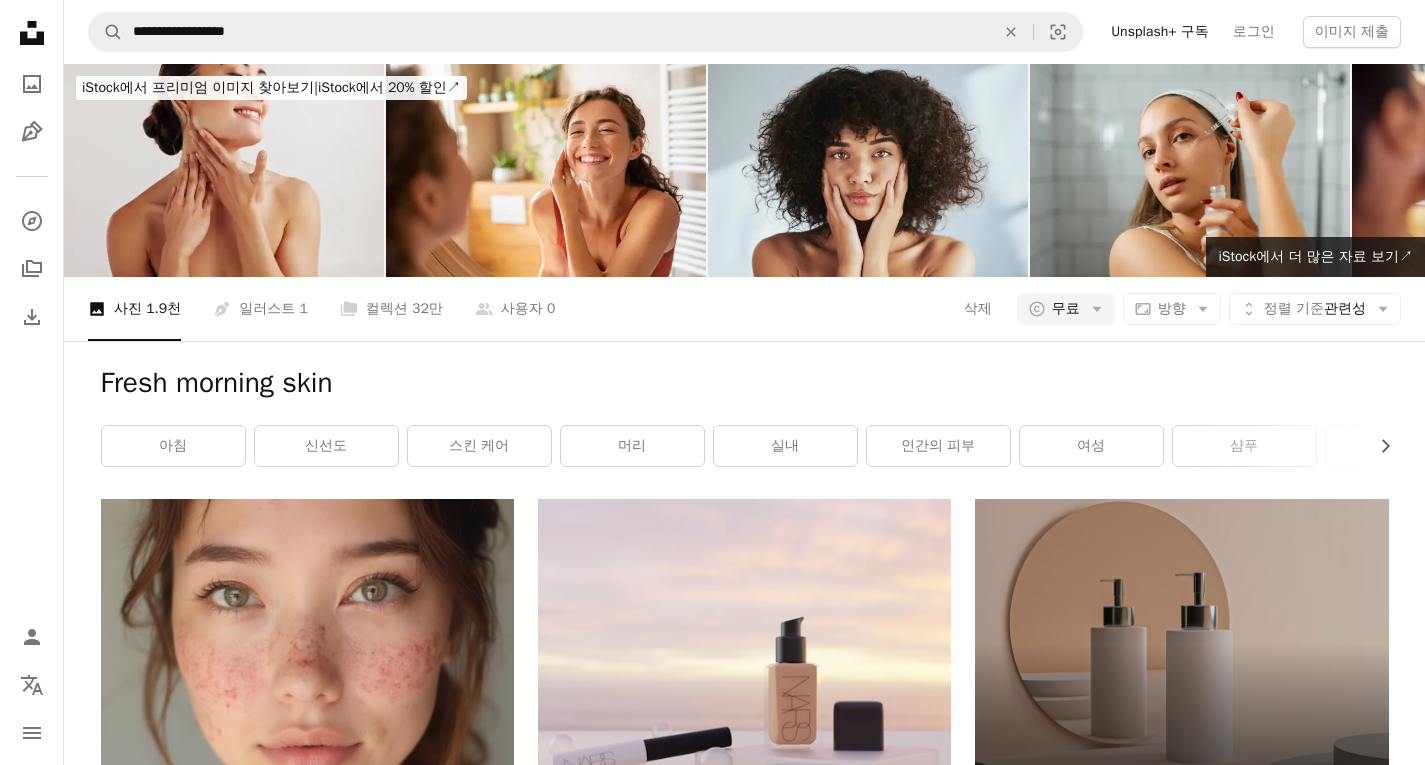 scroll, scrollTop: 1600, scrollLeft: 0, axis: vertical 